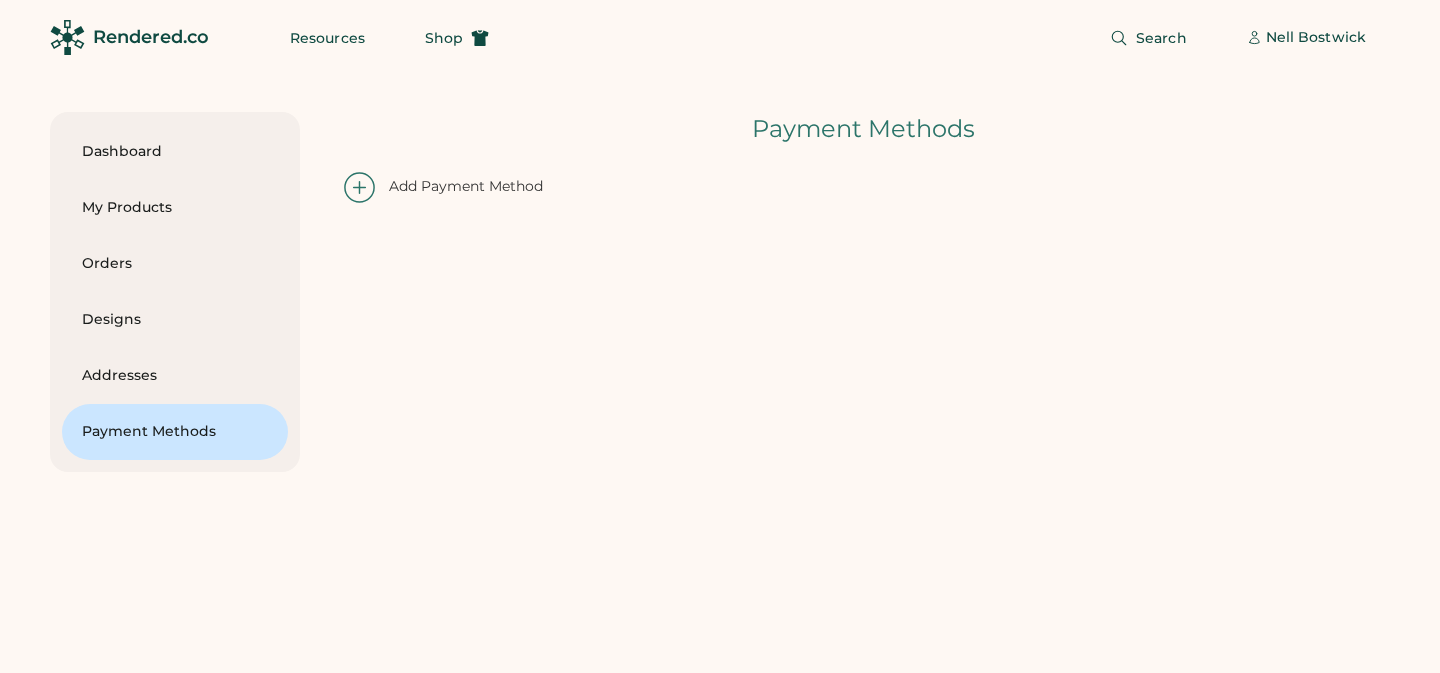 scroll, scrollTop: 233, scrollLeft: 0, axis: vertical 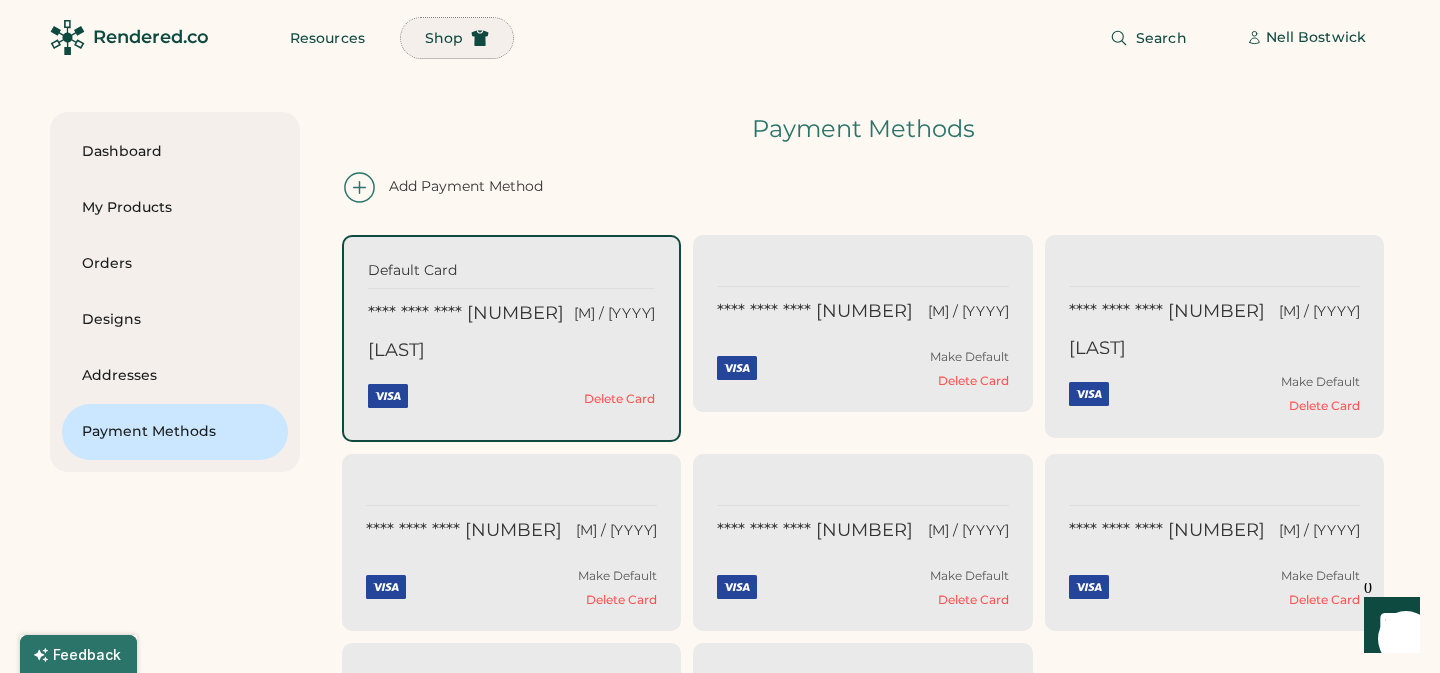 click on "Shop" at bounding box center (444, 38) 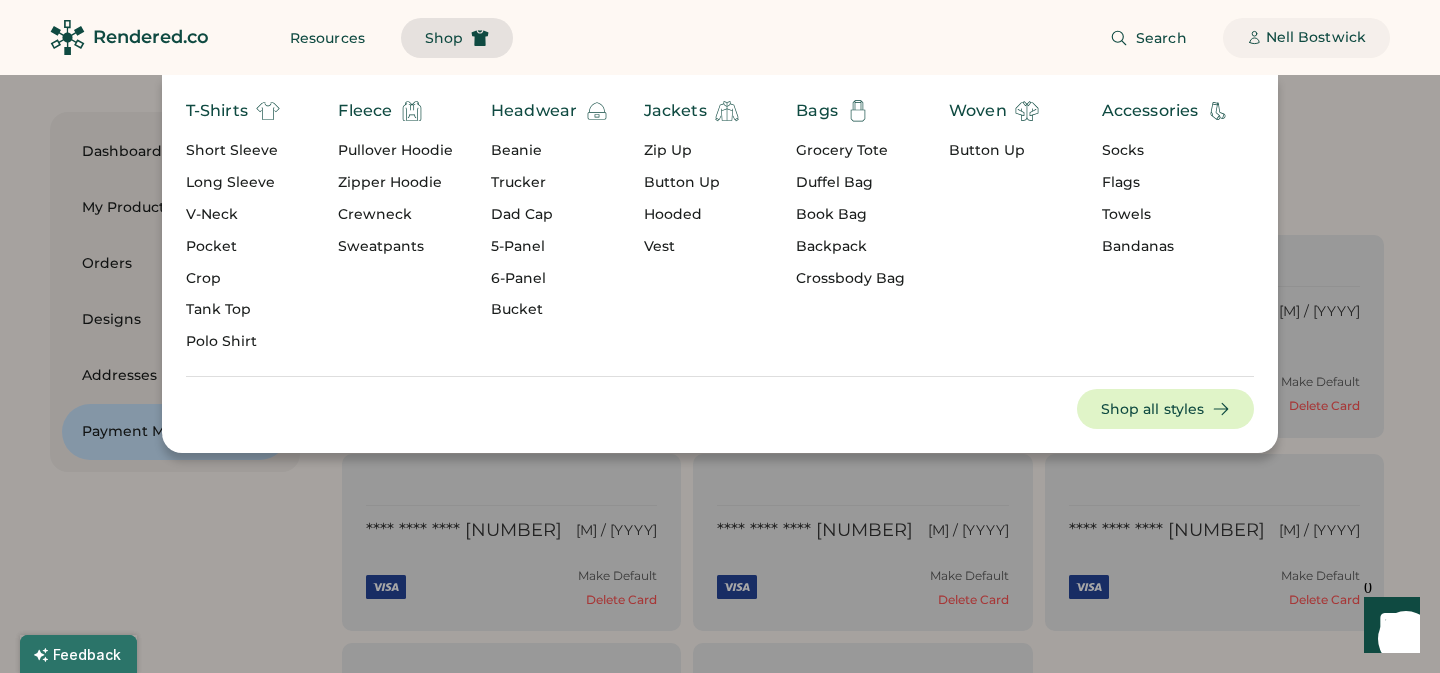 click on "Nell Bostwick" at bounding box center [1316, 38] 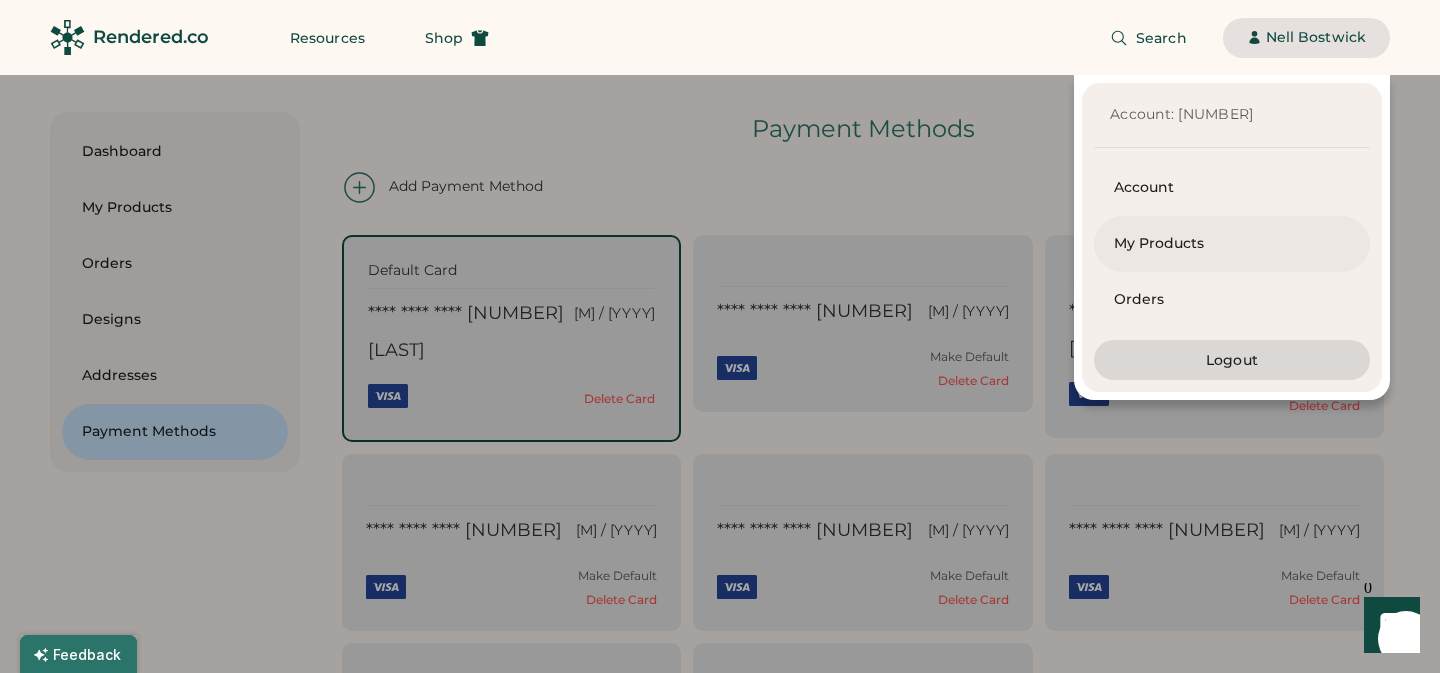 click on "My Products" at bounding box center (1232, 244) 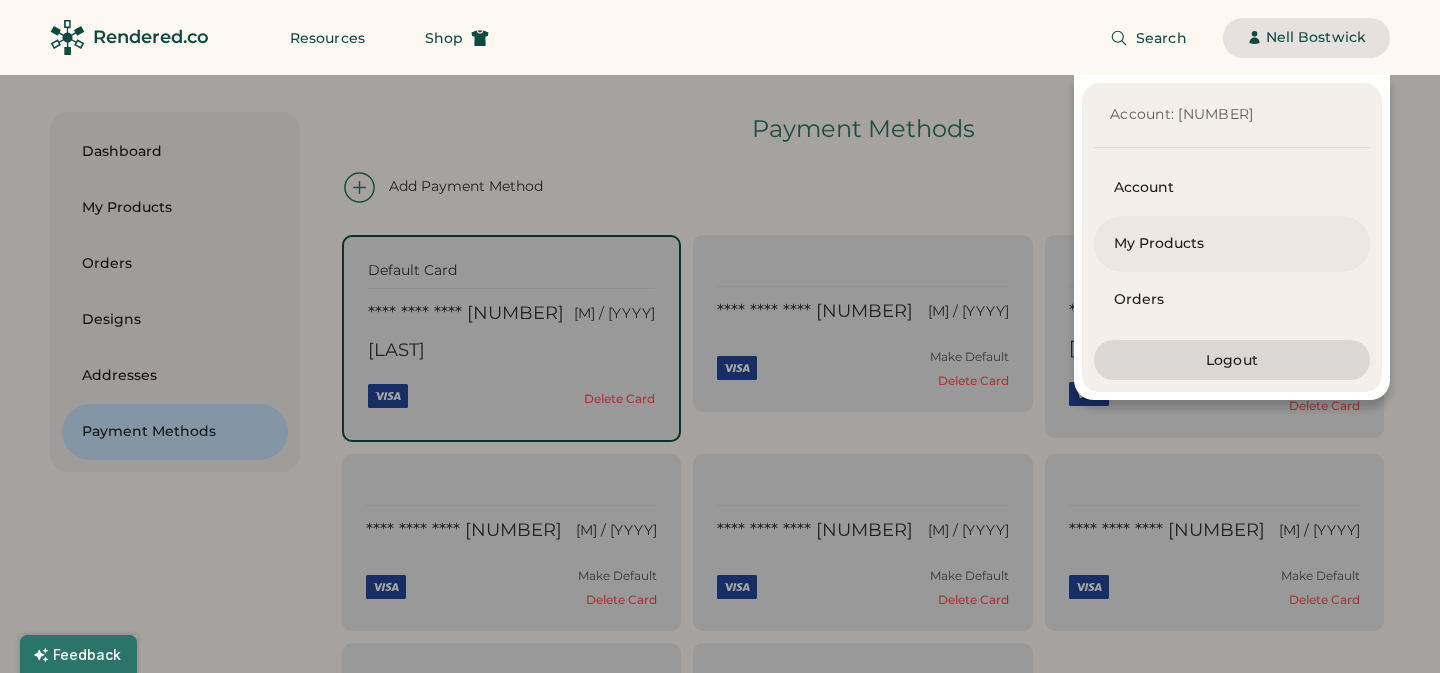 scroll, scrollTop: 0, scrollLeft: 0, axis: both 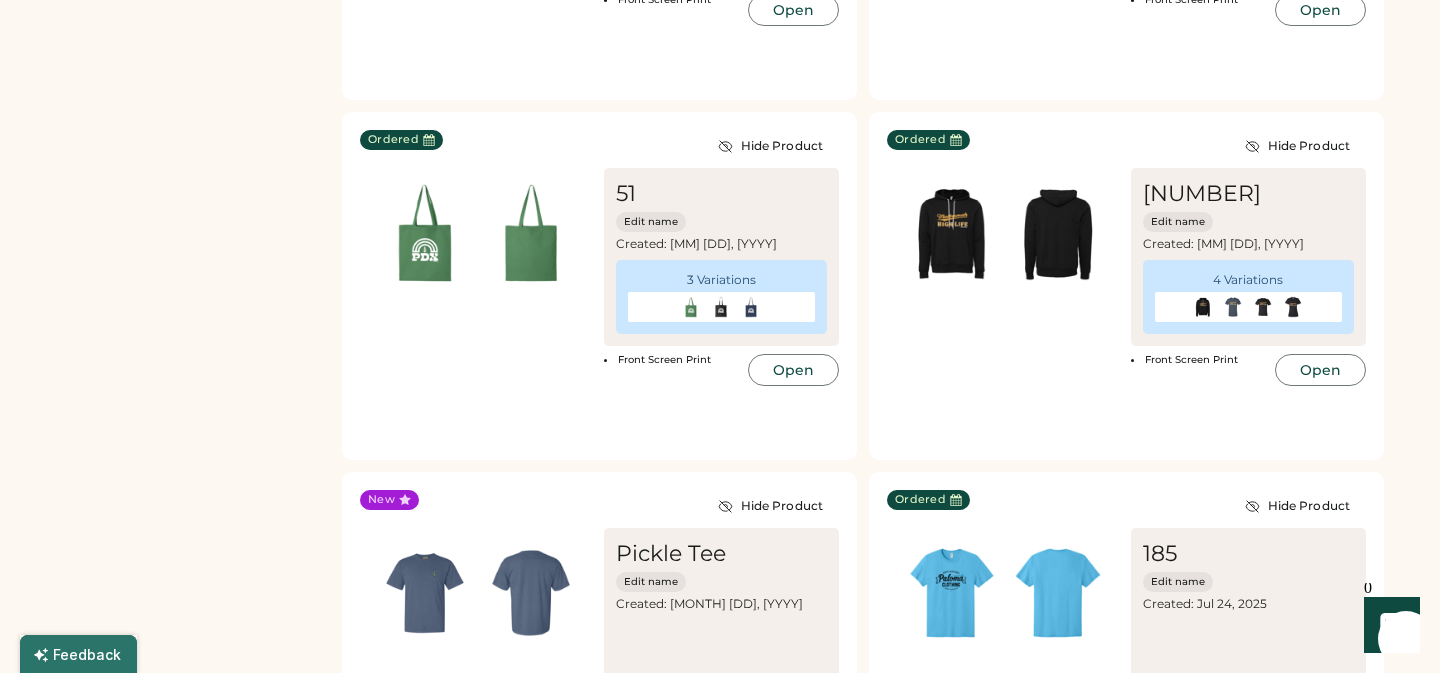 click at bounding box center (531, 953) 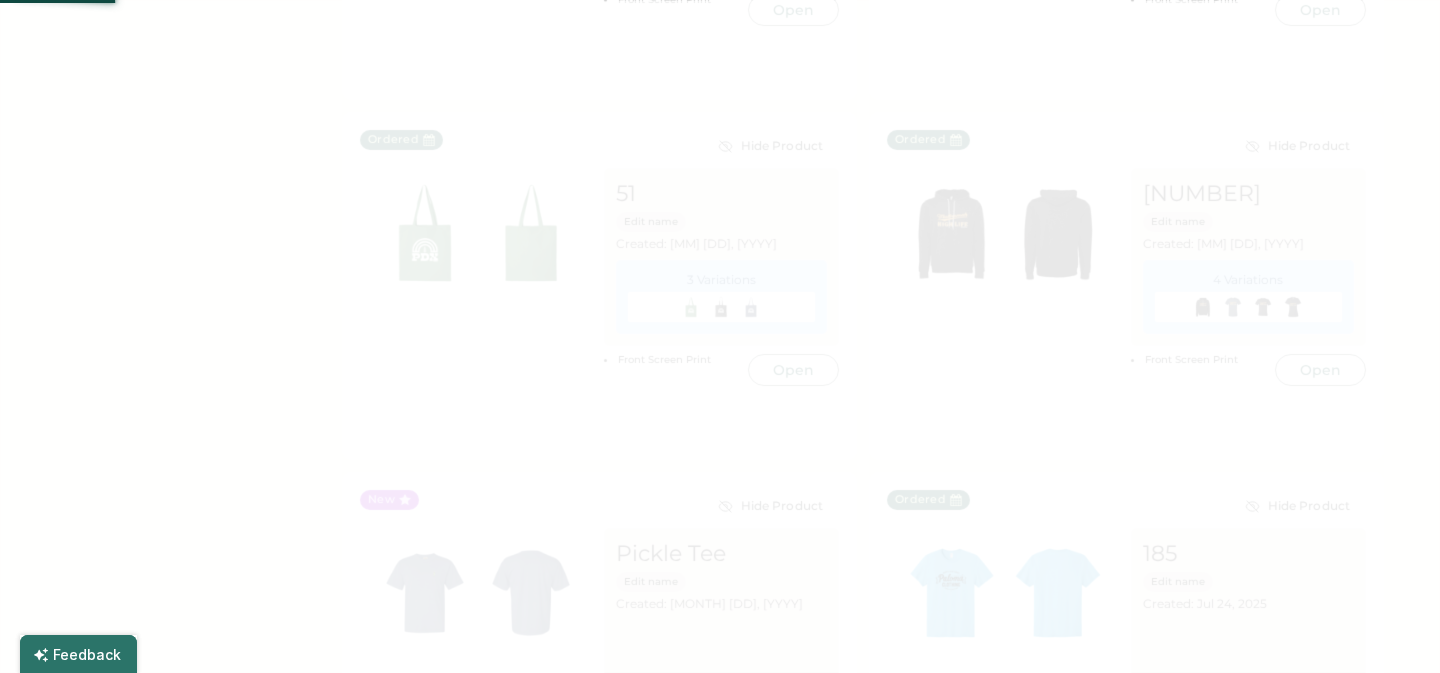 scroll, scrollTop: 0, scrollLeft: 0, axis: both 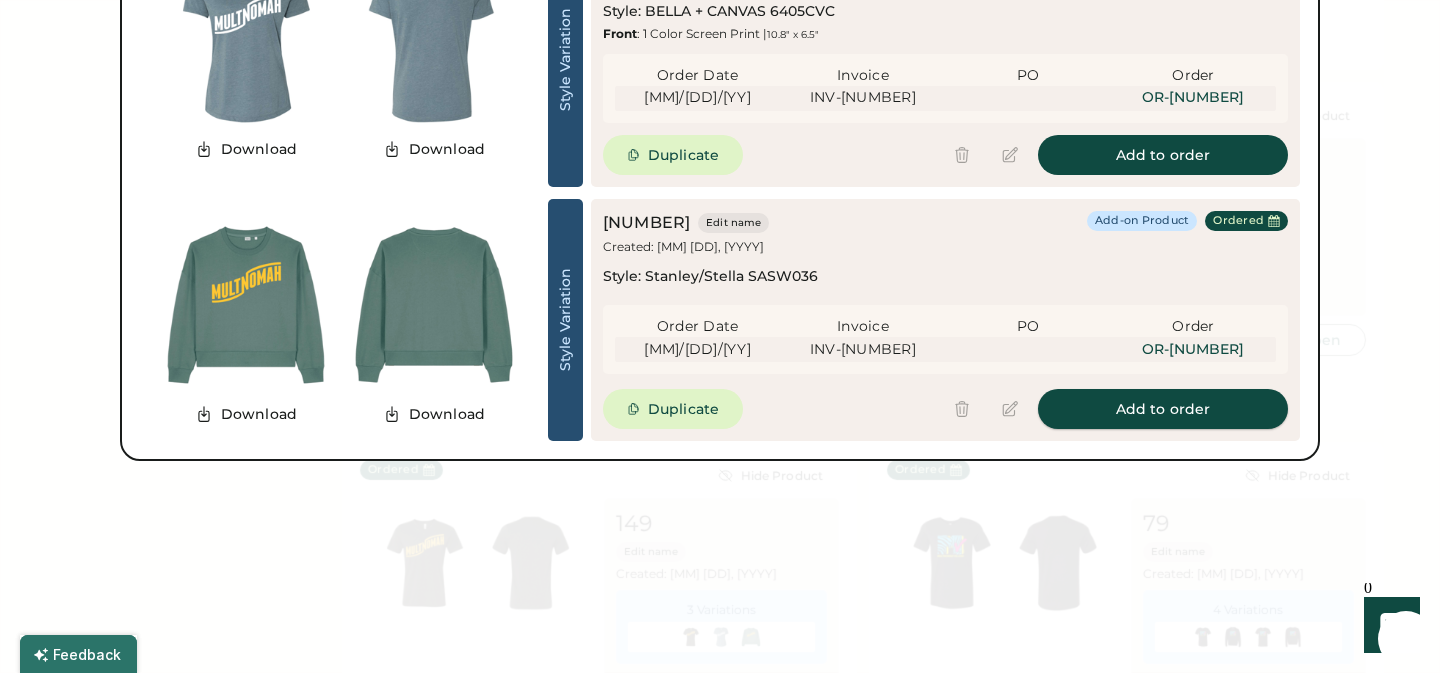 click on "Add to order" at bounding box center [1163, 409] 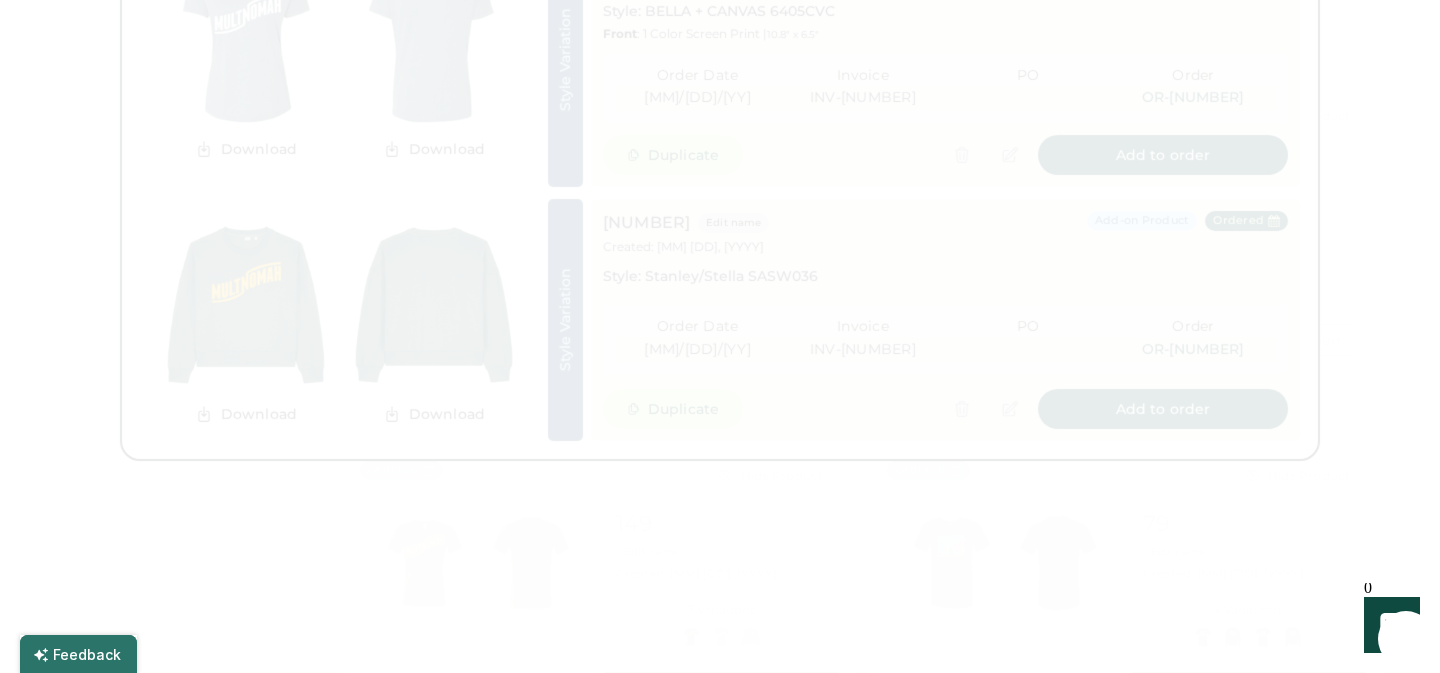 scroll, scrollTop: 0, scrollLeft: 40, axis: horizontal 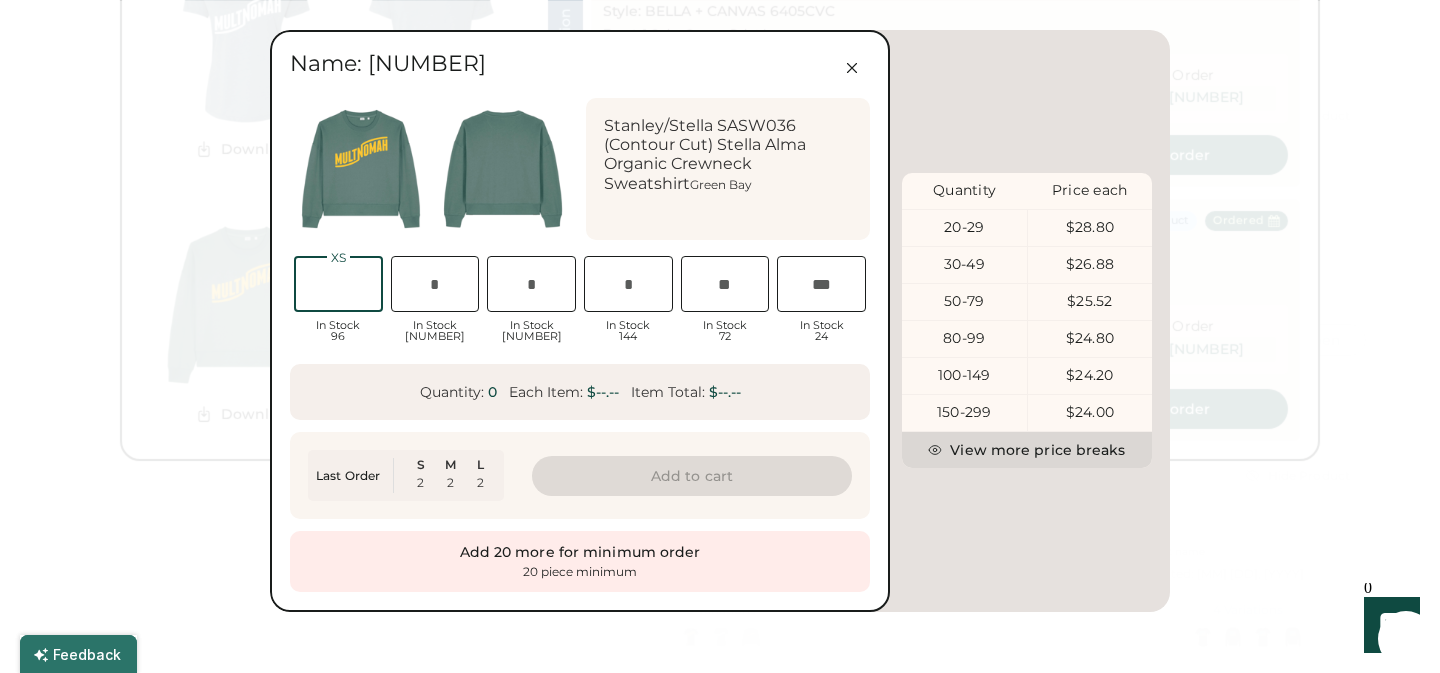 click at bounding box center (338, 284) 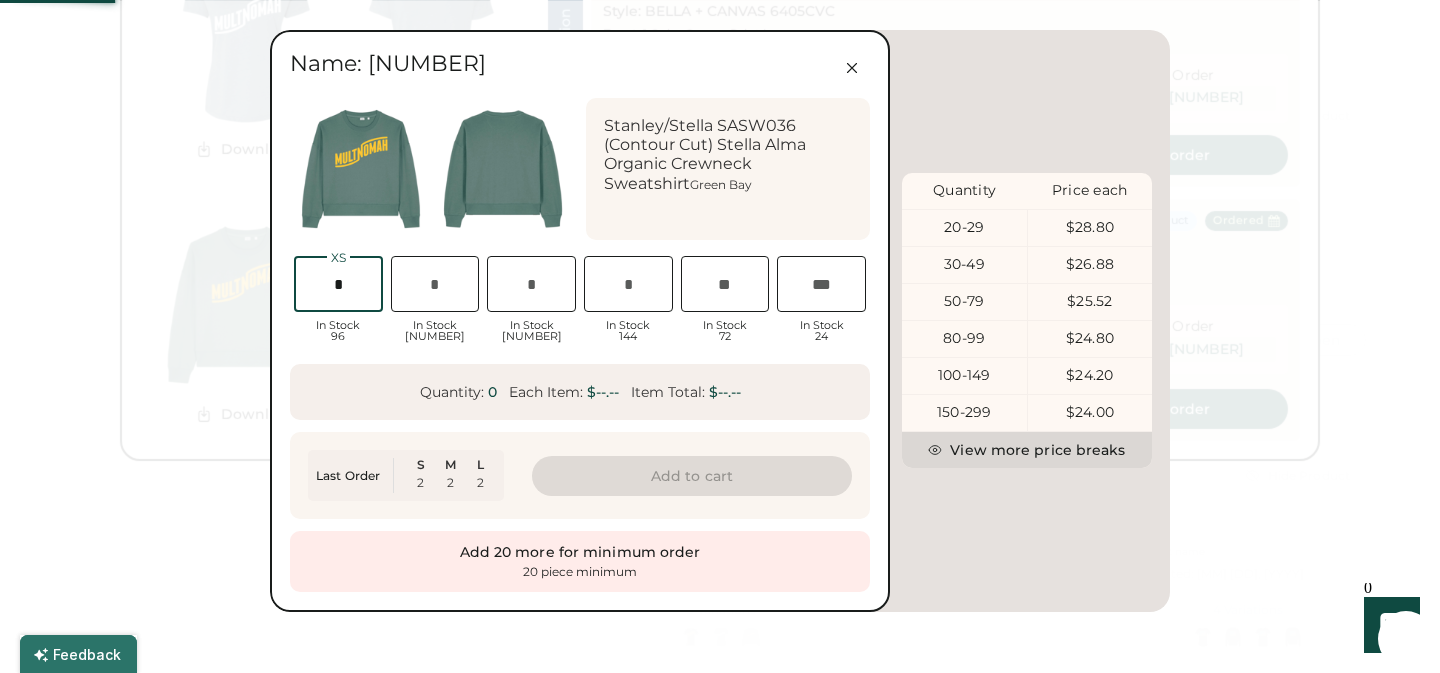 type on "*" 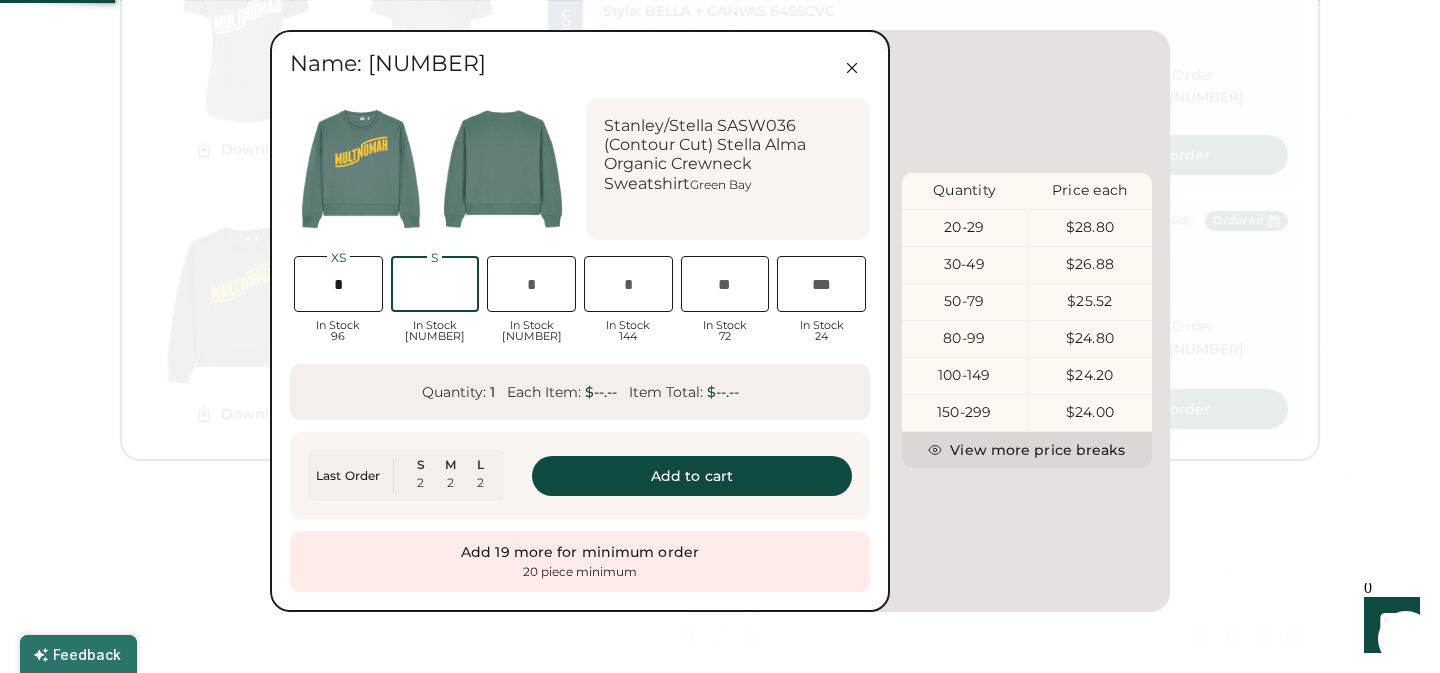 scroll, scrollTop: 0, scrollLeft: 48, axis: horizontal 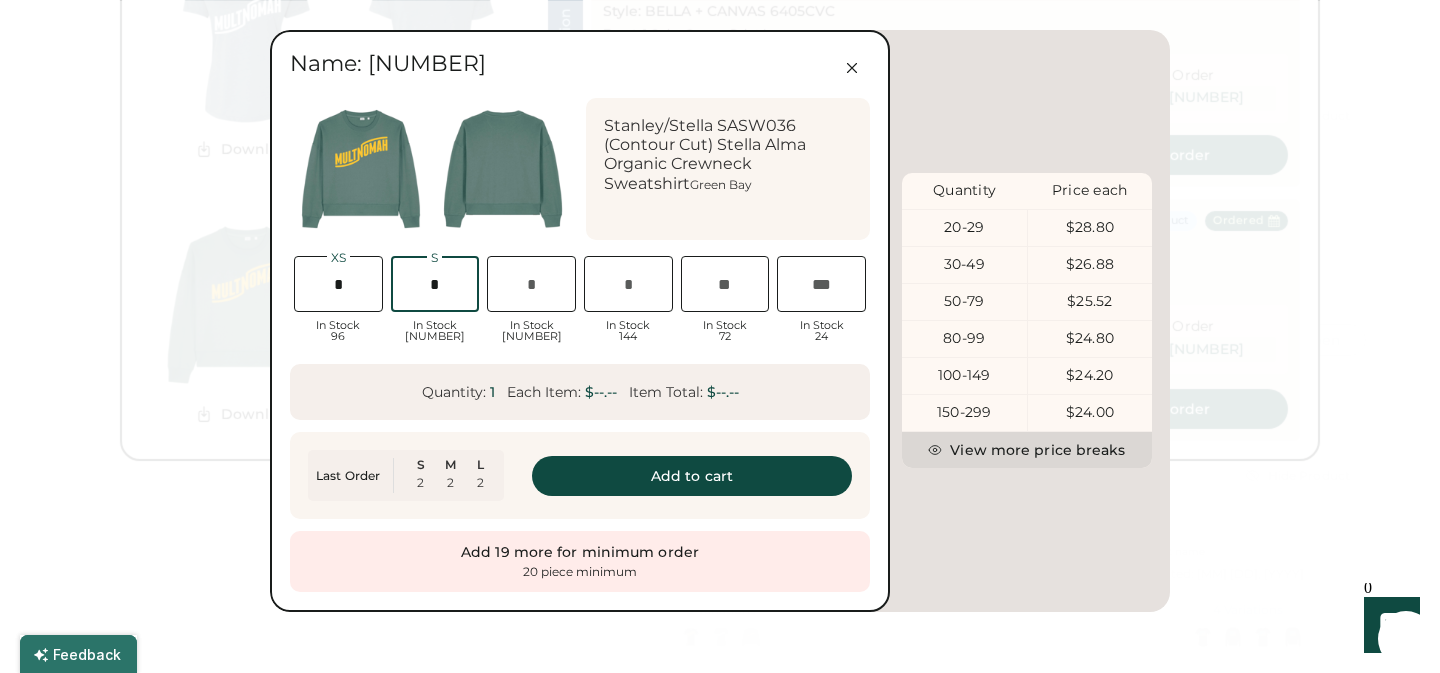 type on "*" 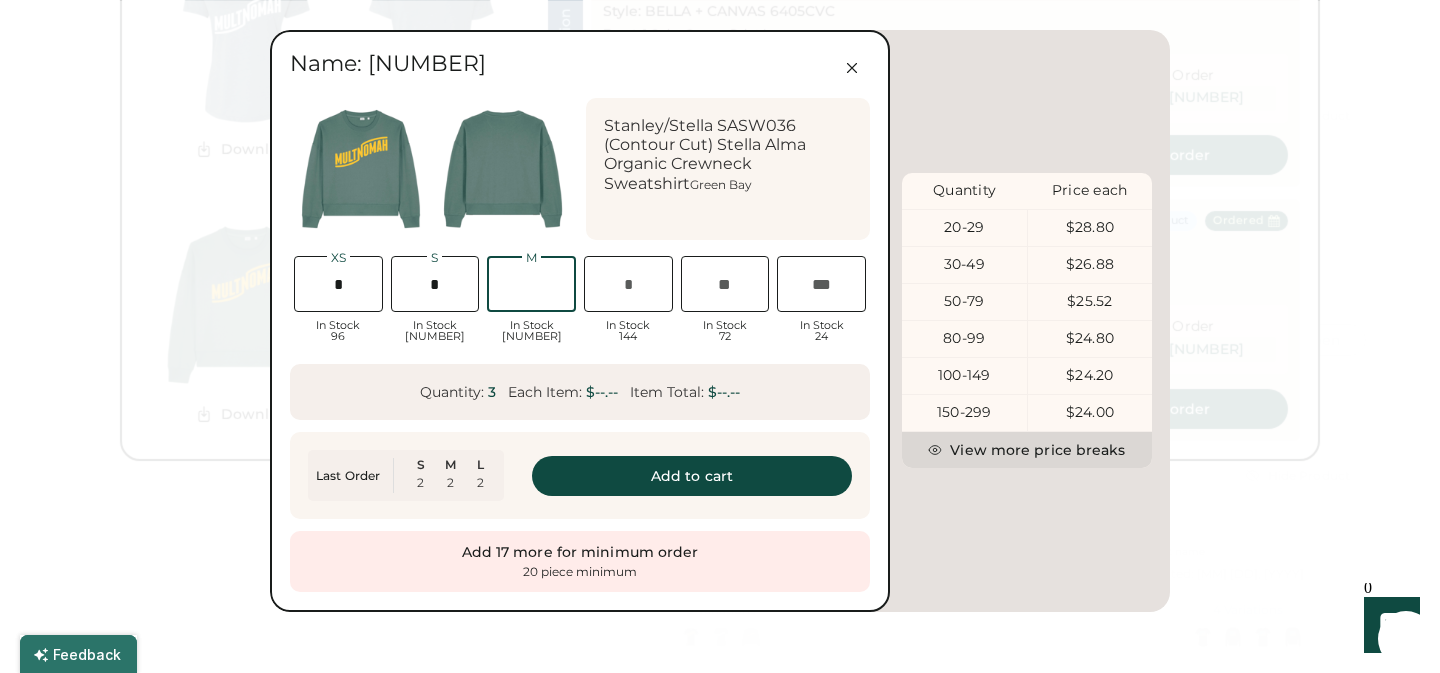 scroll, scrollTop: 0, scrollLeft: 47, axis: horizontal 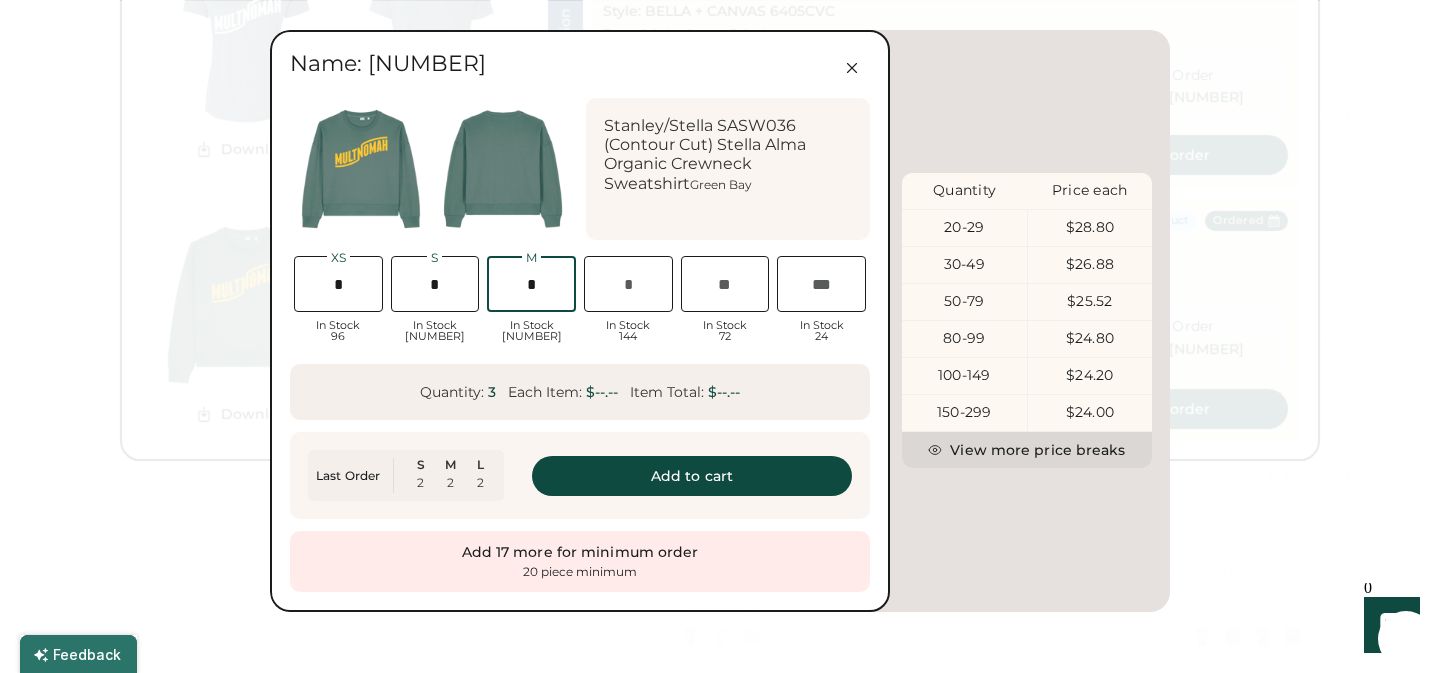 type on "*" 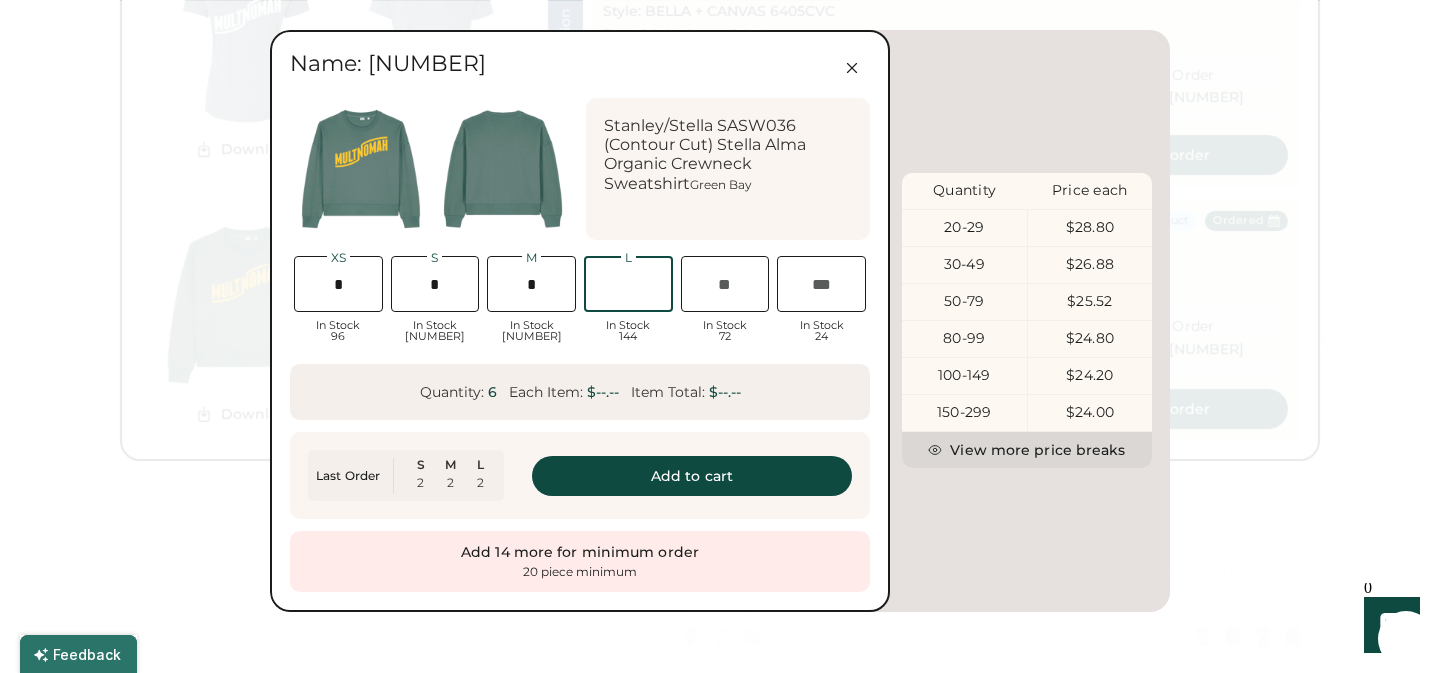 scroll, scrollTop: 0, scrollLeft: 53, axis: horizontal 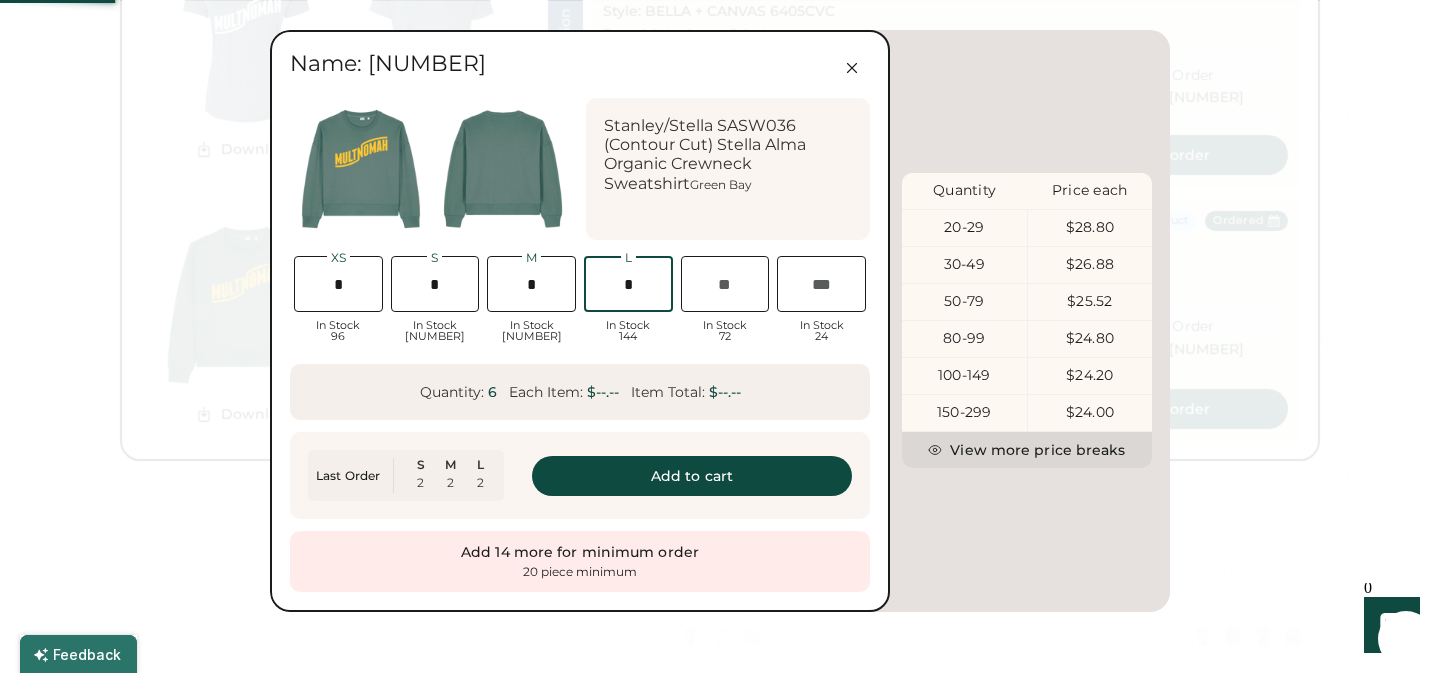 type on "*" 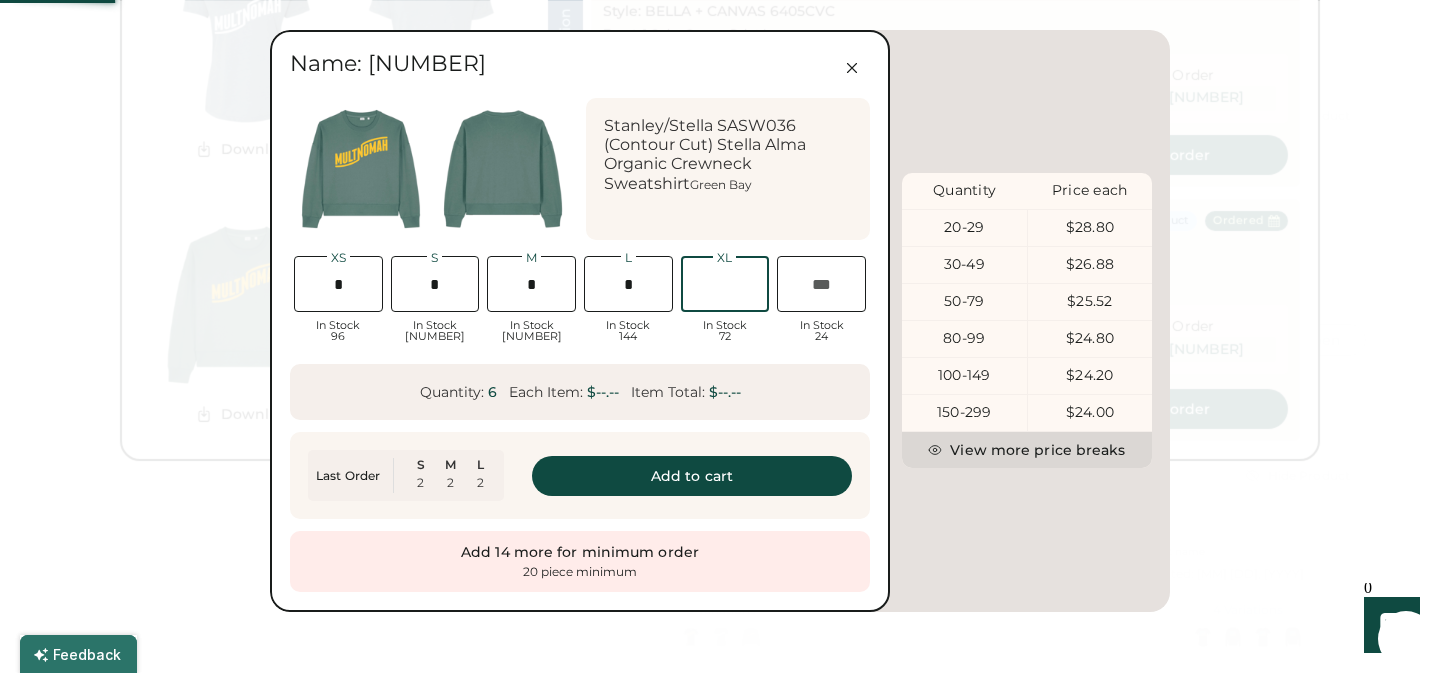 click at bounding box center [725, 284] 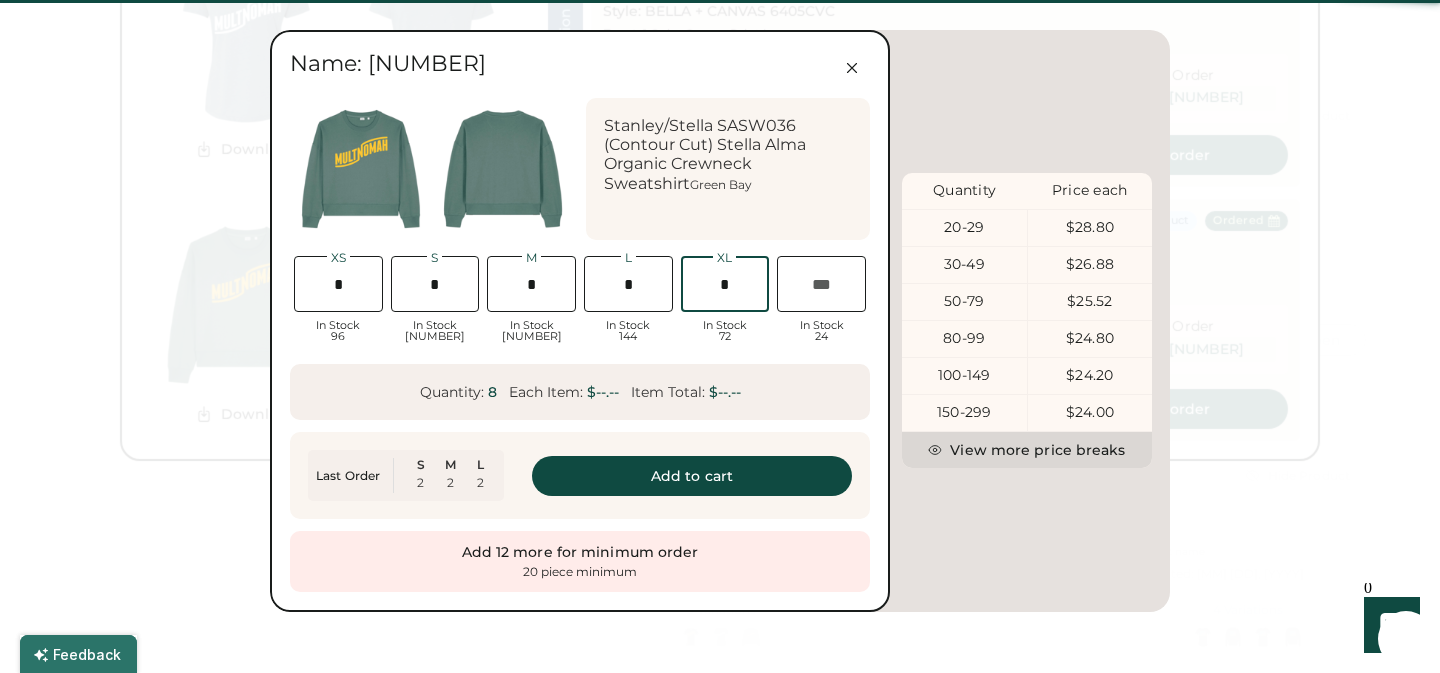 scroll, scrollTop: 0, scrollLeft: 51, axis: horizontal 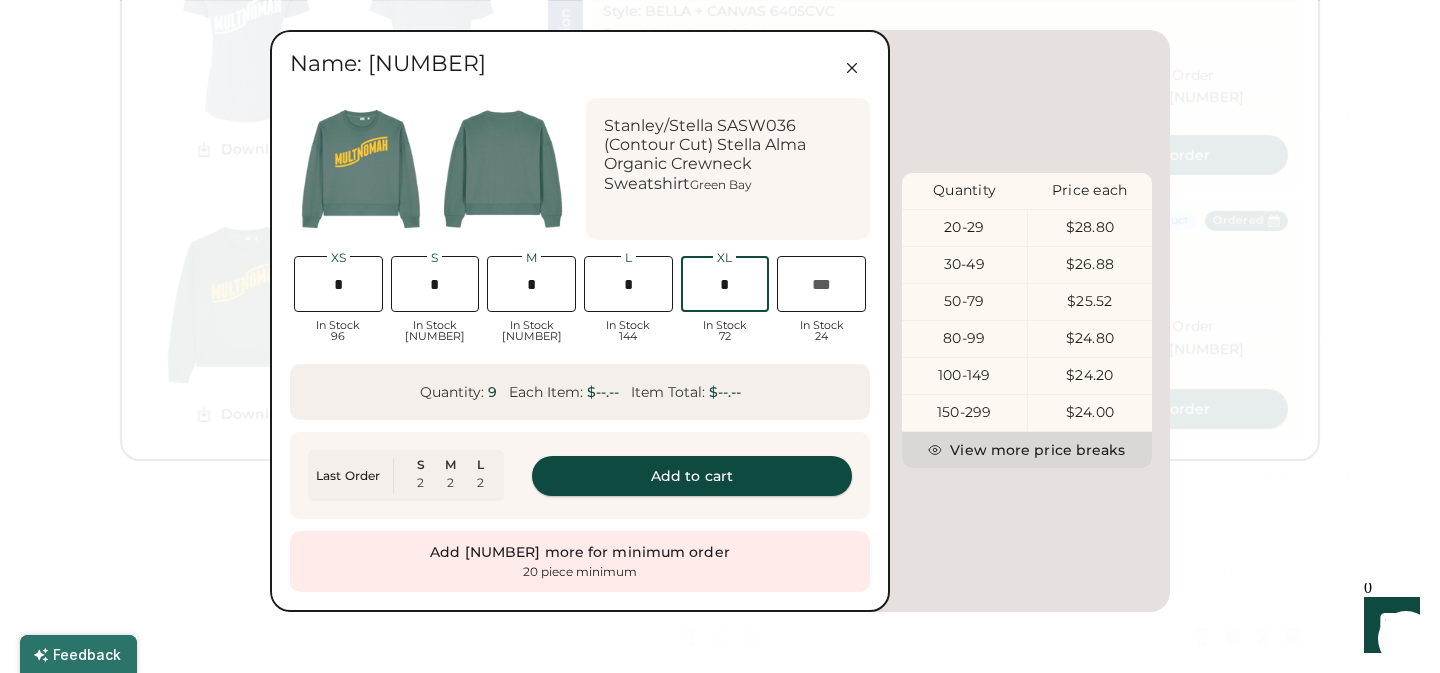 type on "*" 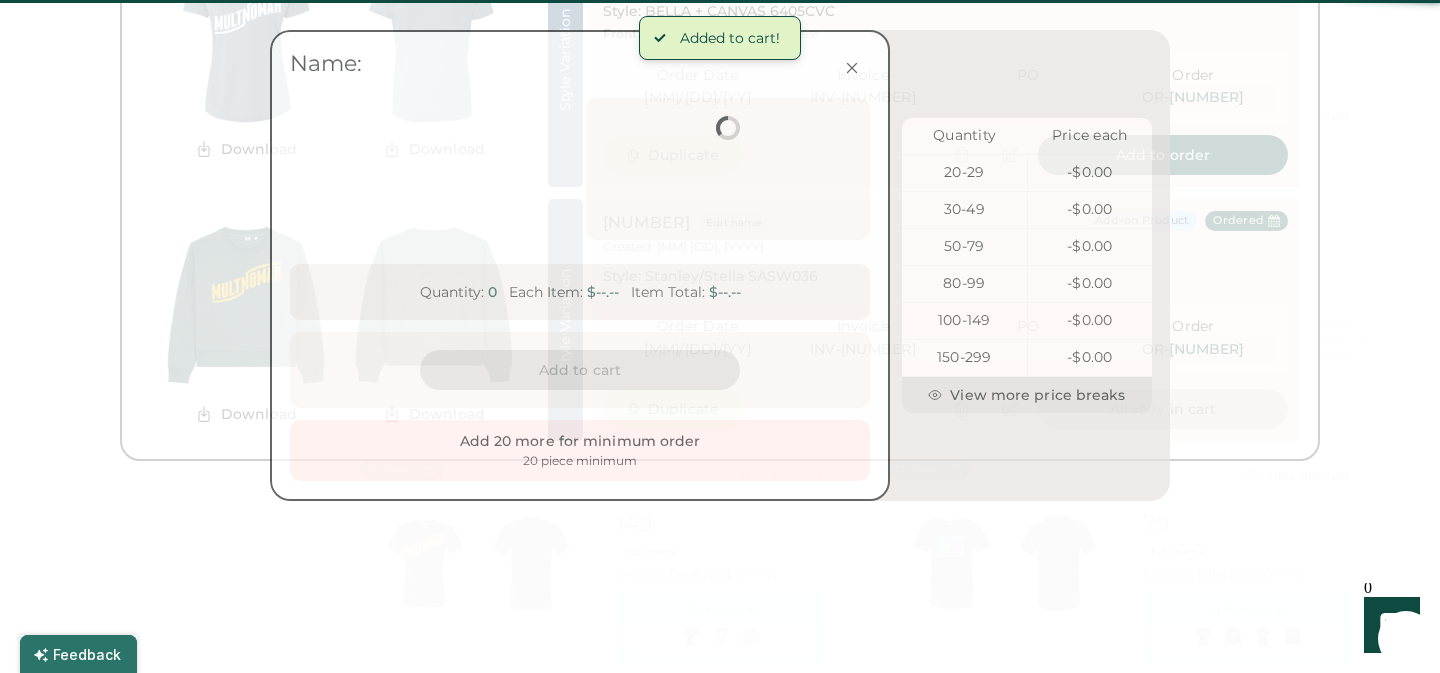 scroll, scrollTop: 0, scrollLeft: 0, axis: both 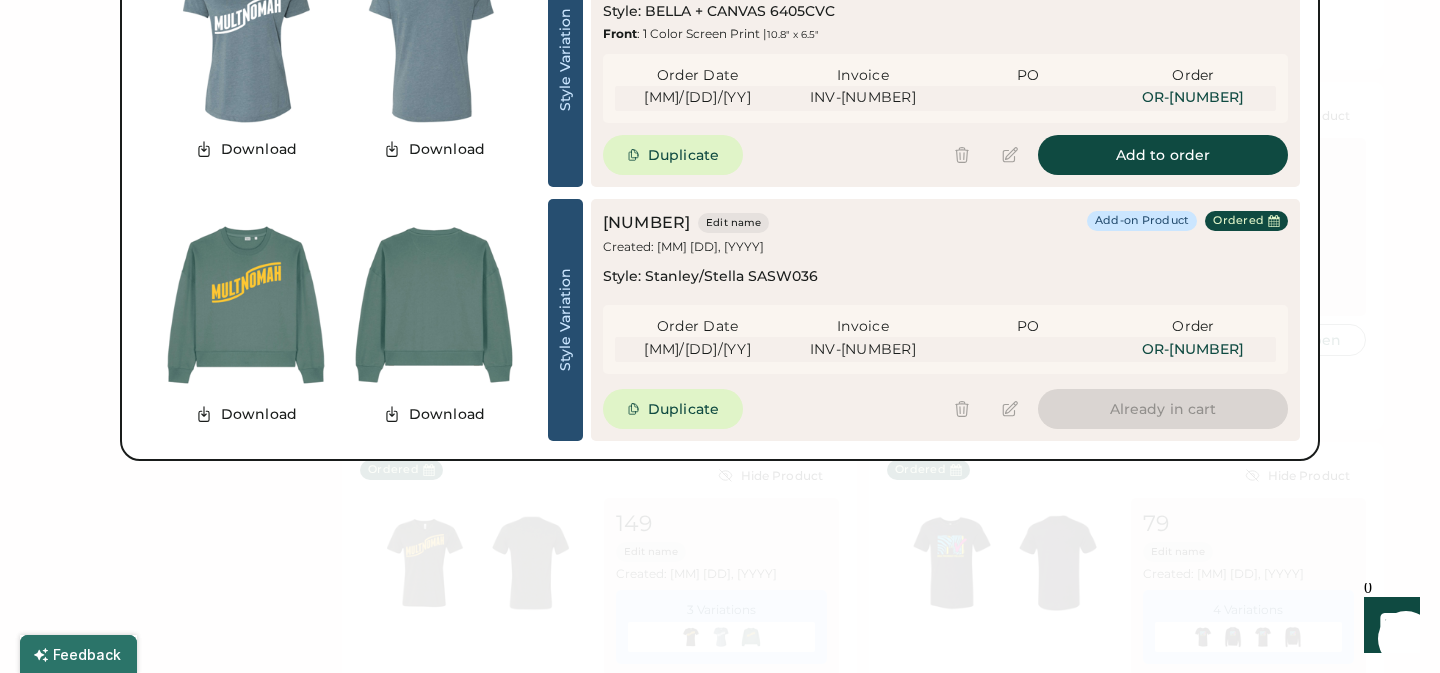 click at bounding box center (720, 336) 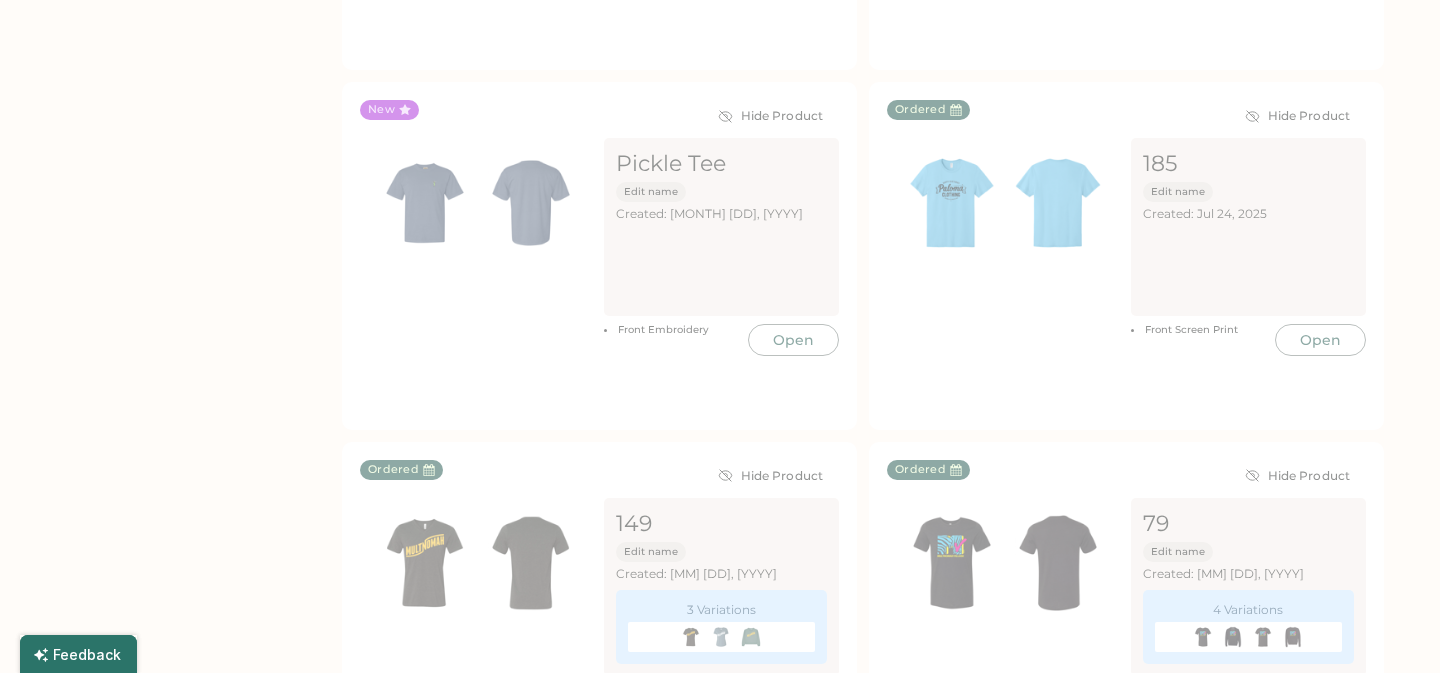 scroll, scrollTop: 0, scrollLeft: 0, axis: both 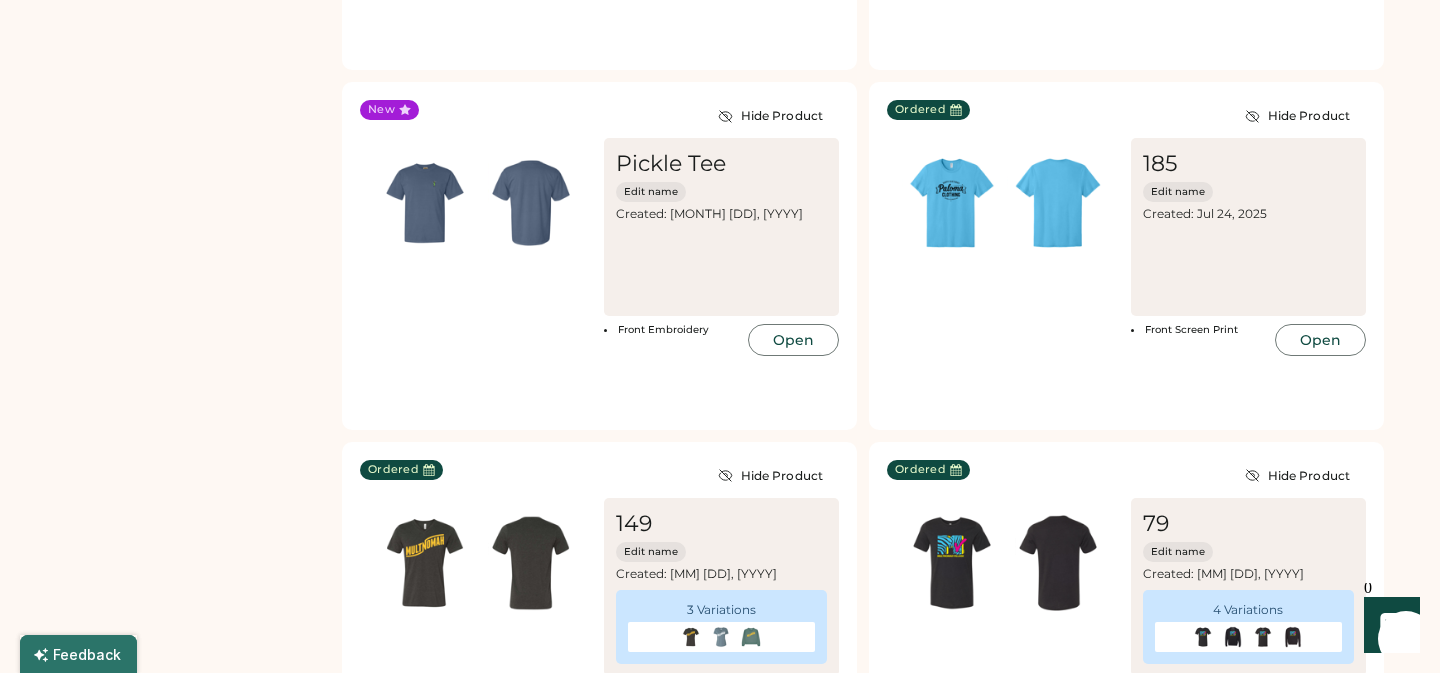 click at bounding box center (1058, 923) 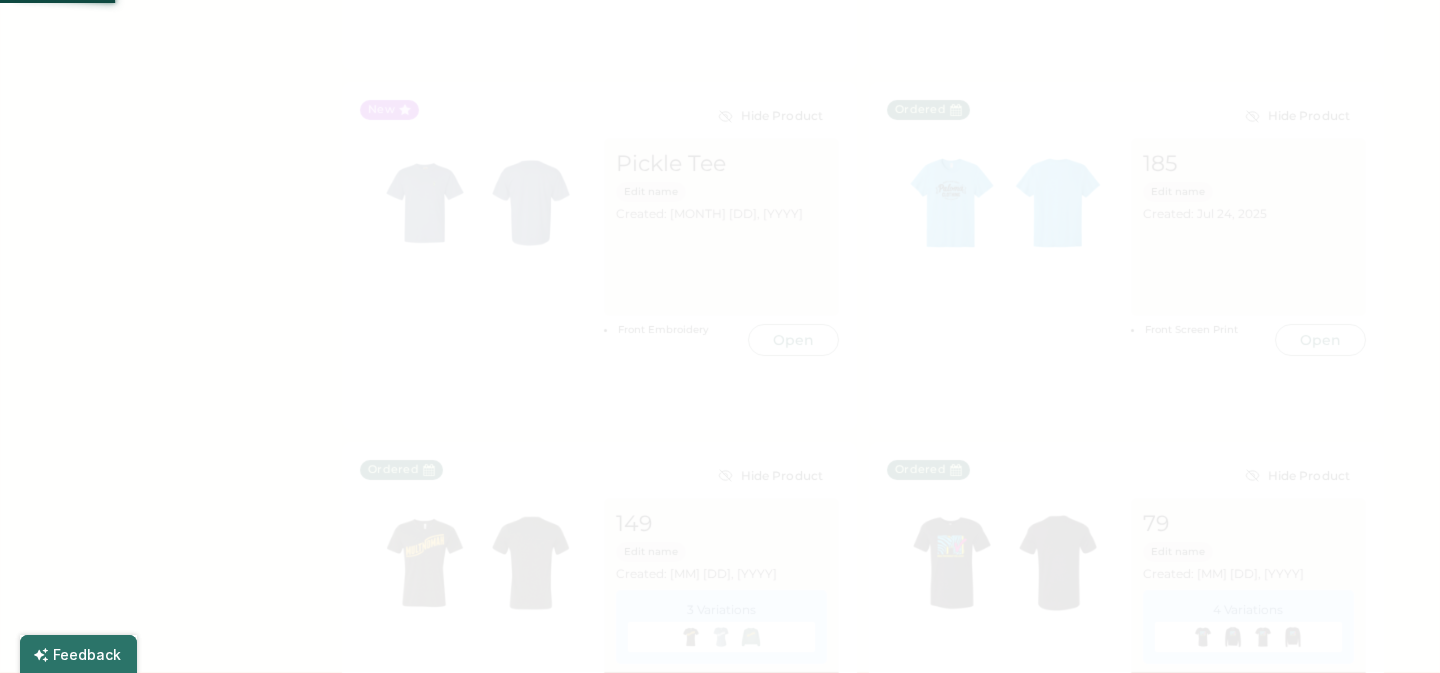 scroll, scrollTop: 0, scrollLeft: 0, axis: both 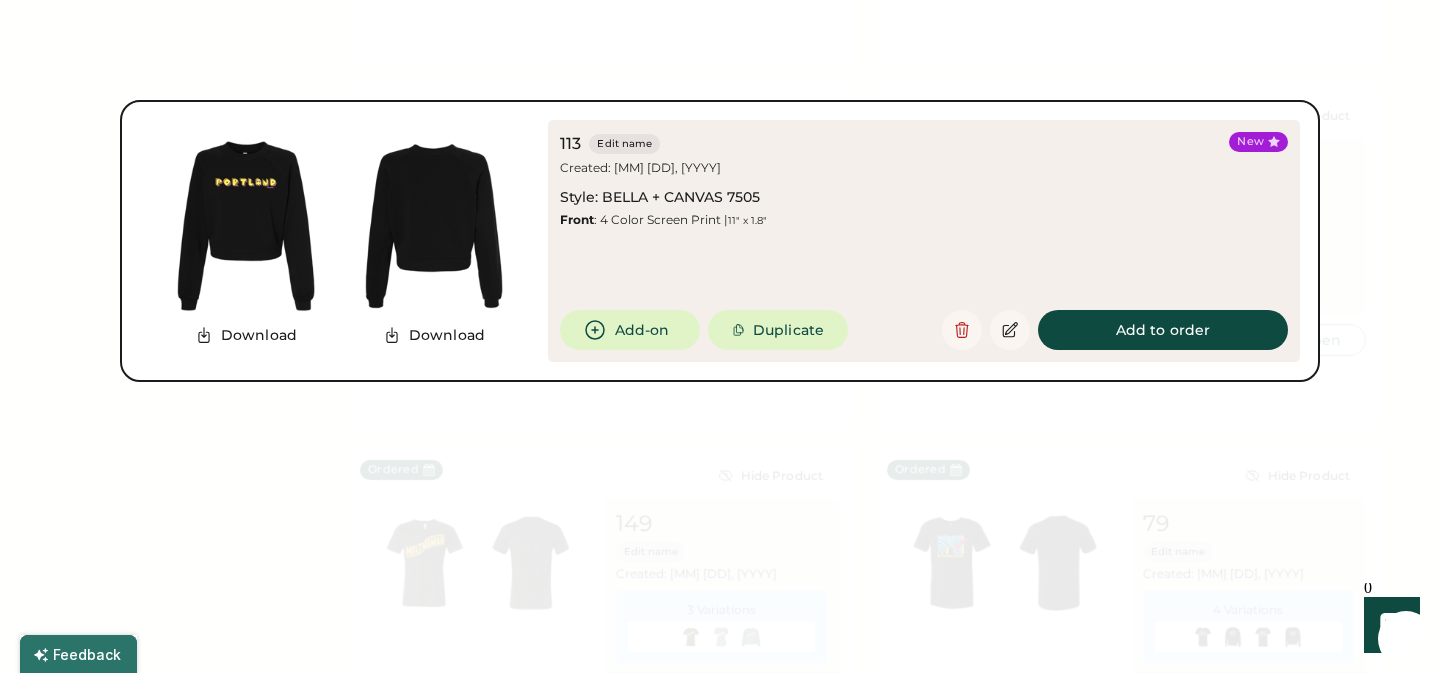 click at bounding box center (720, 336) 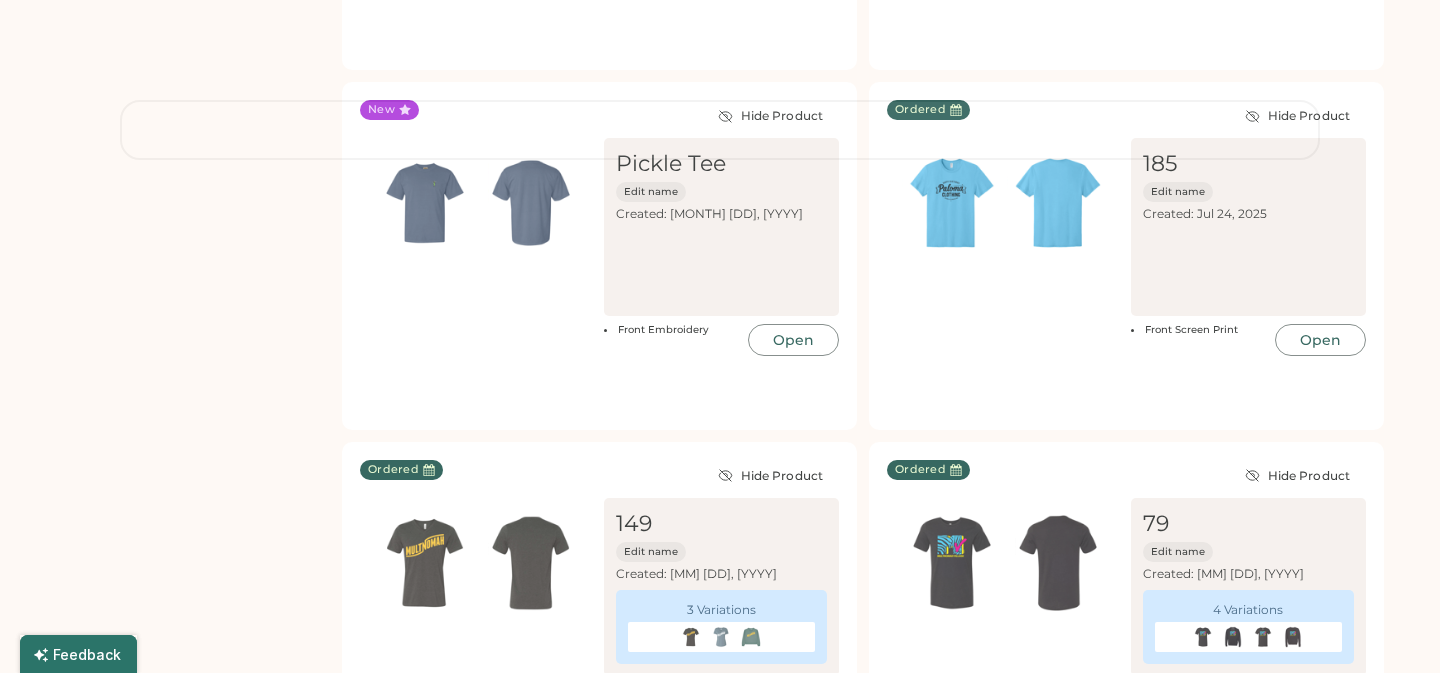 scroll, scrollTop: 0, scrollLeft: 0, axis: both 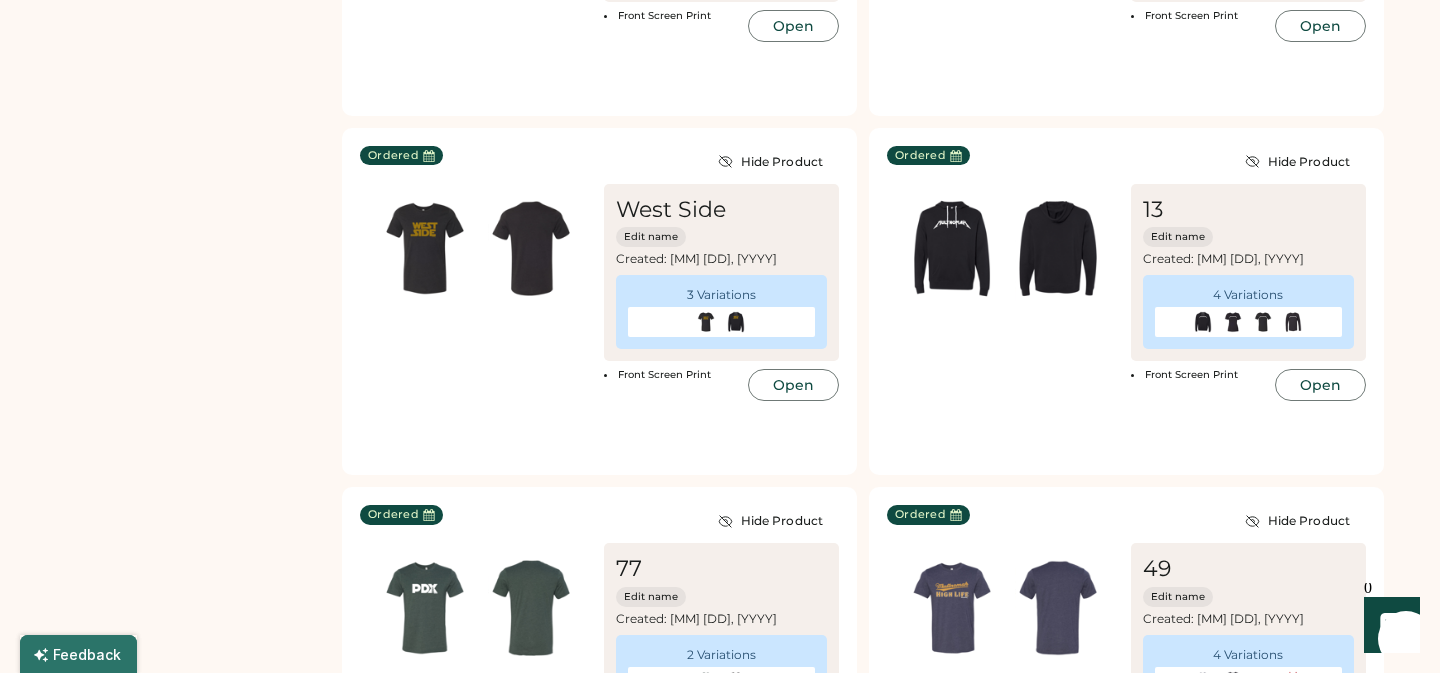 click at bounding box center [952, 968] 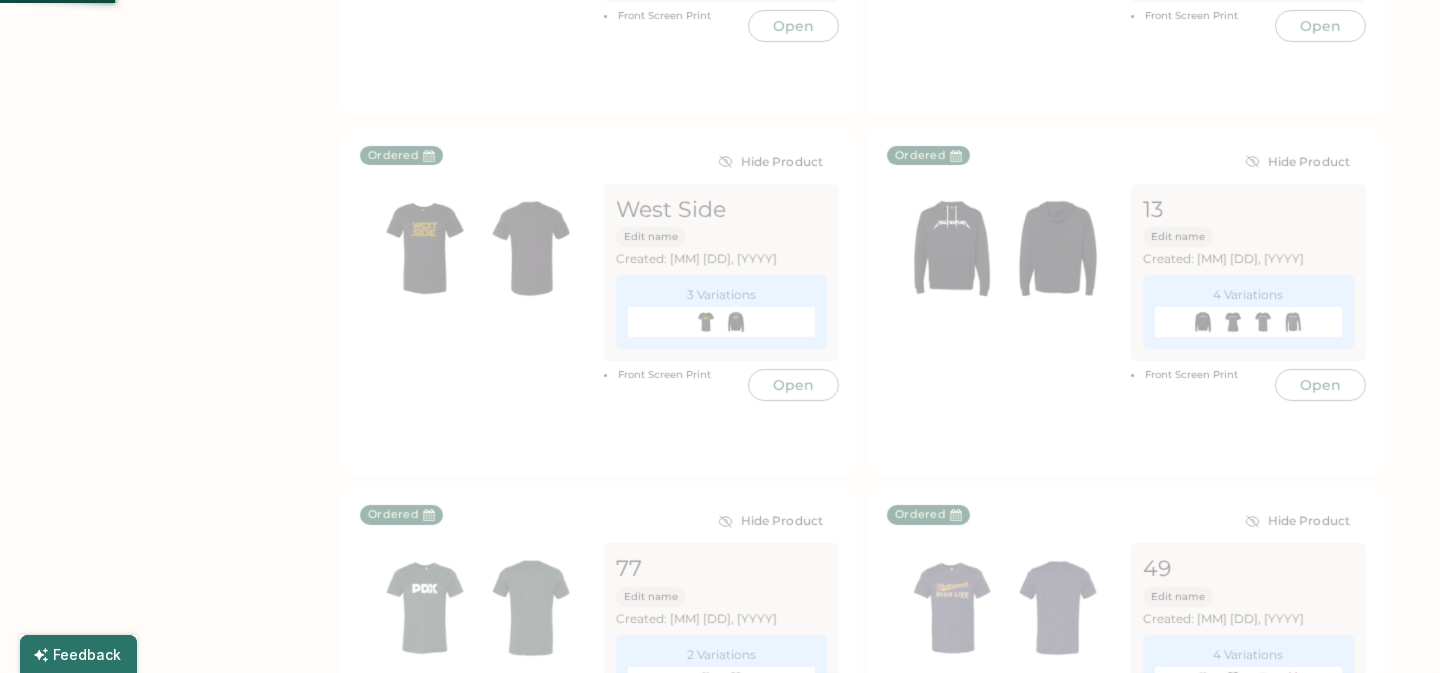scroll, scrollTop: 0, scrollLeft: 0, axis: both 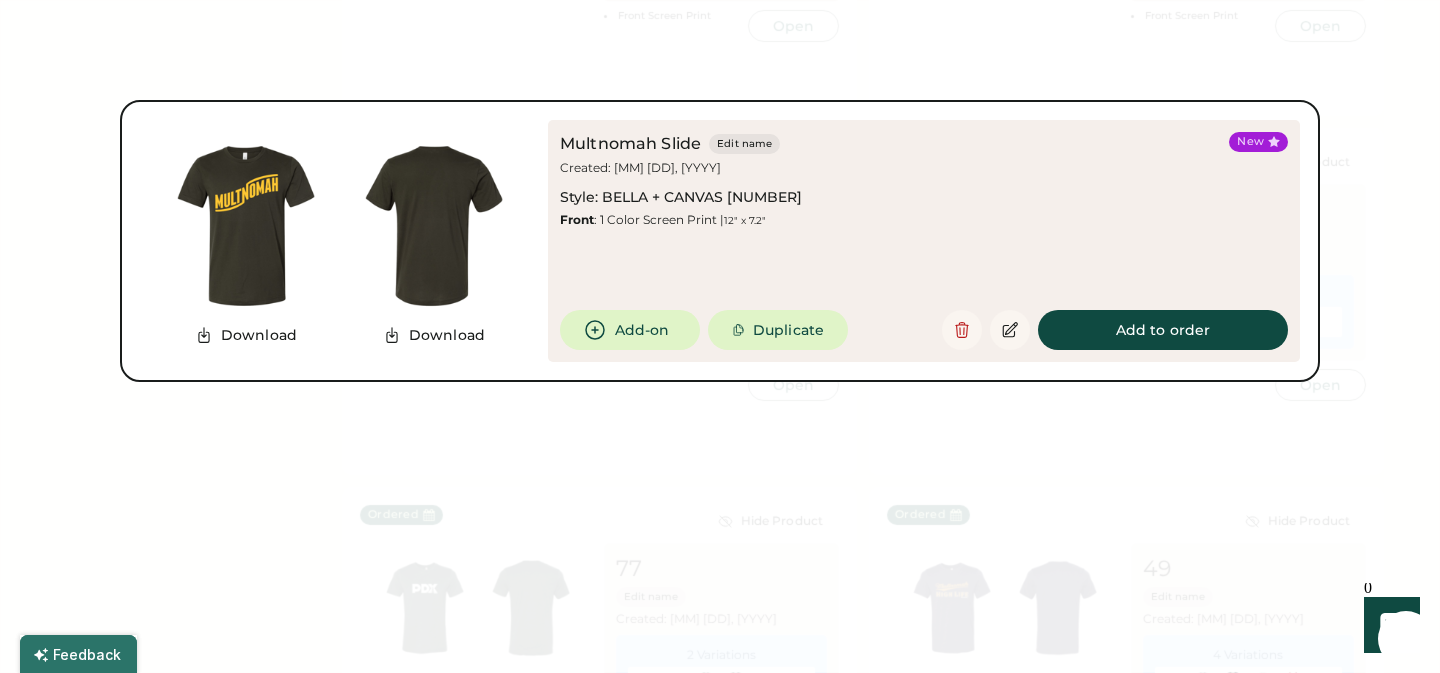click at bounding box center (720, 336) 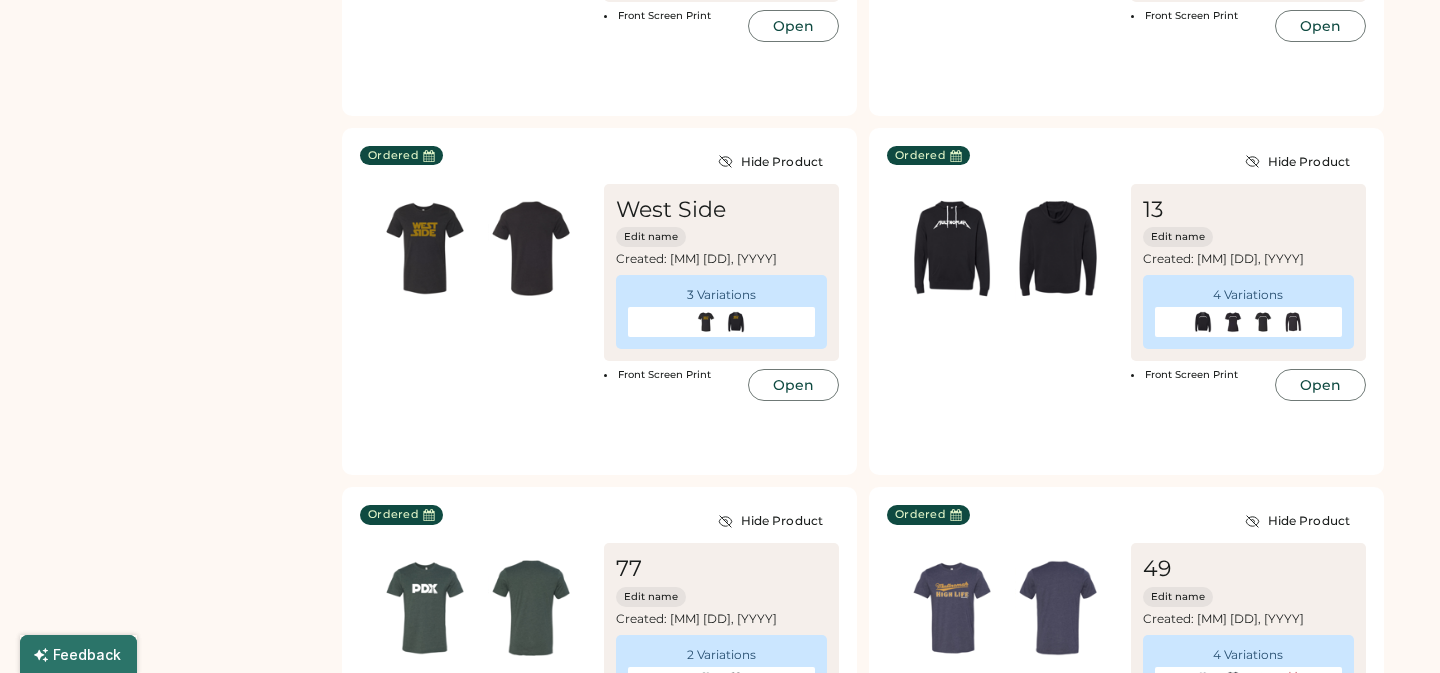 scroll, scrollTop: 0, scrollLeft: 0, axis: both 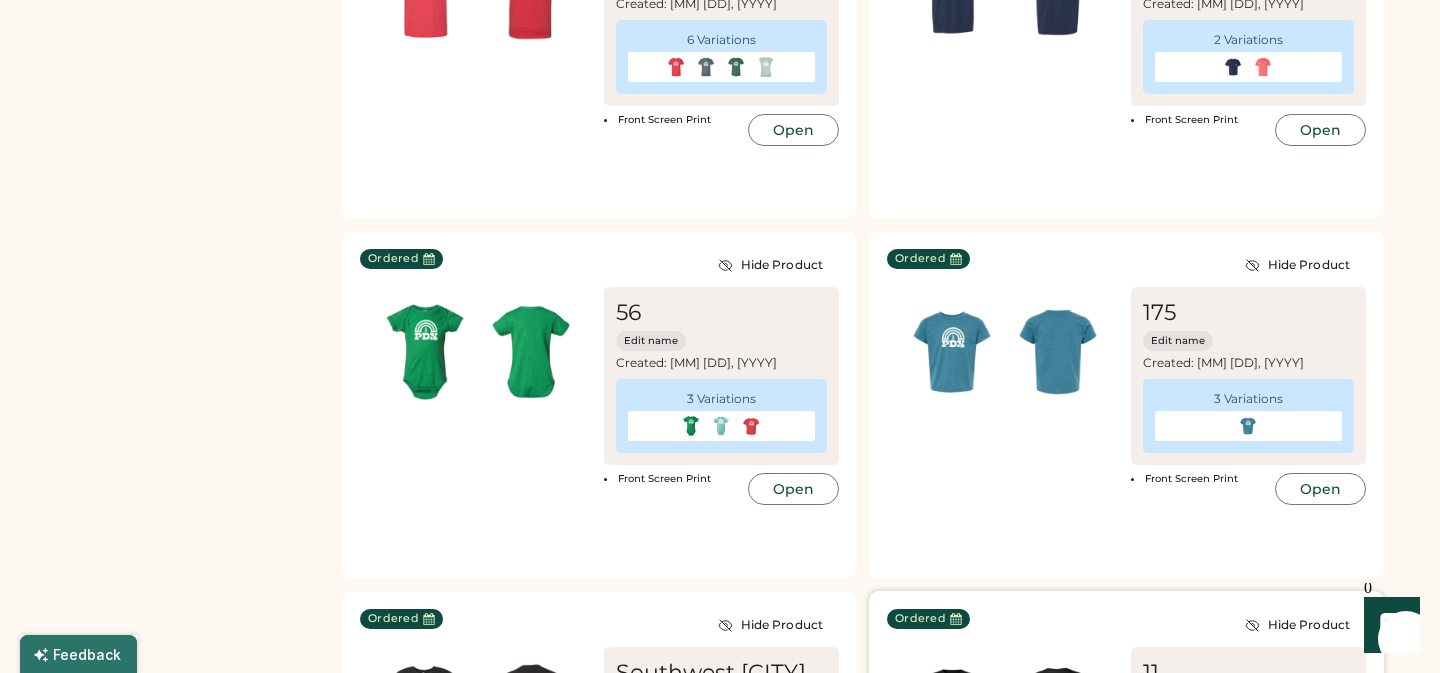 click at bounding box center [1058, 712] 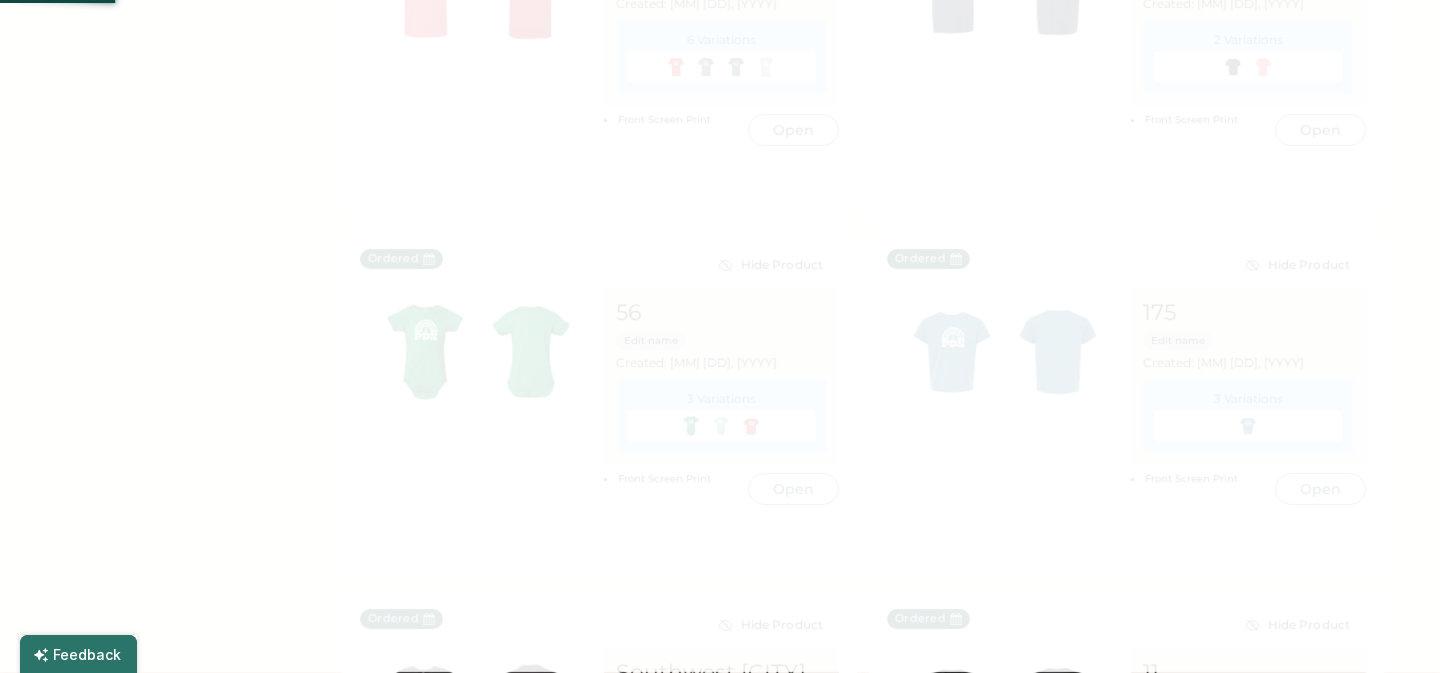 scroll, scrollTop: 0, scrollLeft: 0, axis: both 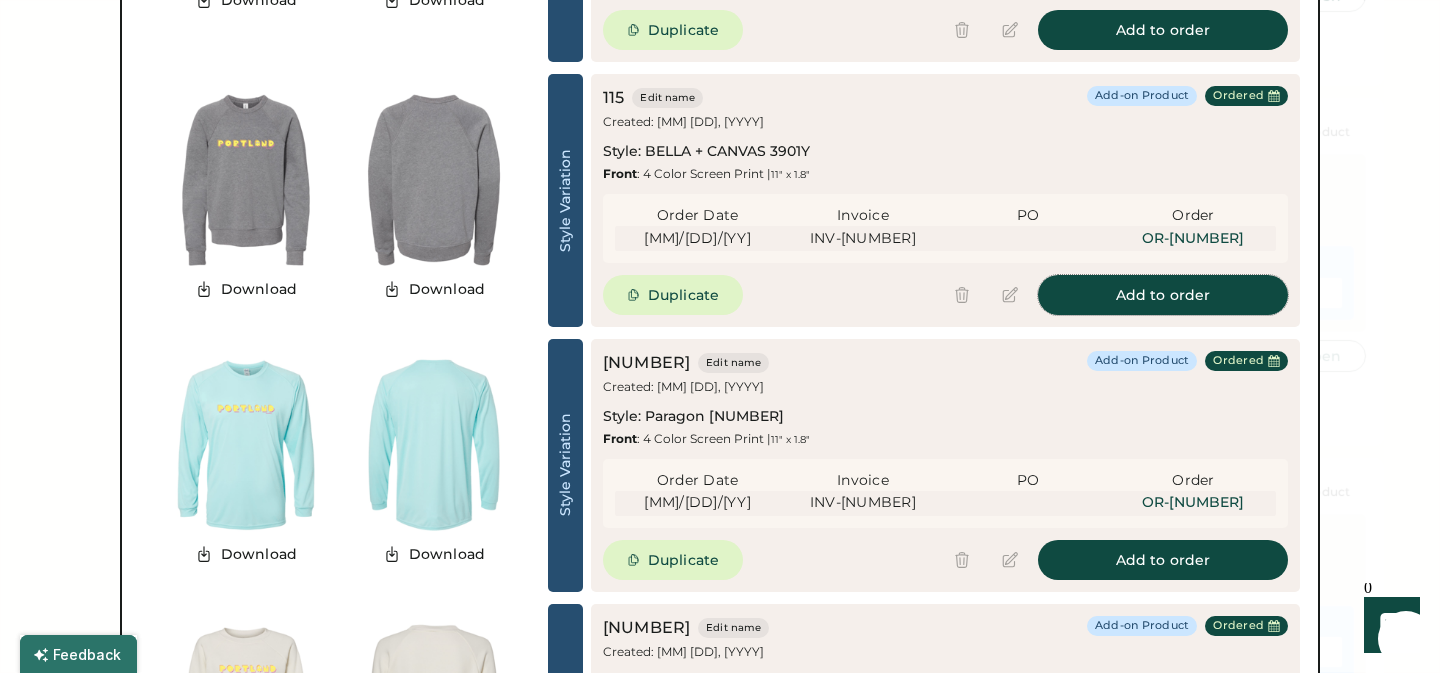 click on "Add to order" at bounding box center [1163, 295] 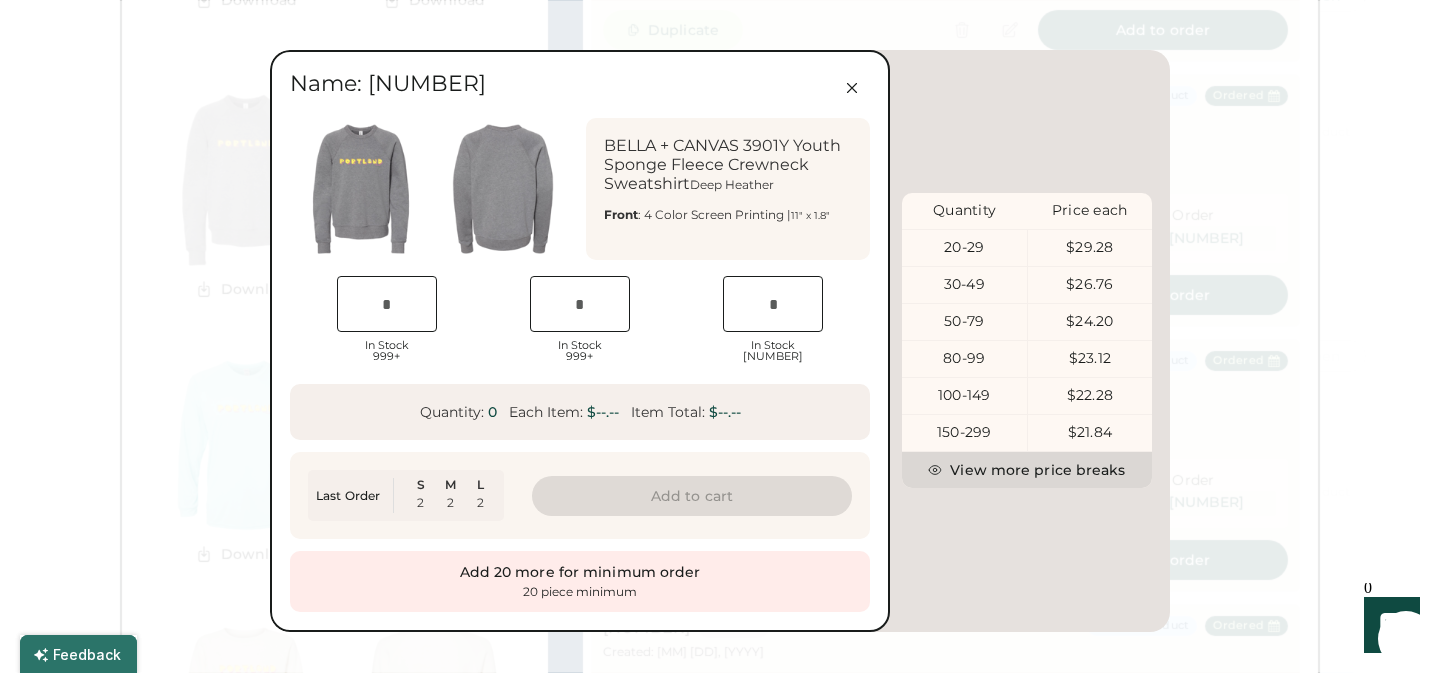 scroll, scrollTop: 0, scrollLeft: 44, axis: horizontal 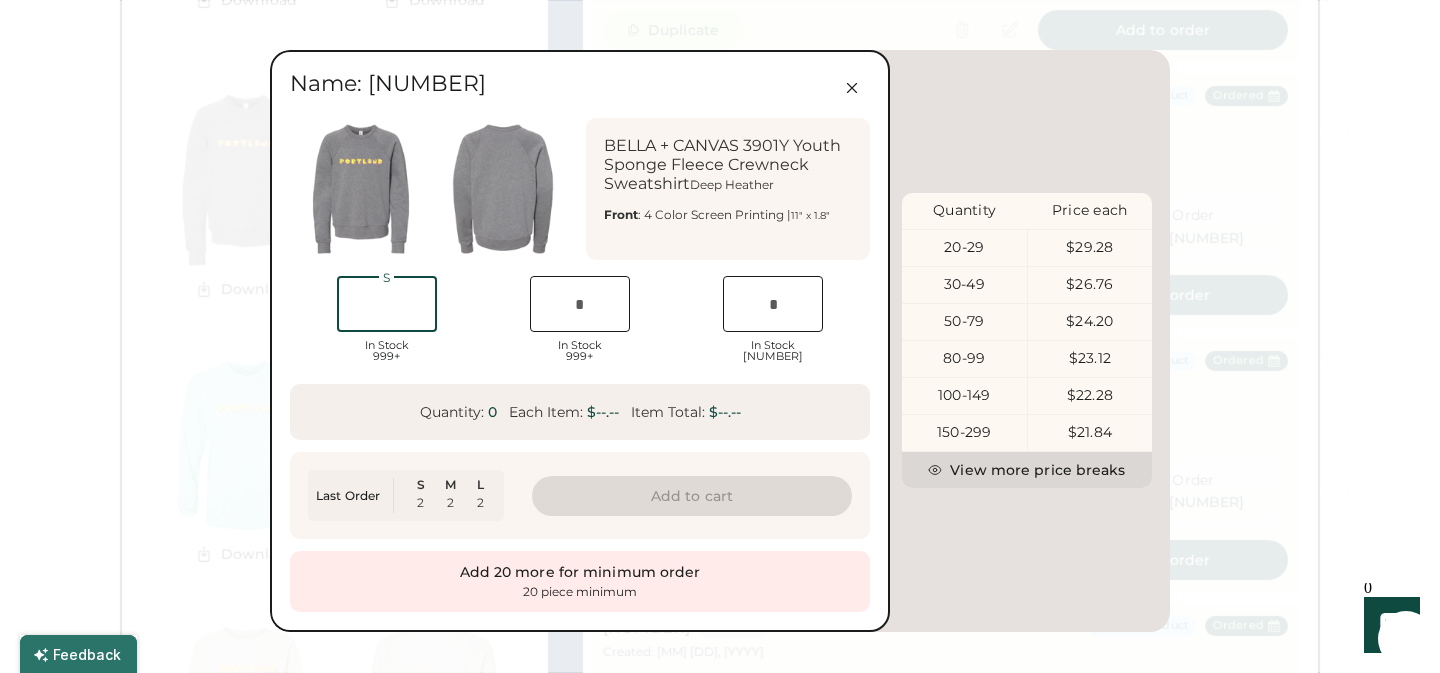click at bounding box center [387, 304] 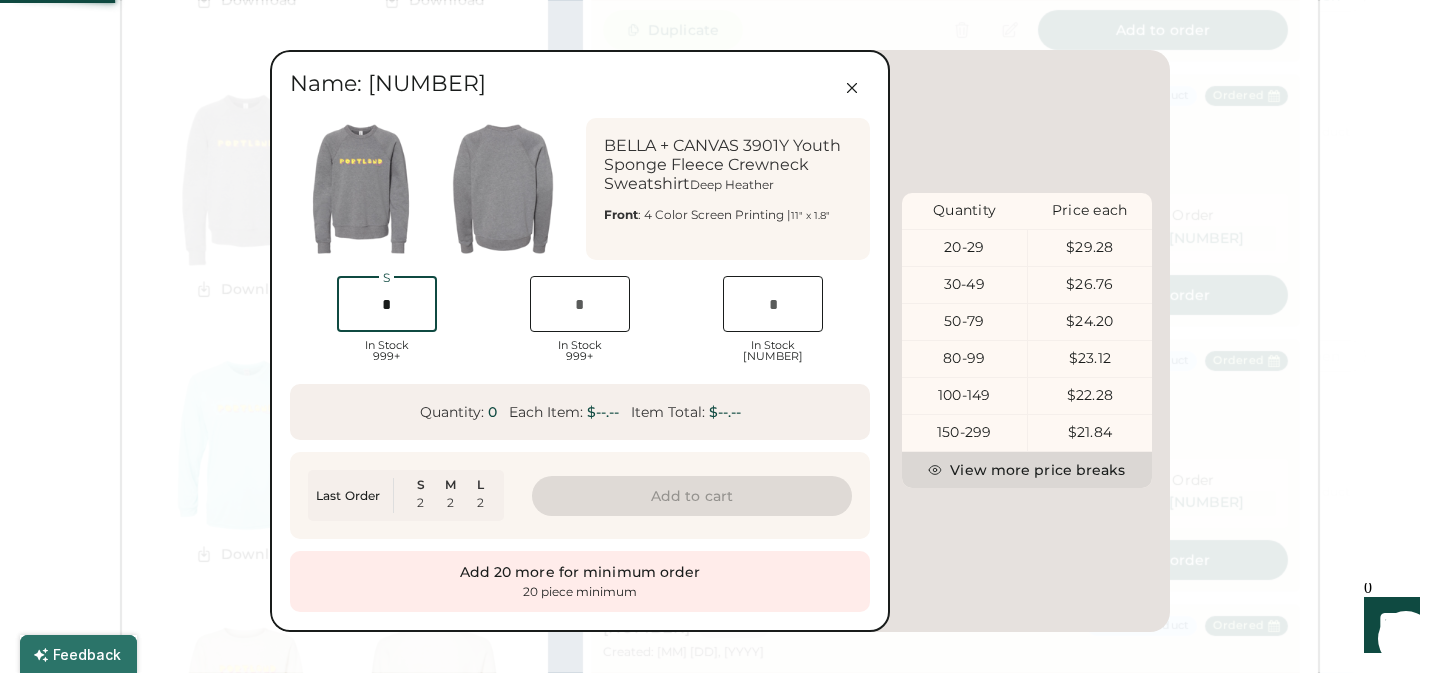 type on "*" 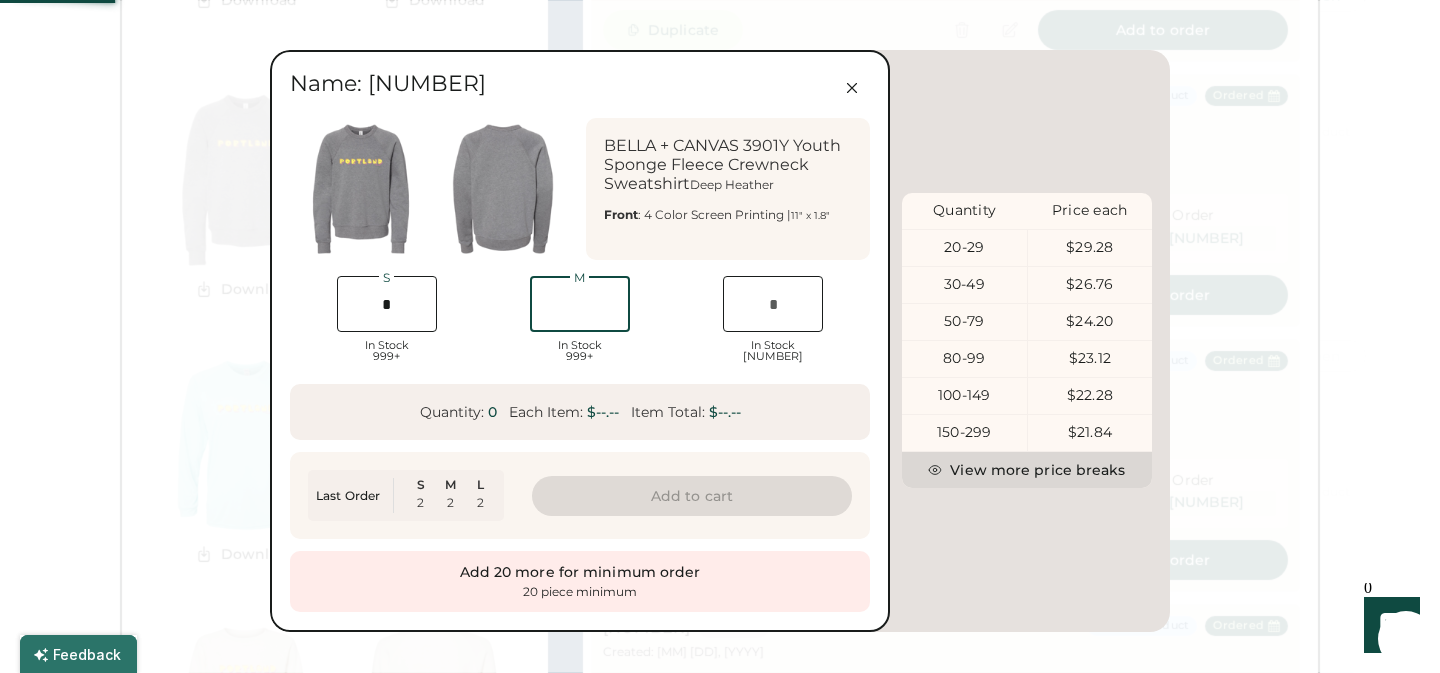 click at bounding box center (580, 304) 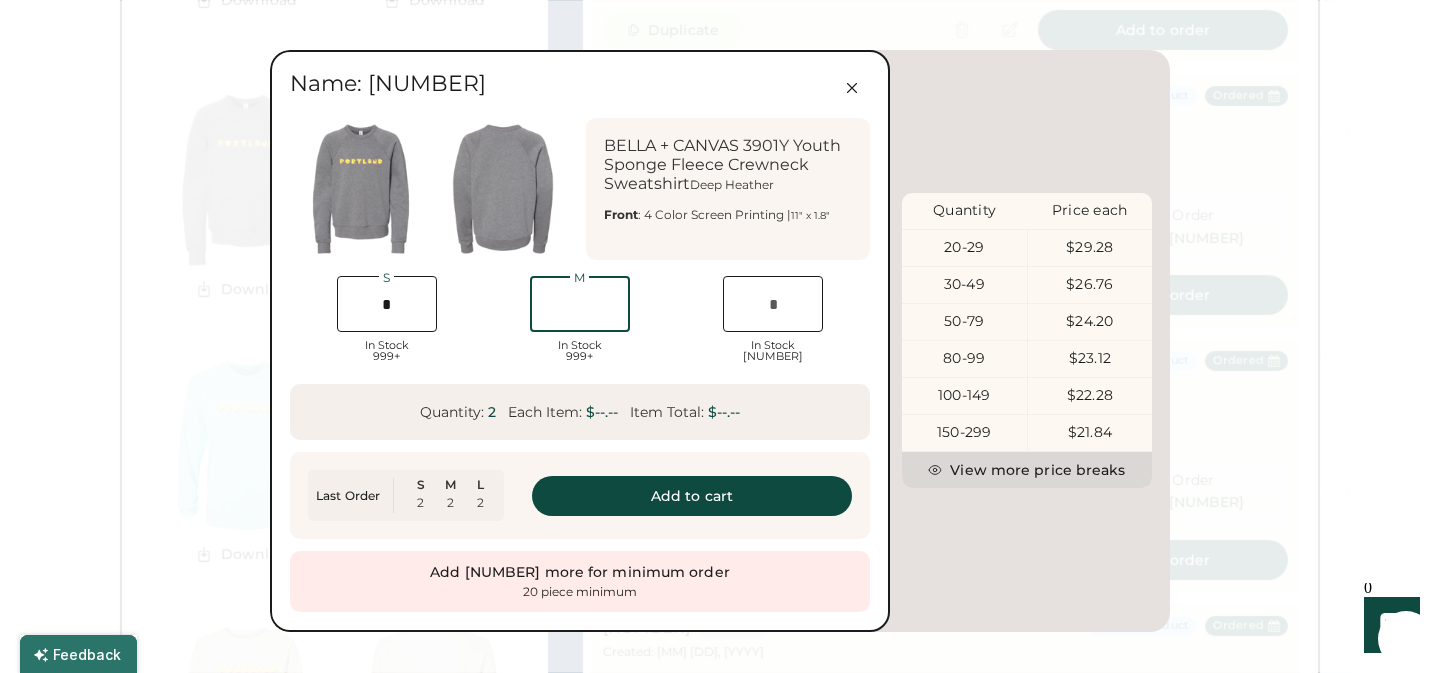 scroll, scrollTop: 0, scrollLeft: 45, axis: horizontal 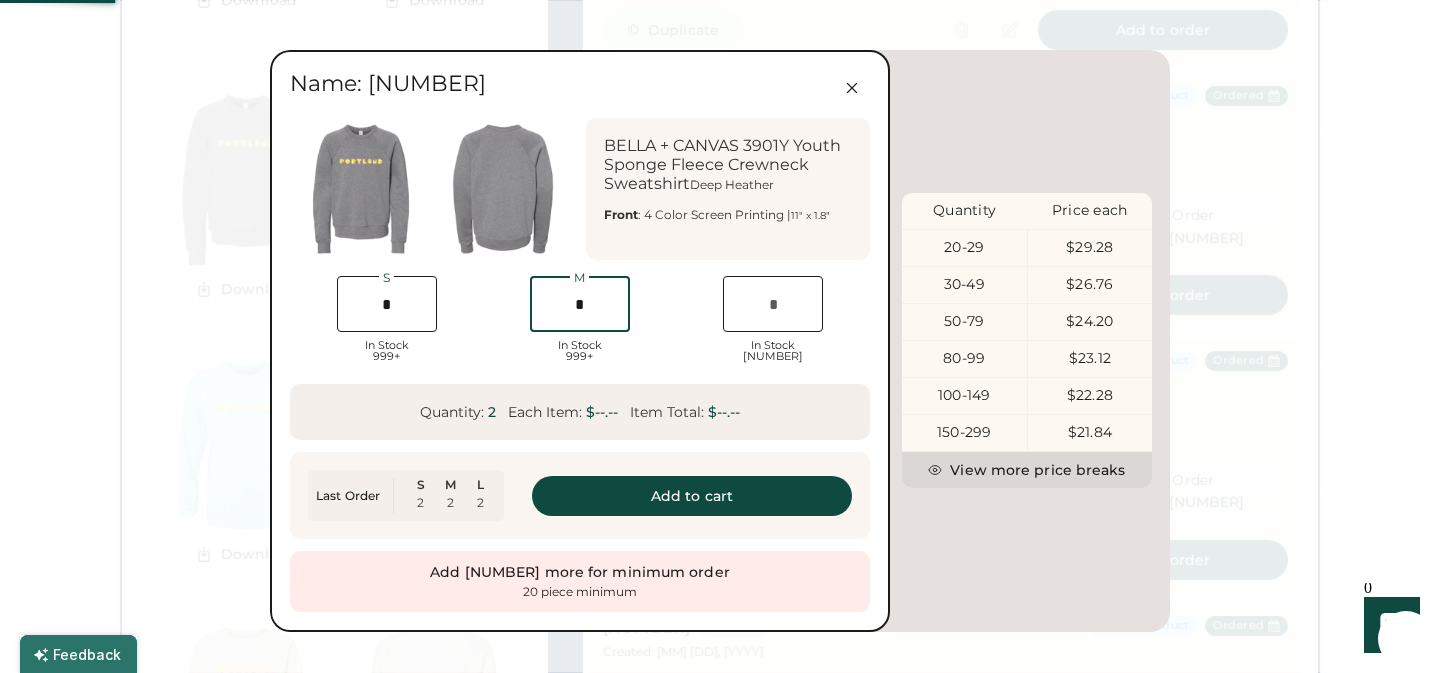 type on "*" 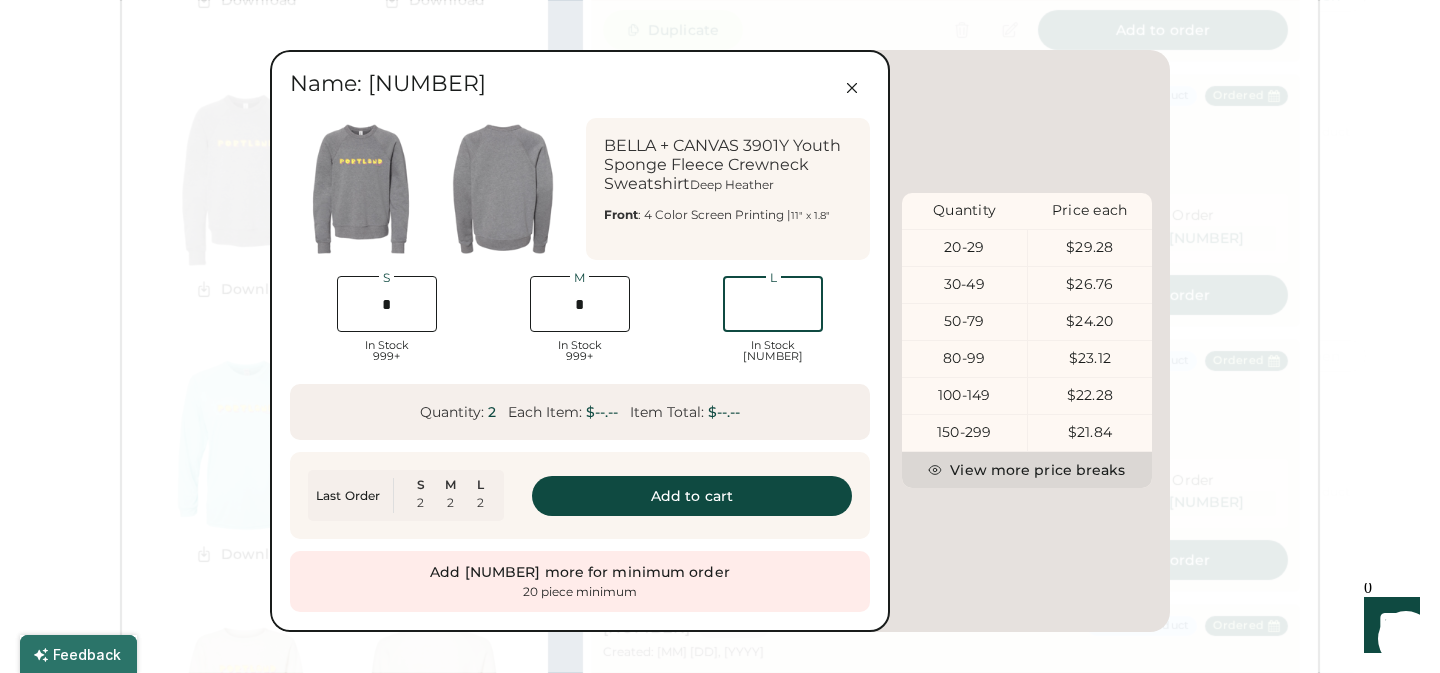 click at bounding box center (773, 304) 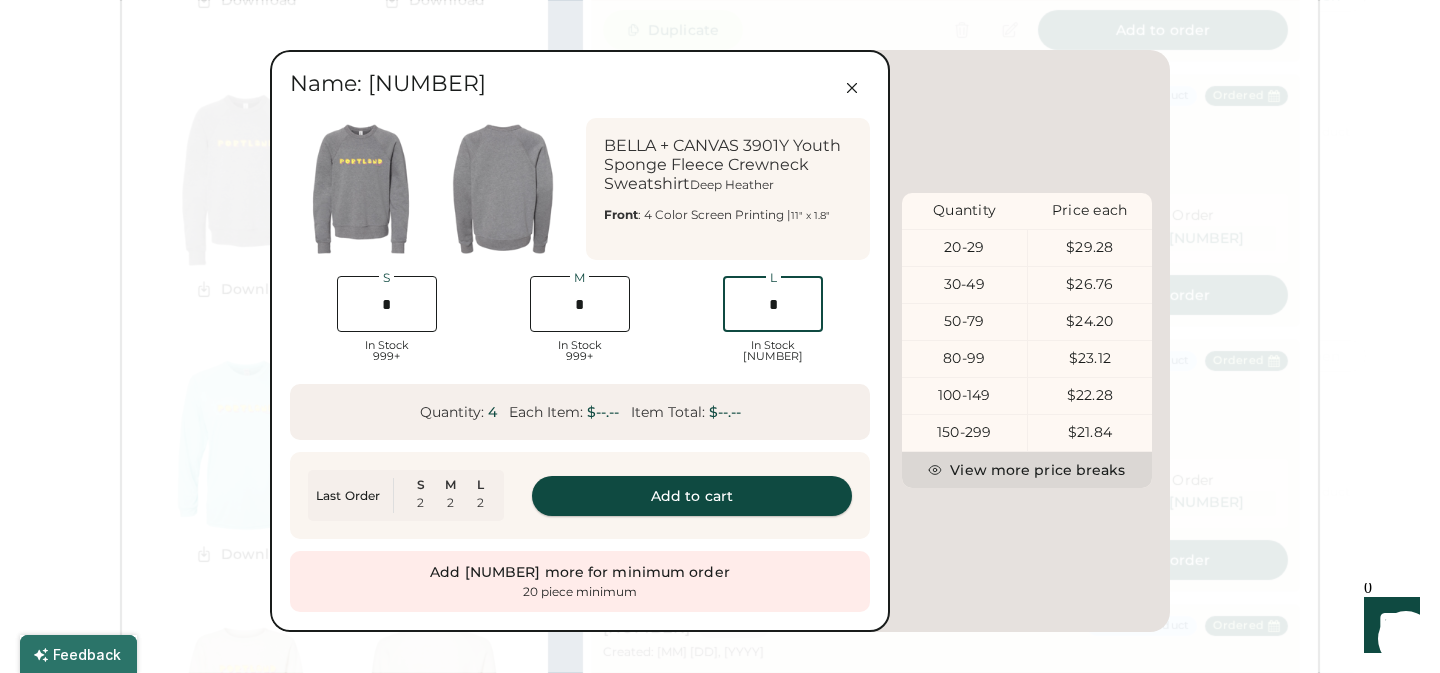 type on "*" 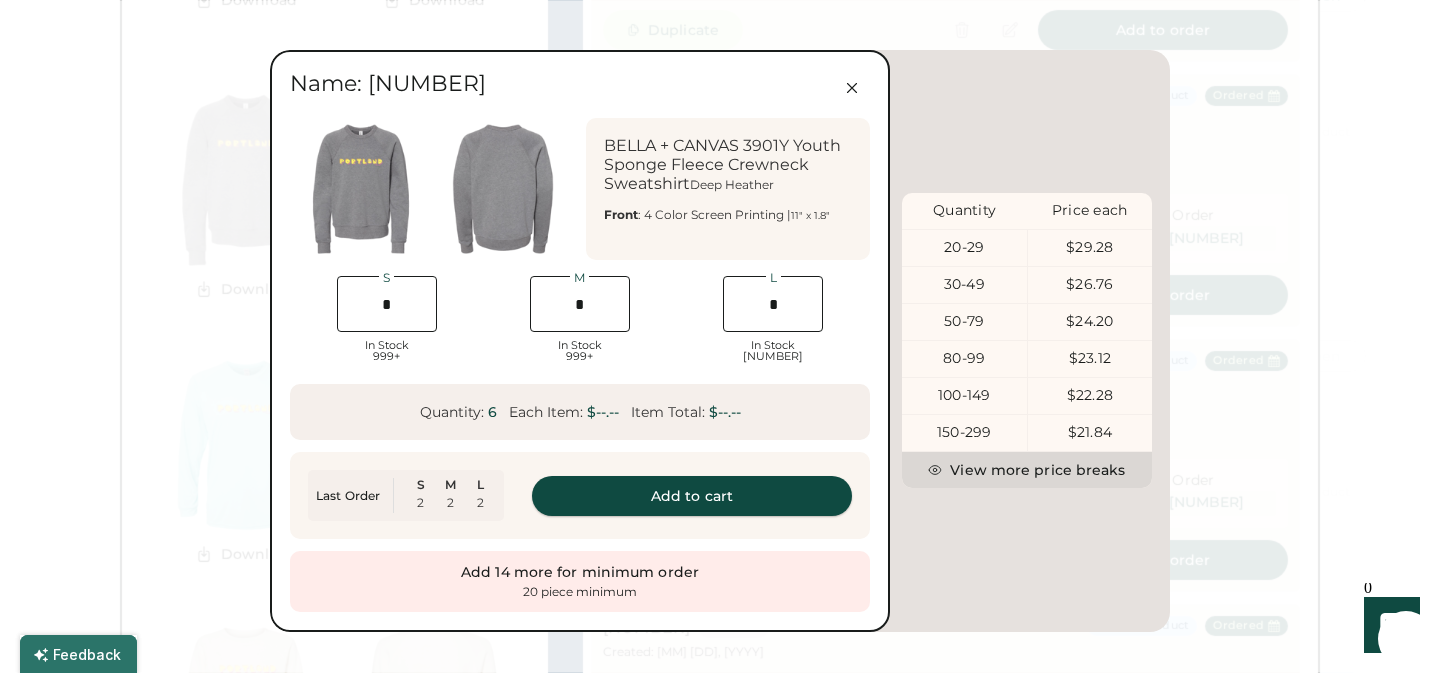 scroll, scrollTop: 0, scrollLeft: 48, axis: horizontal 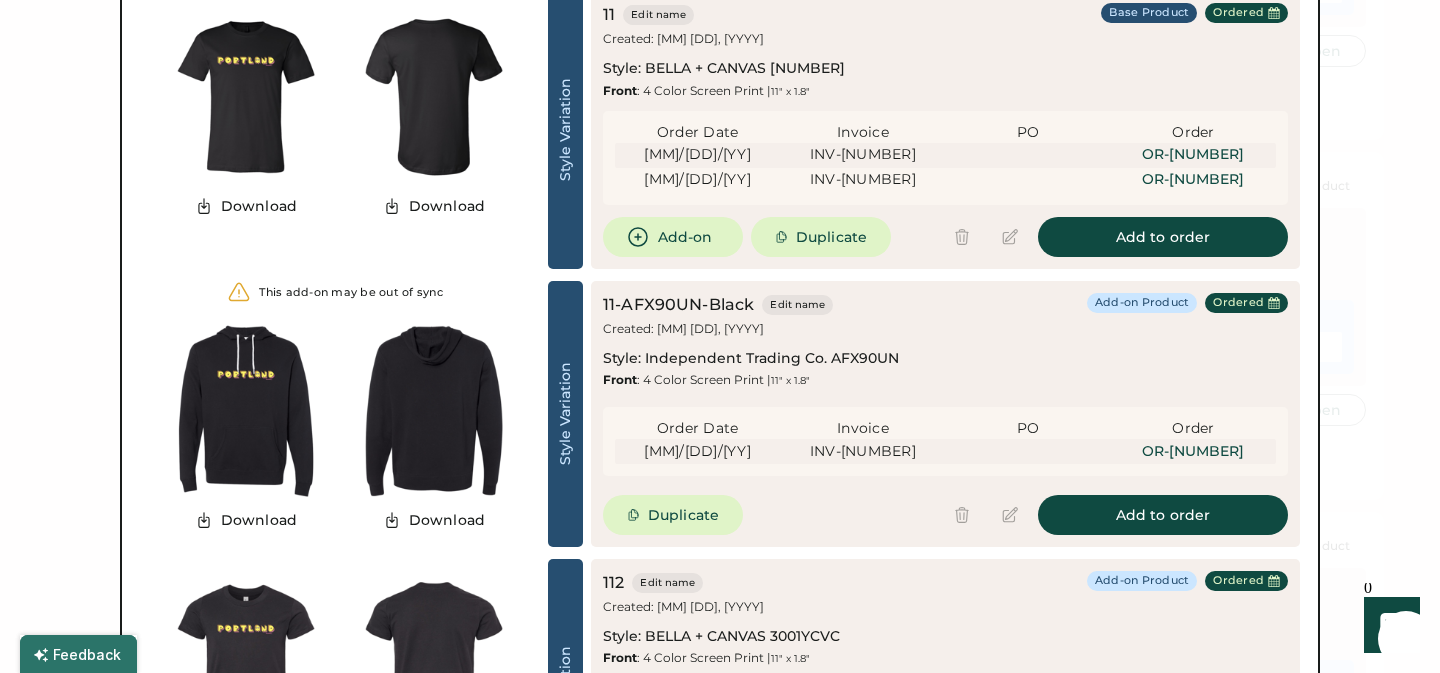 click at bounding box center [720, 336] 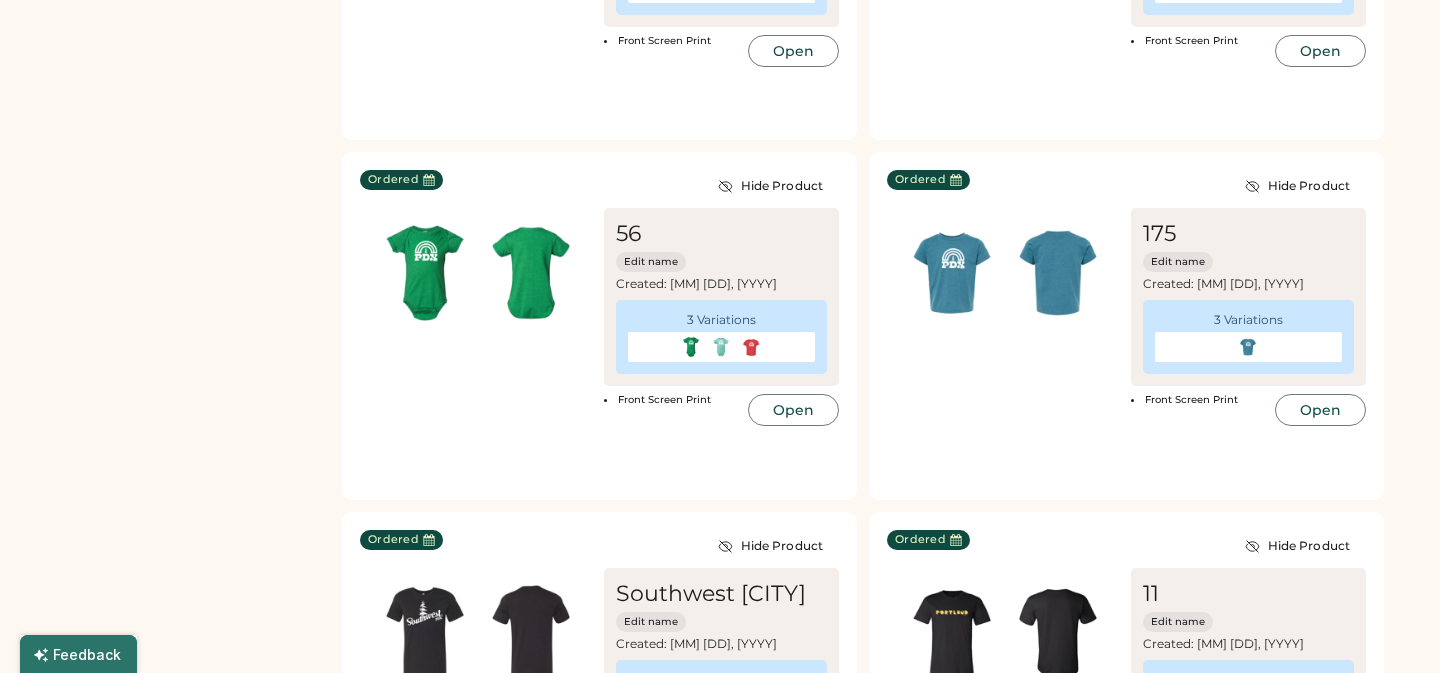 scroll, scrollTop: 0, scrollLeft: 0, axis: both 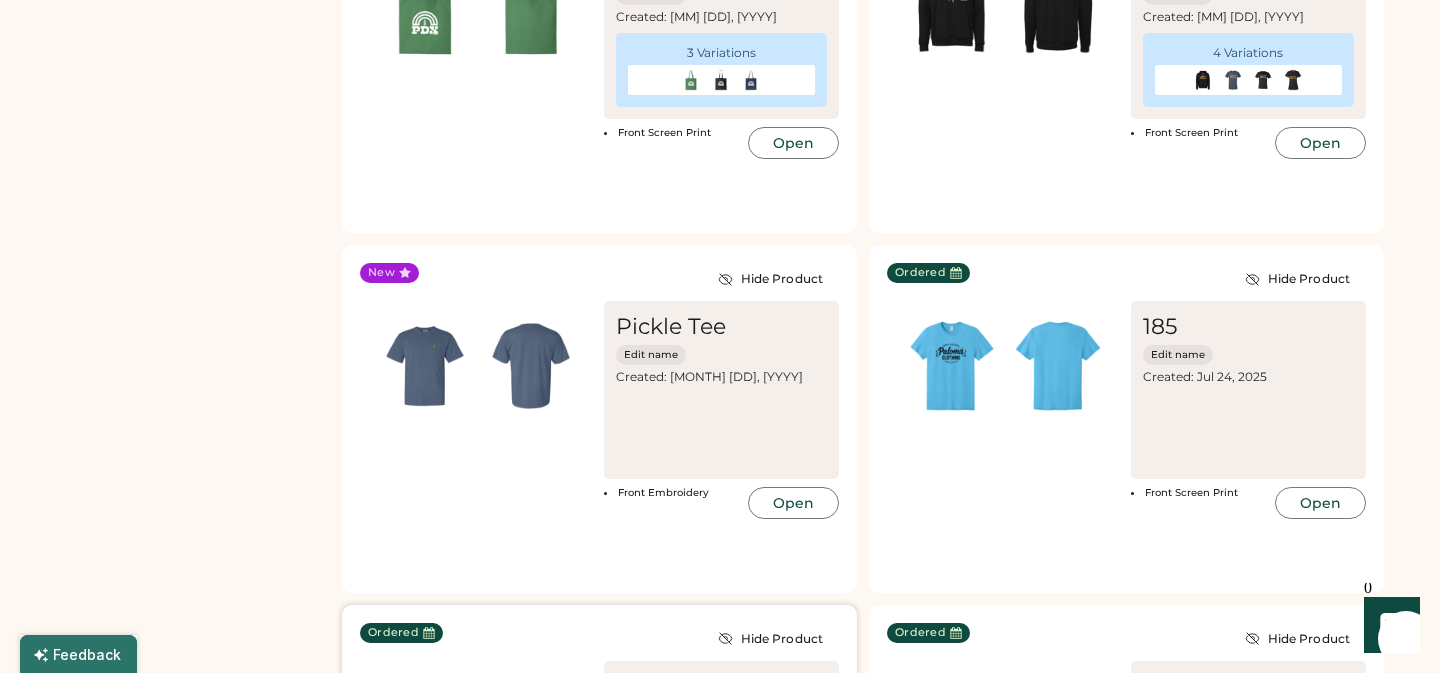 click on "Created: Apr 4, 2025" at bounding box center (722, 737) 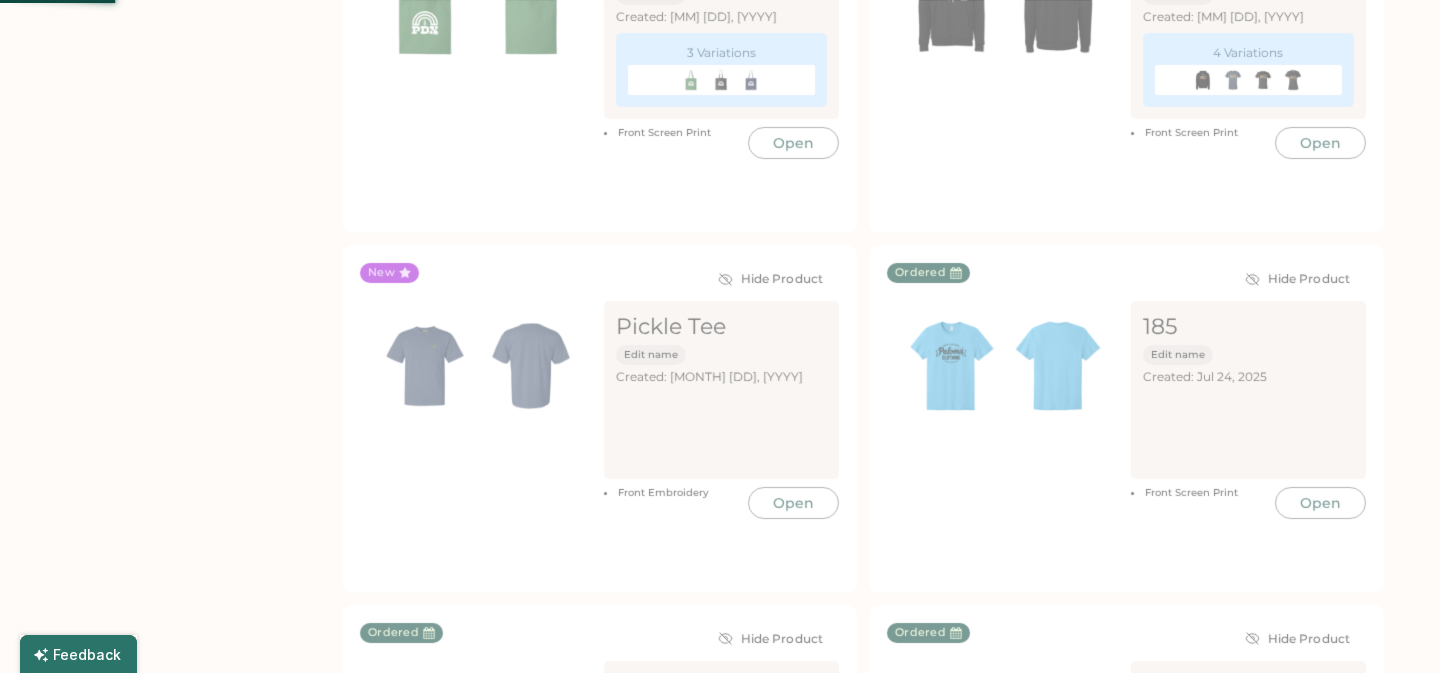 scroll, scrollTop: 0, scrollLeft: 0, axis: both 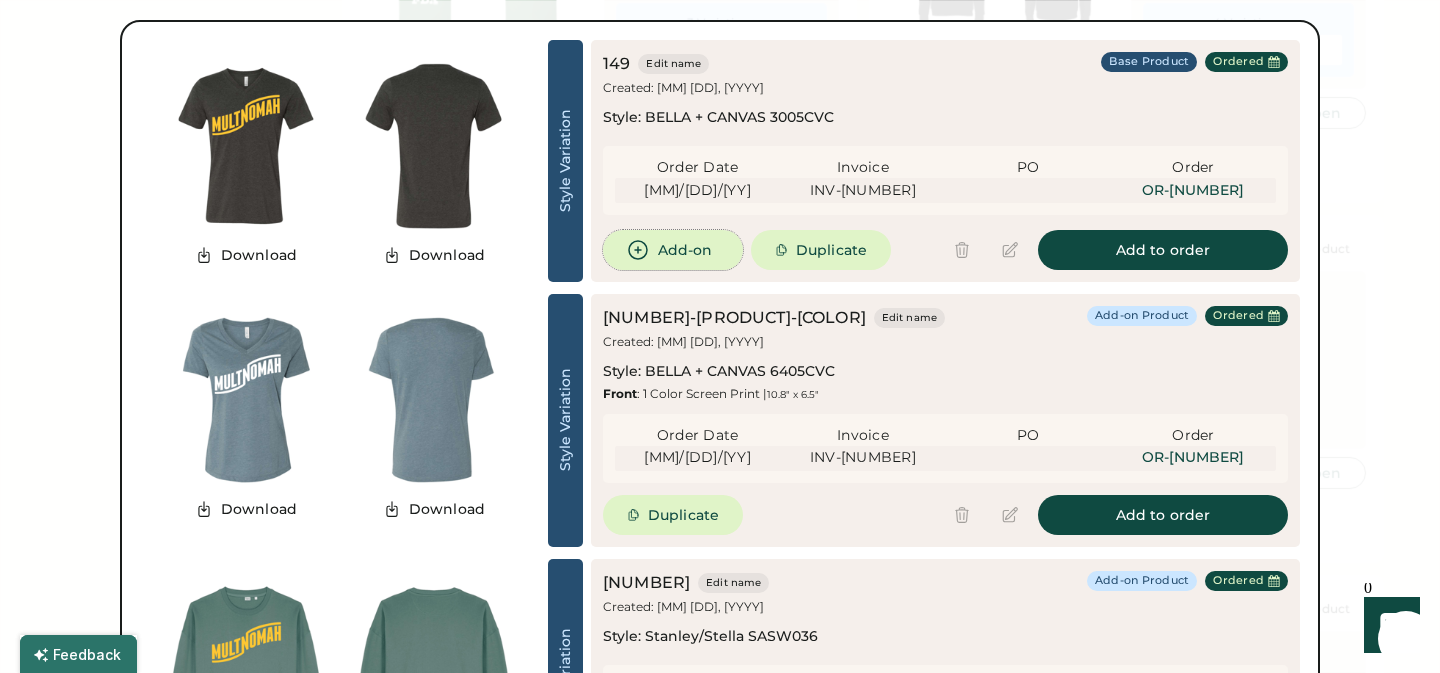 click on "Add-on" at bounding box center (673, 250) 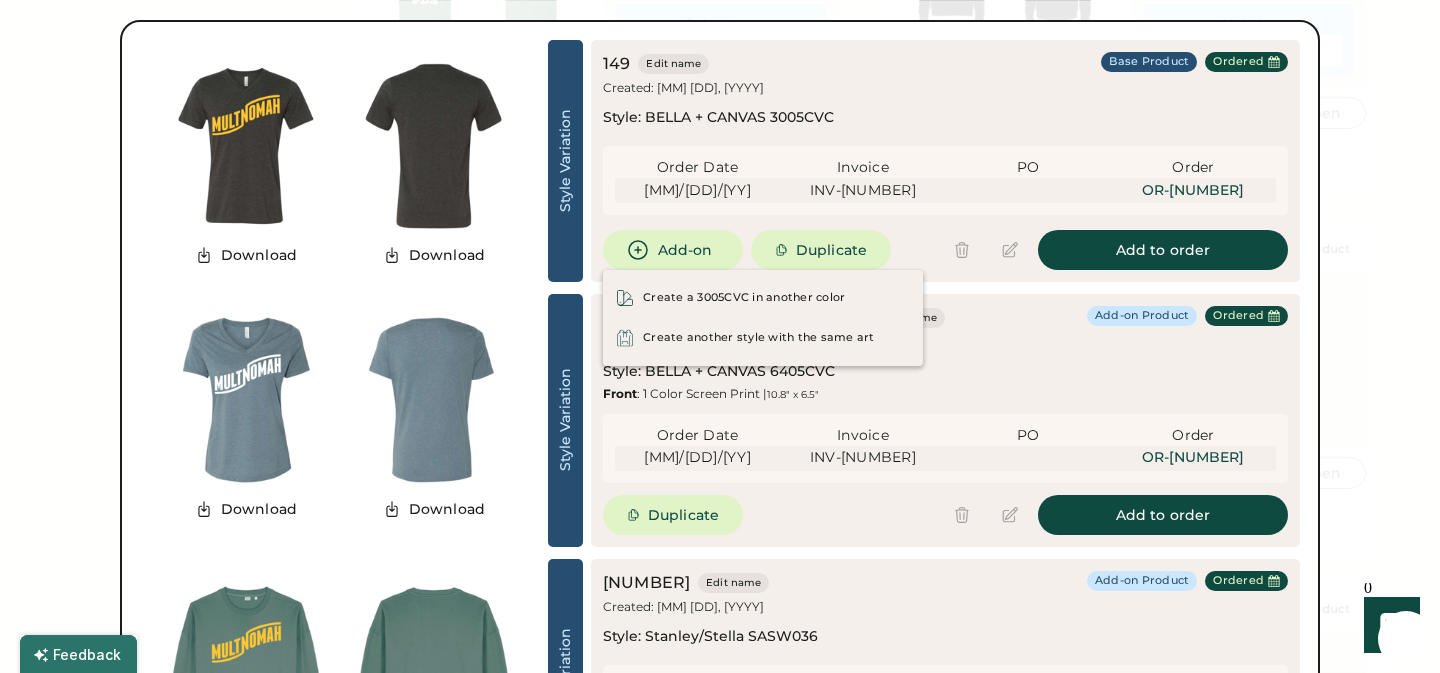 click at bounding box center [720, 336] 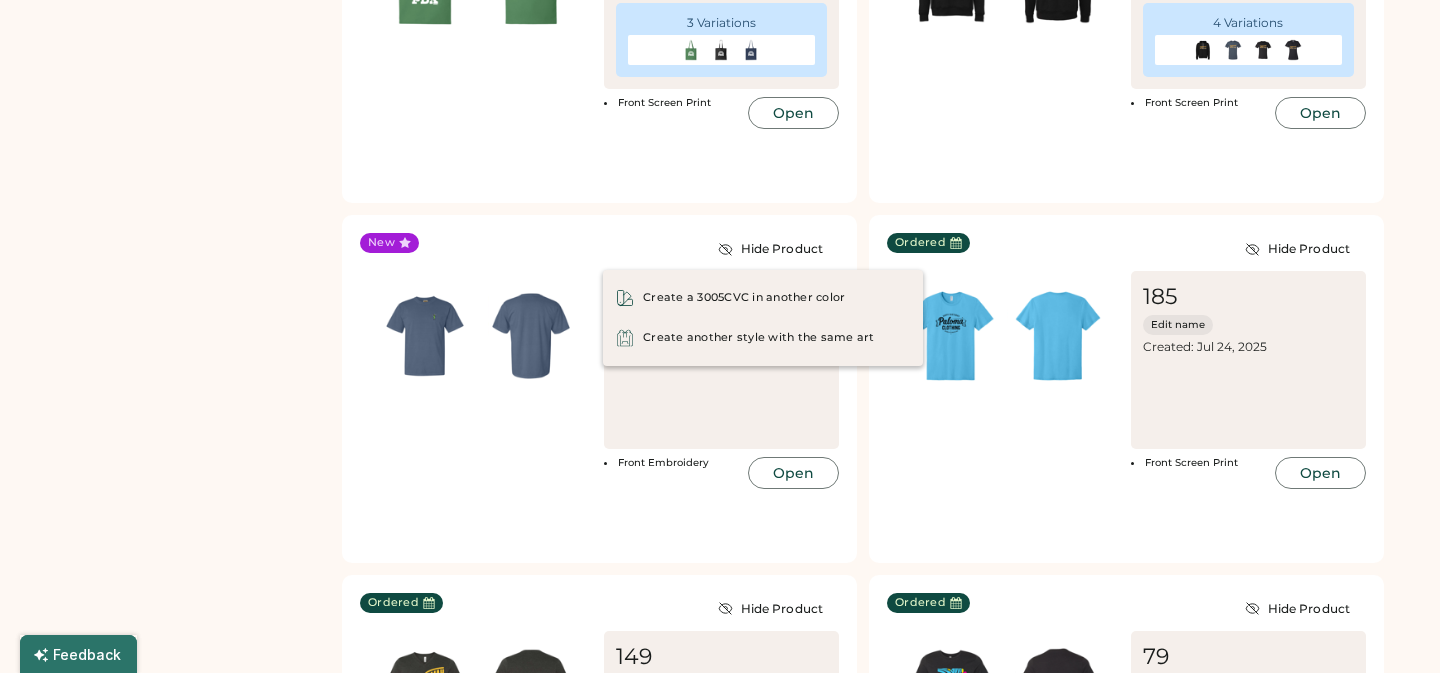 scroll, scrollTop: 0, scrollLeft: 0, axis: both 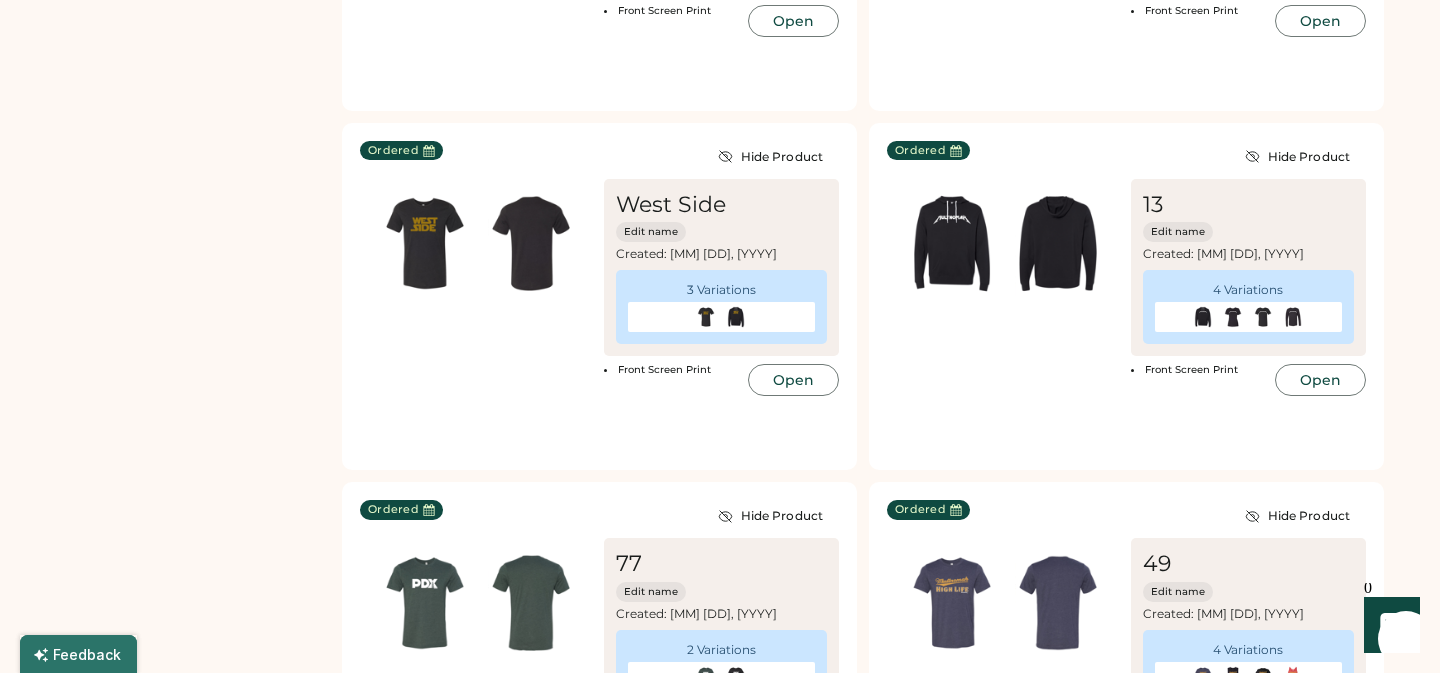 click at bounding box center (952, 963) 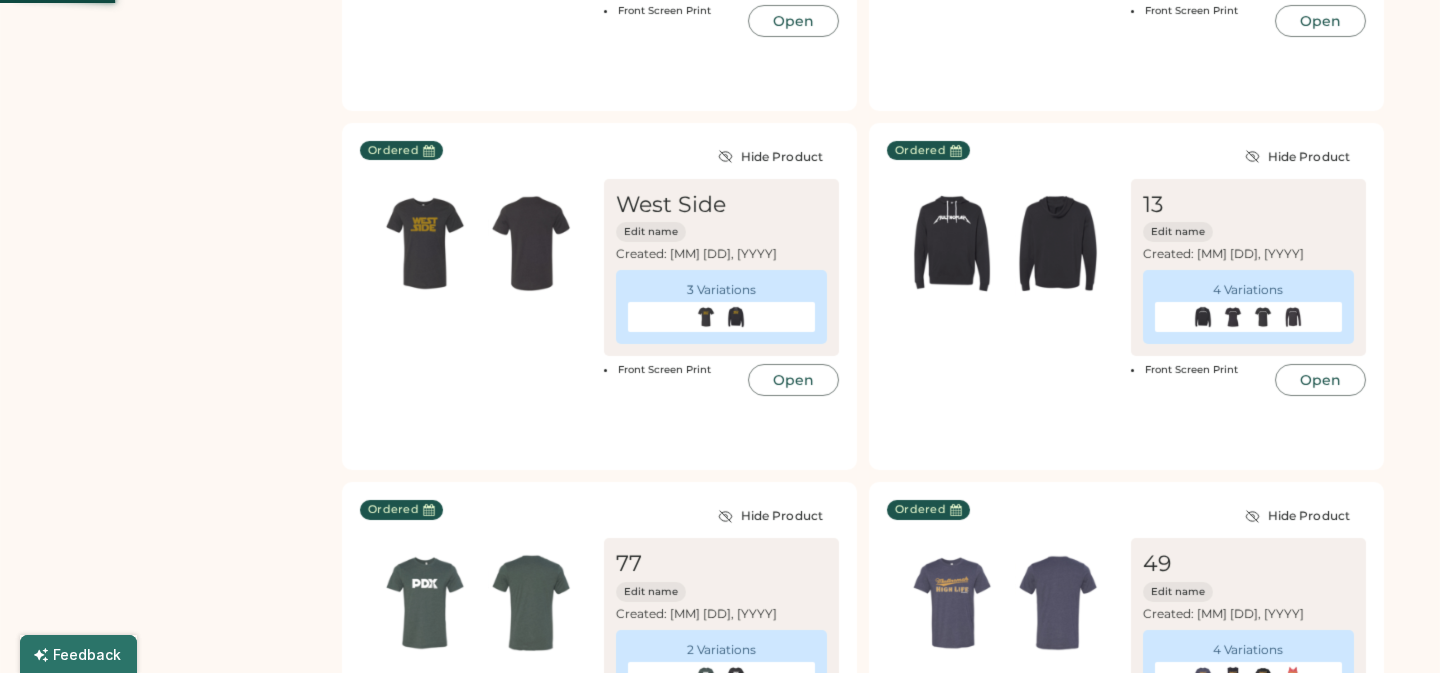 scroll, scrollTop: 0, scrollLeft: 0, axis: both 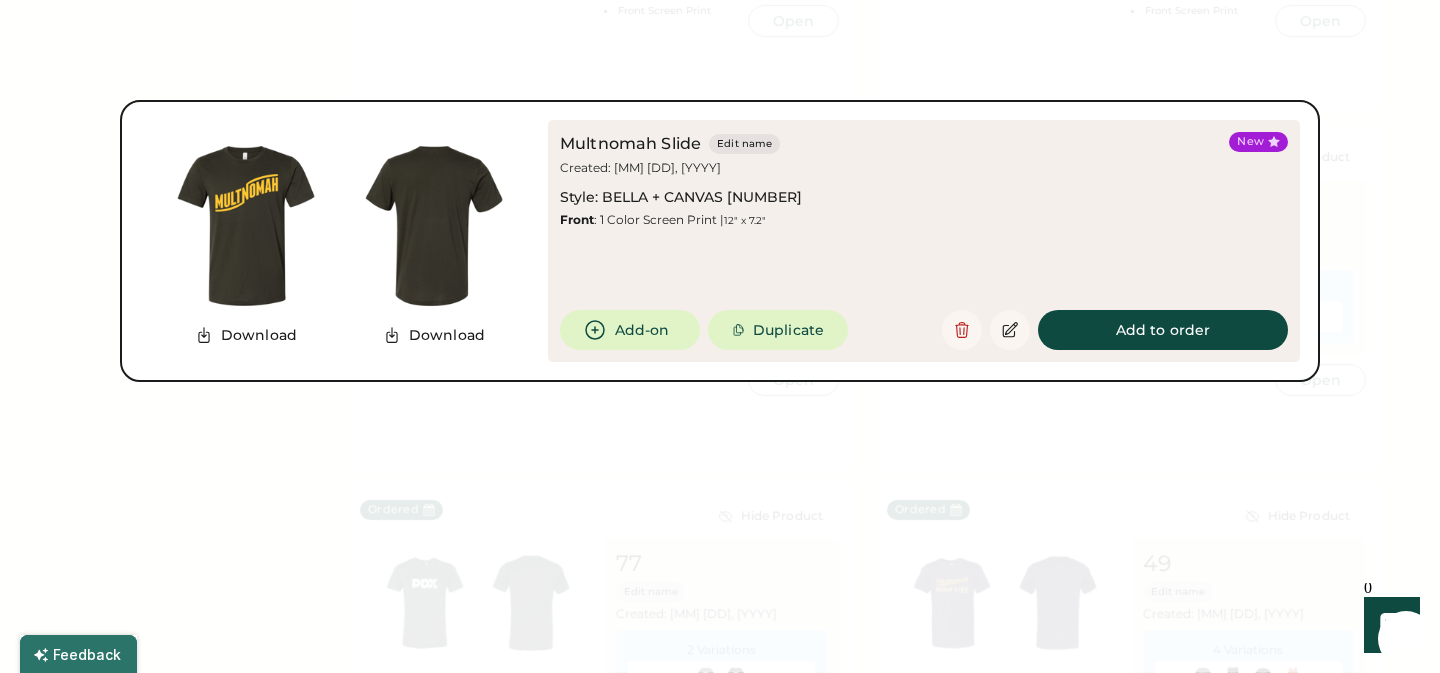 click at bounding box center (720, 336) 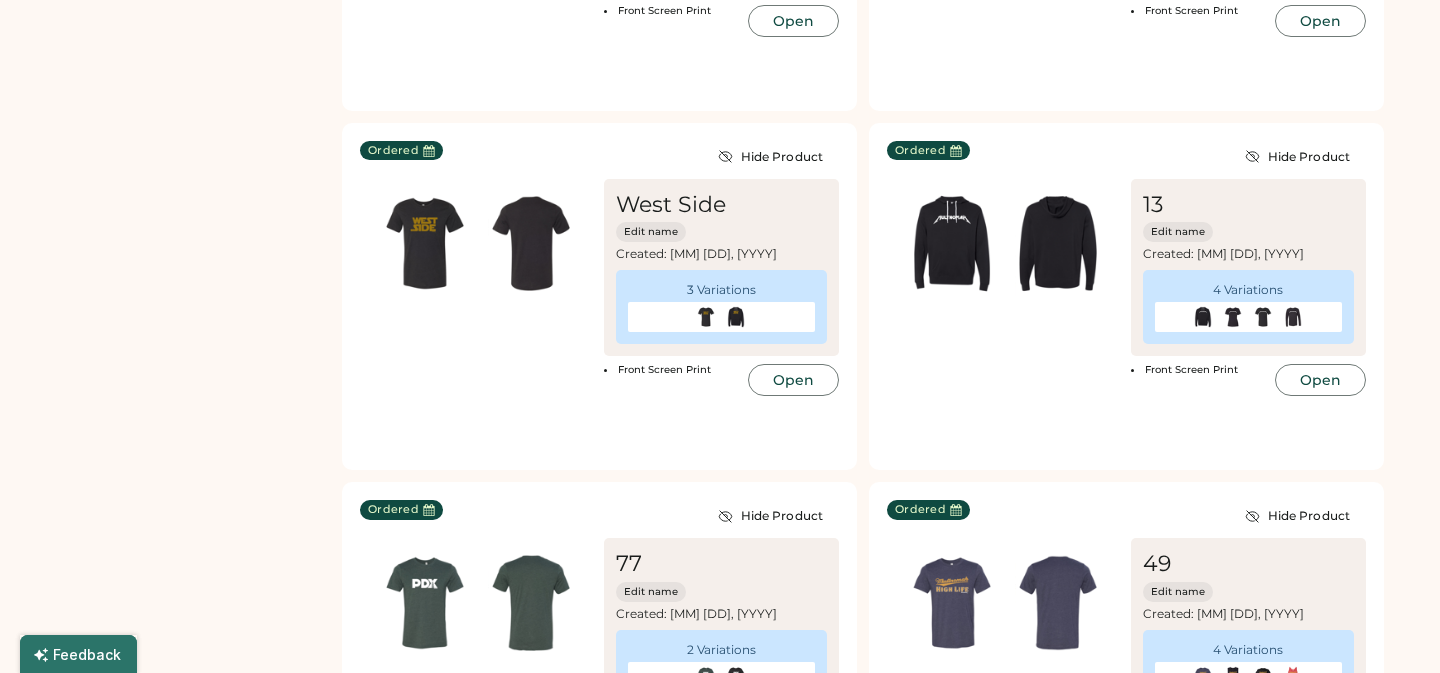 scroll, scrollTop: 0, scrollLeft: 0, axis: both 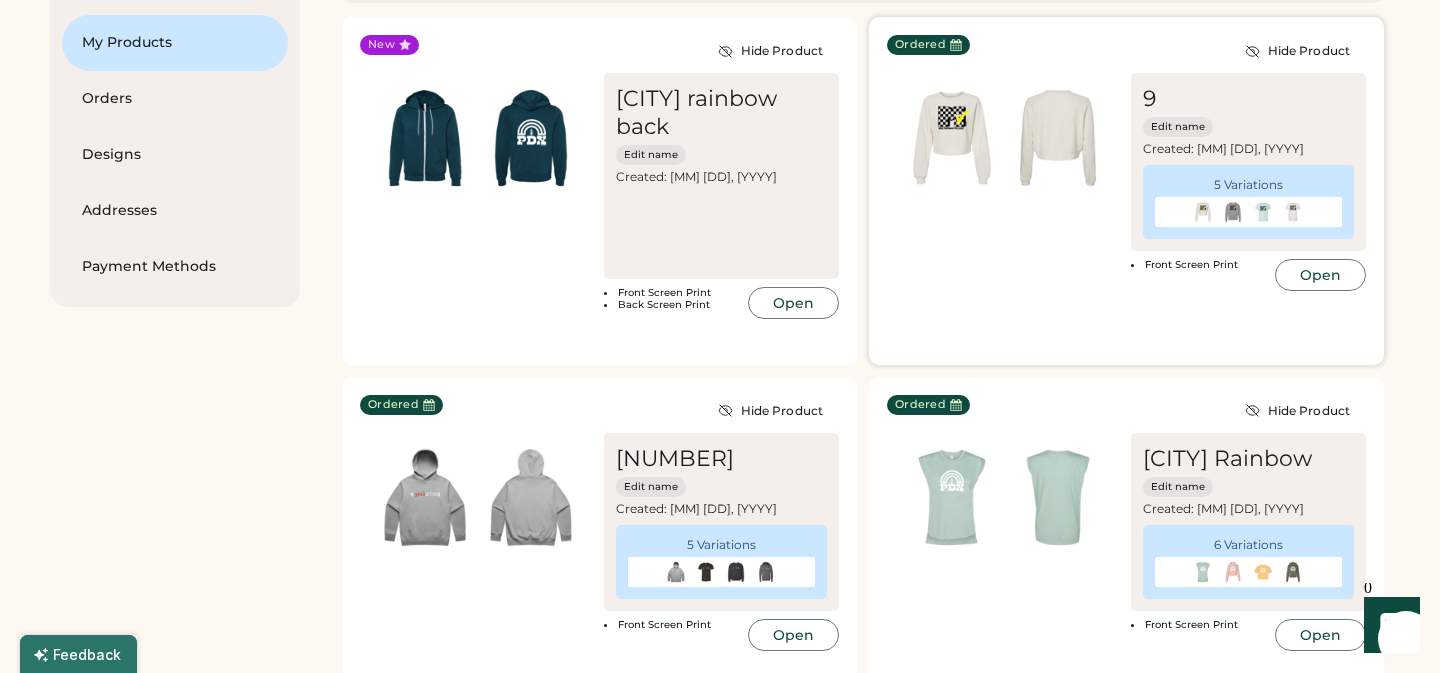click at bounding box center [1005, 138] 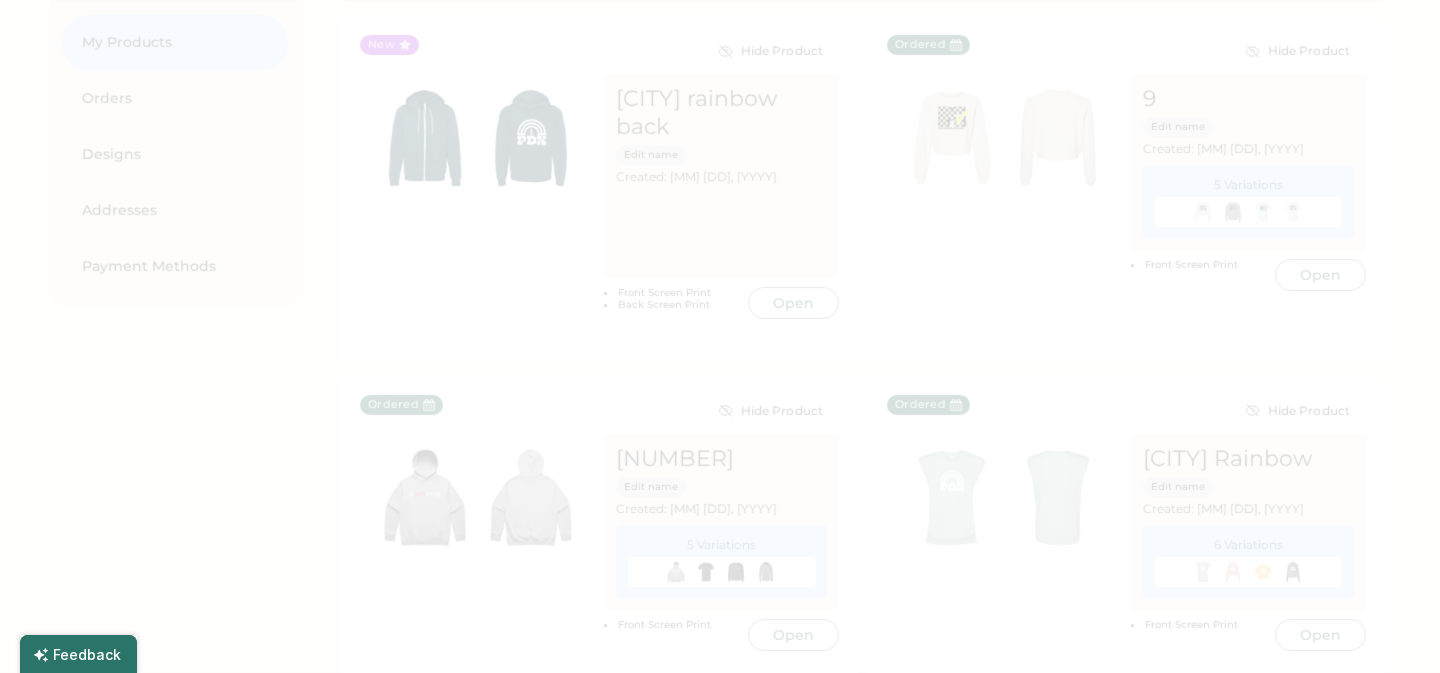 scroll, scrollTop: 0, scrollLeft: 0, axis: both 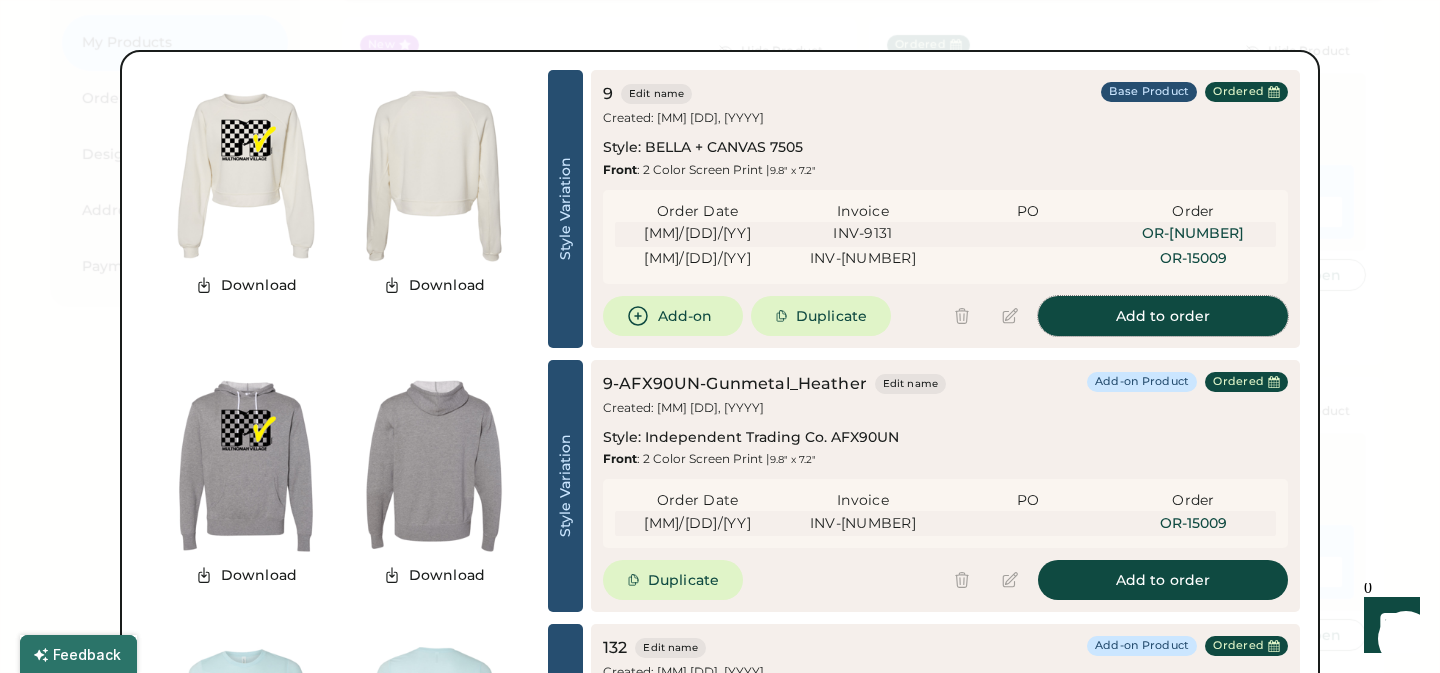 click on "Add to order" at bounding box center [1163, 316] 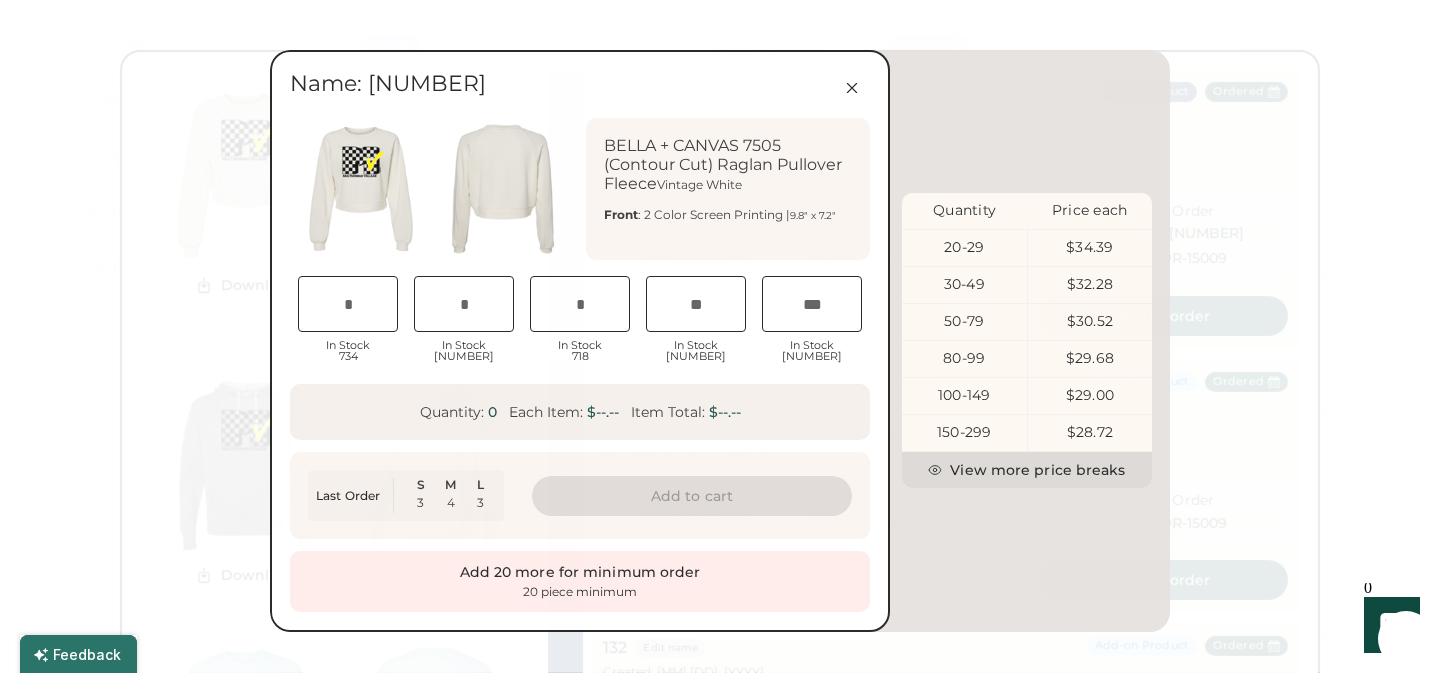 scroll, scrollTop: 0, scrollLeft: 48, axis: horizontal 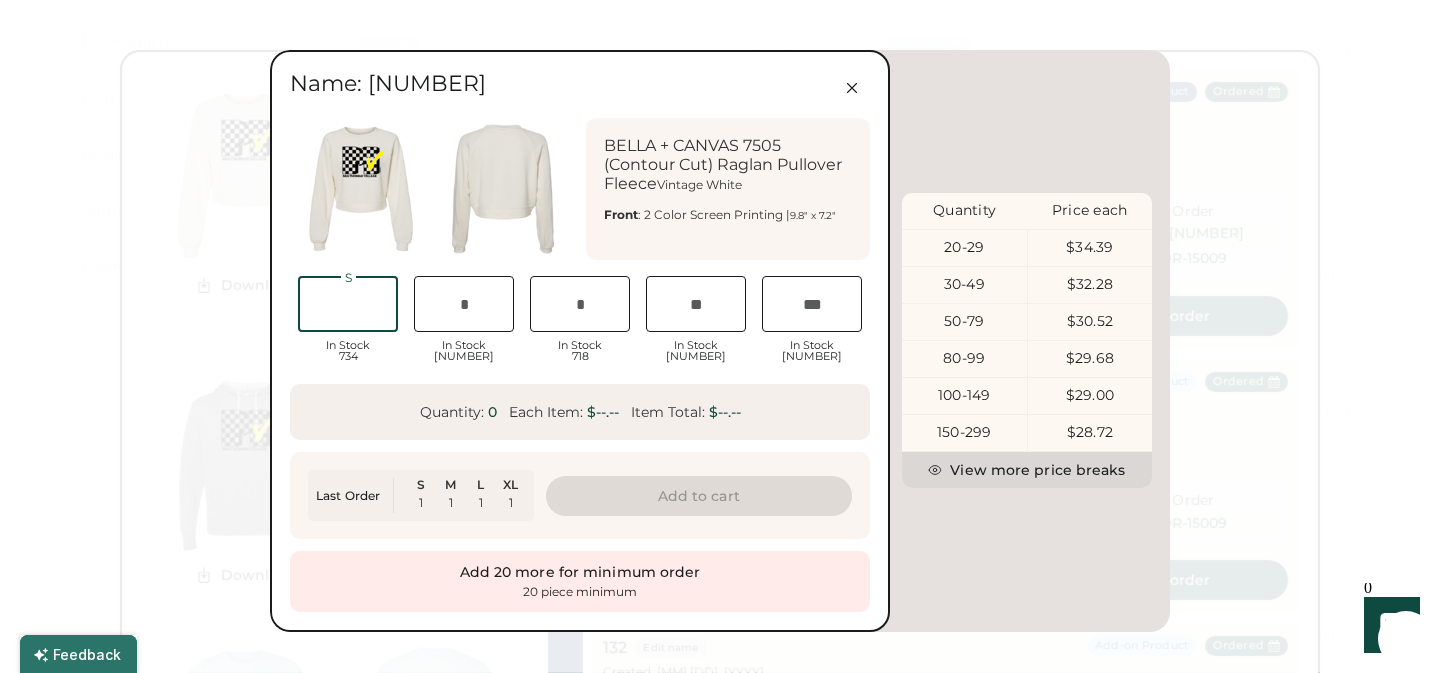 click at bounding box center (348, 304) 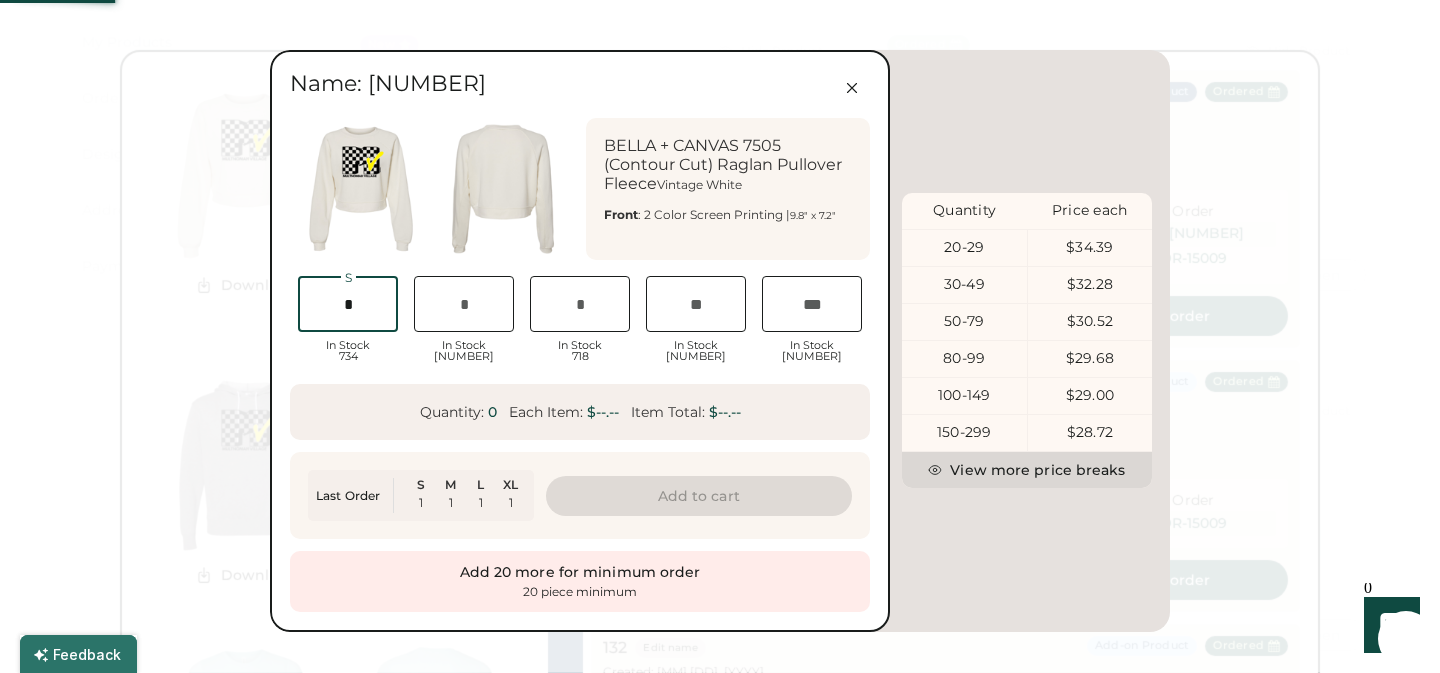type on "*" 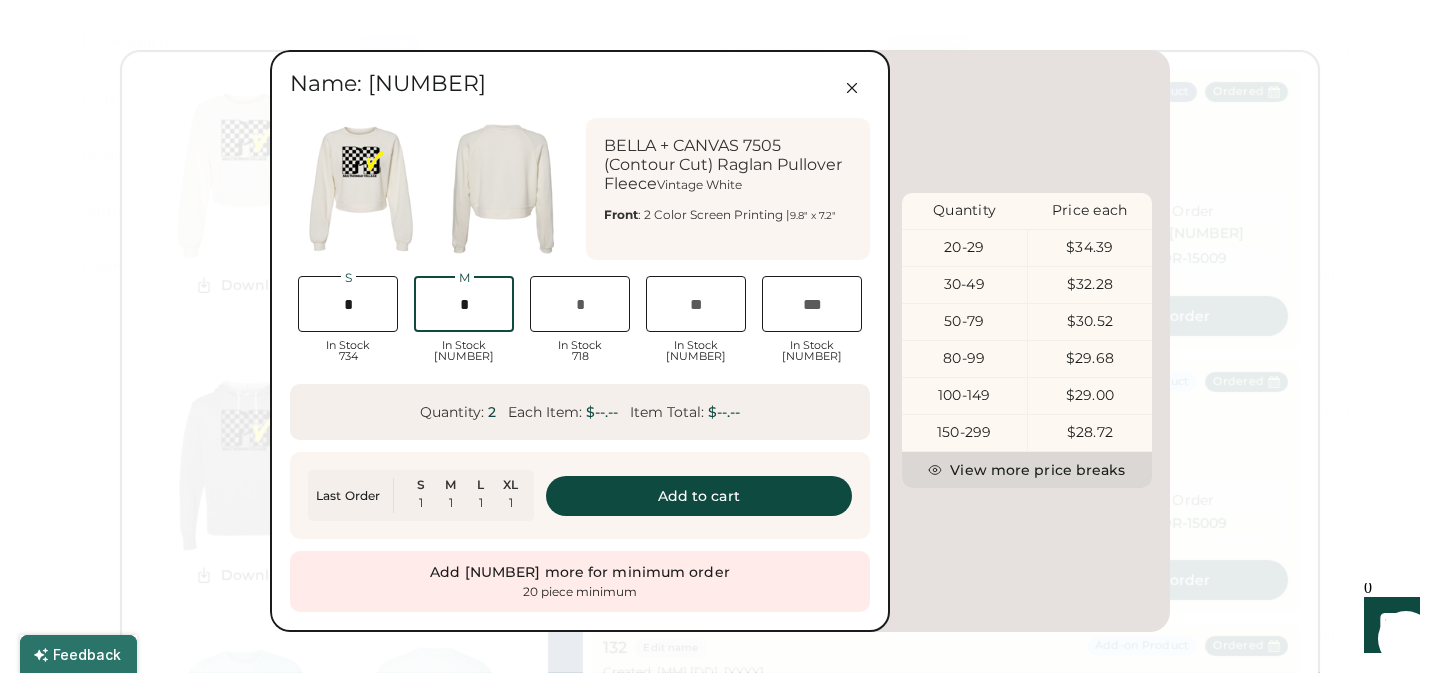 type on "*" 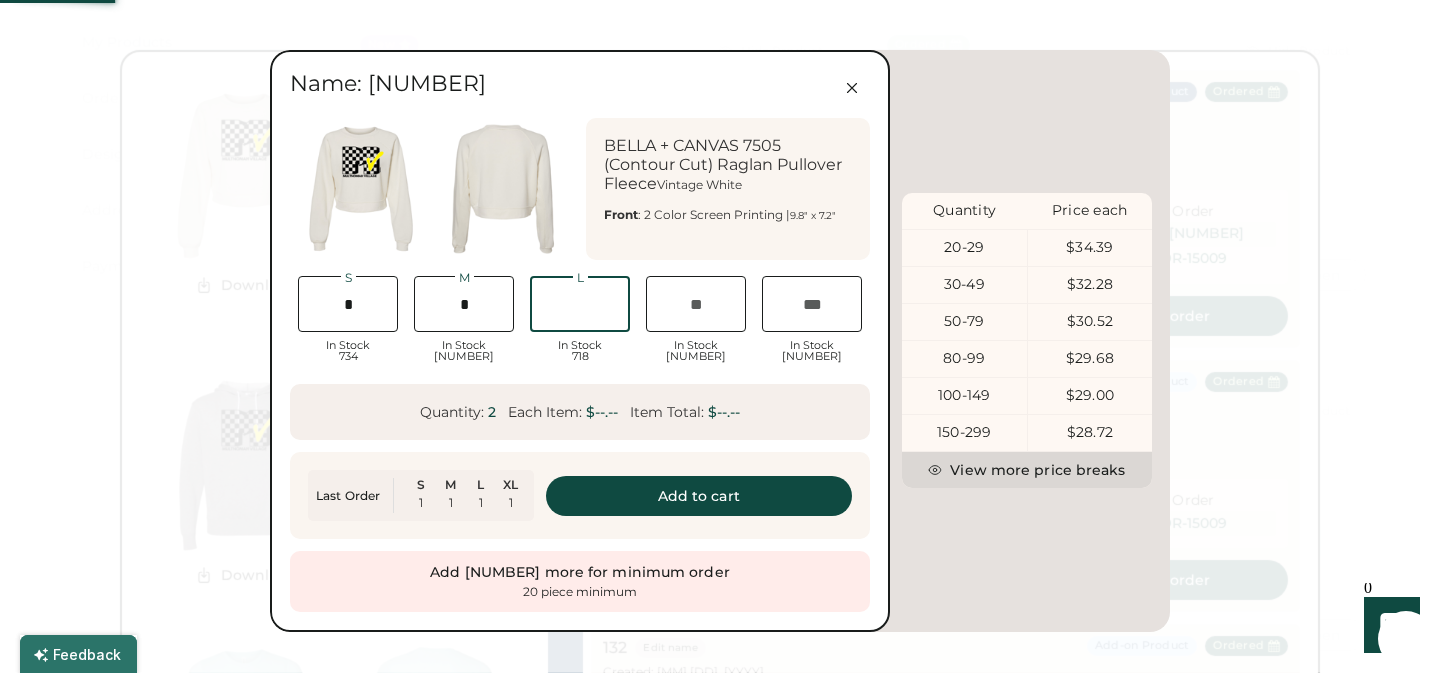 click at bounding box center (580, 304) 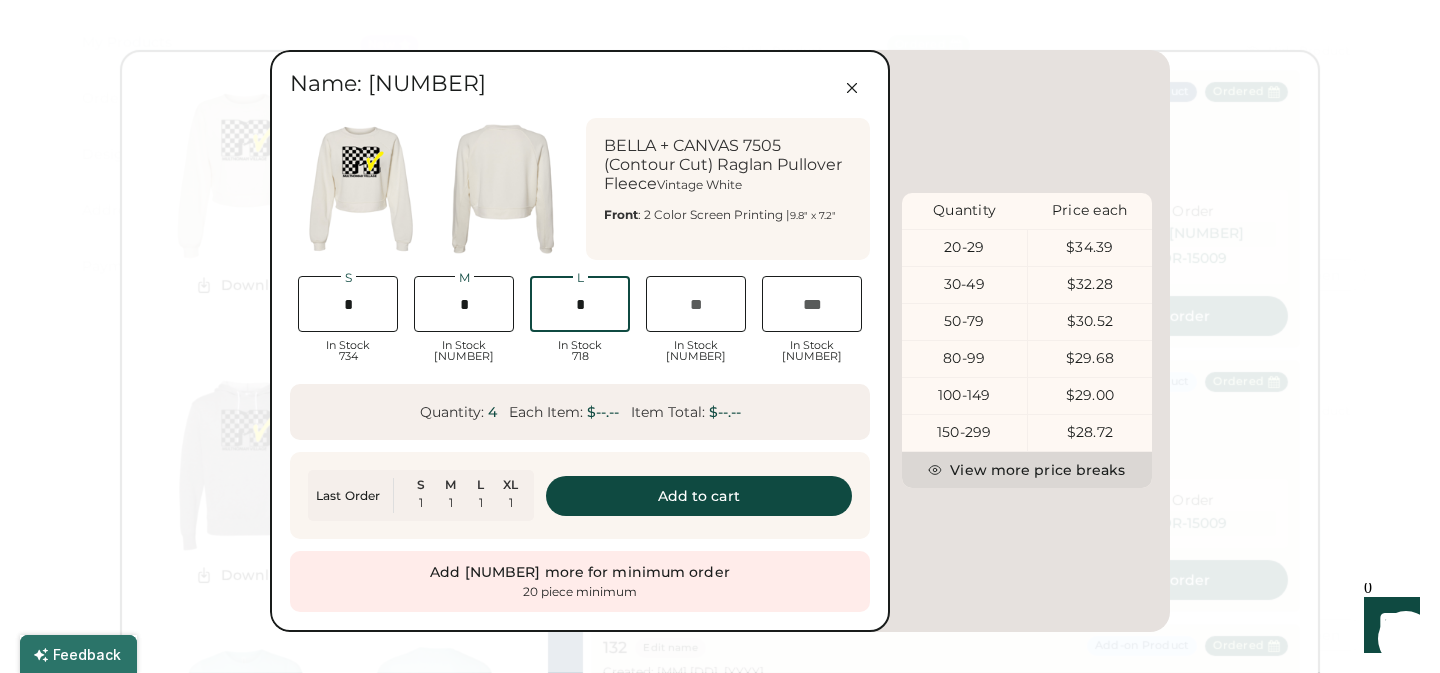 type on "*" 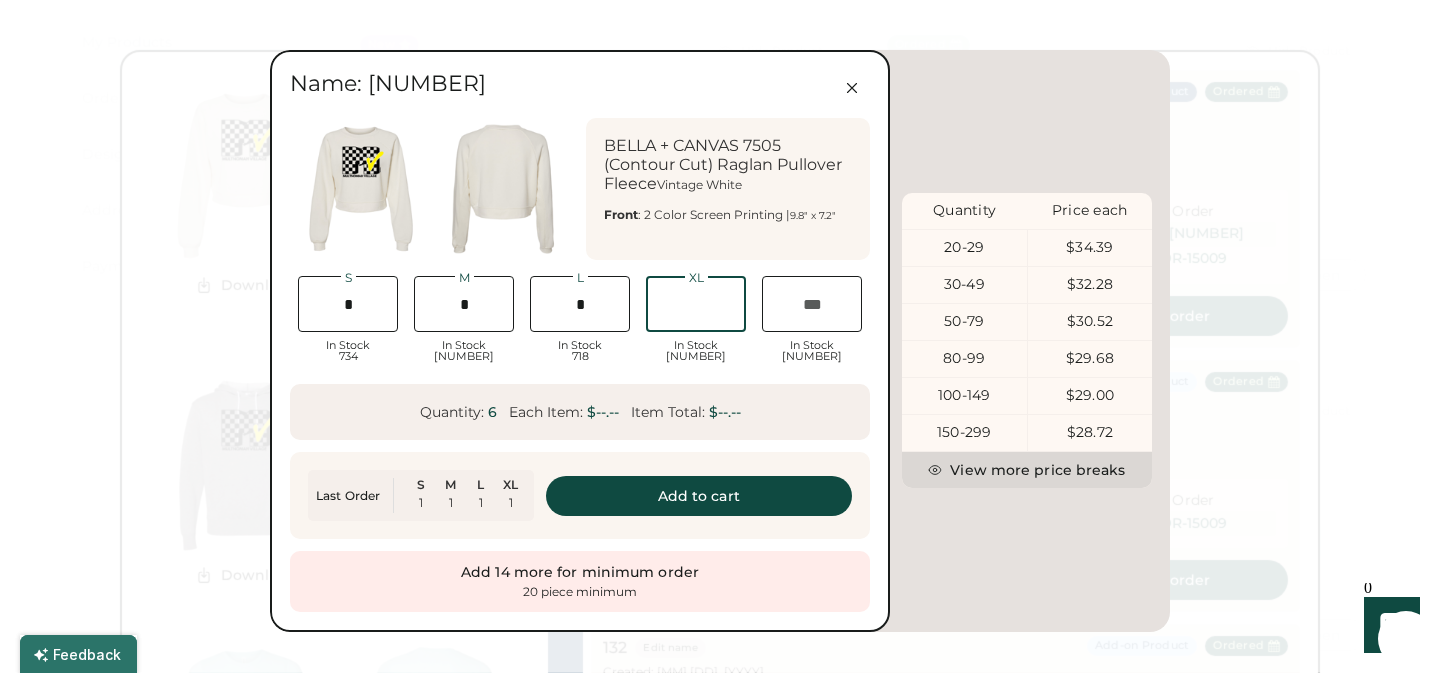 scroll, scrollTop: 0, scrollLeft: 54, axis: horizontal 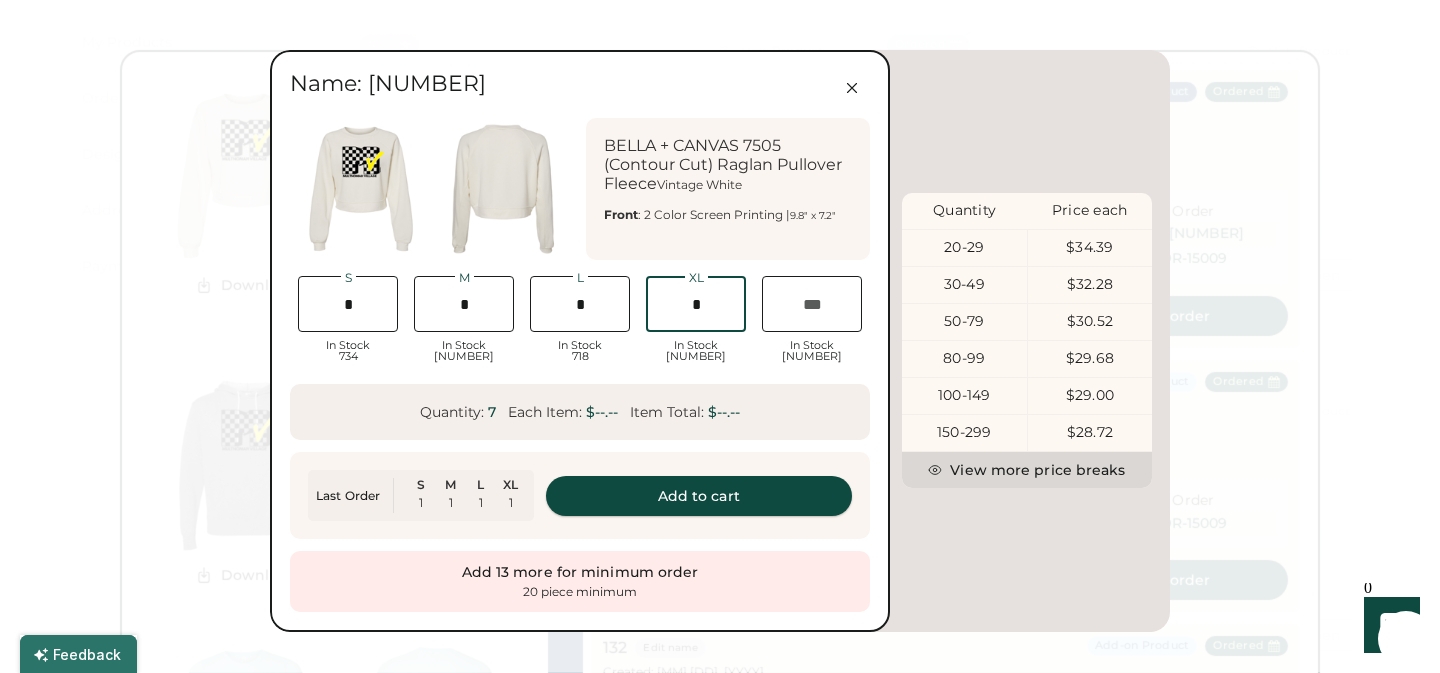 type on "*" 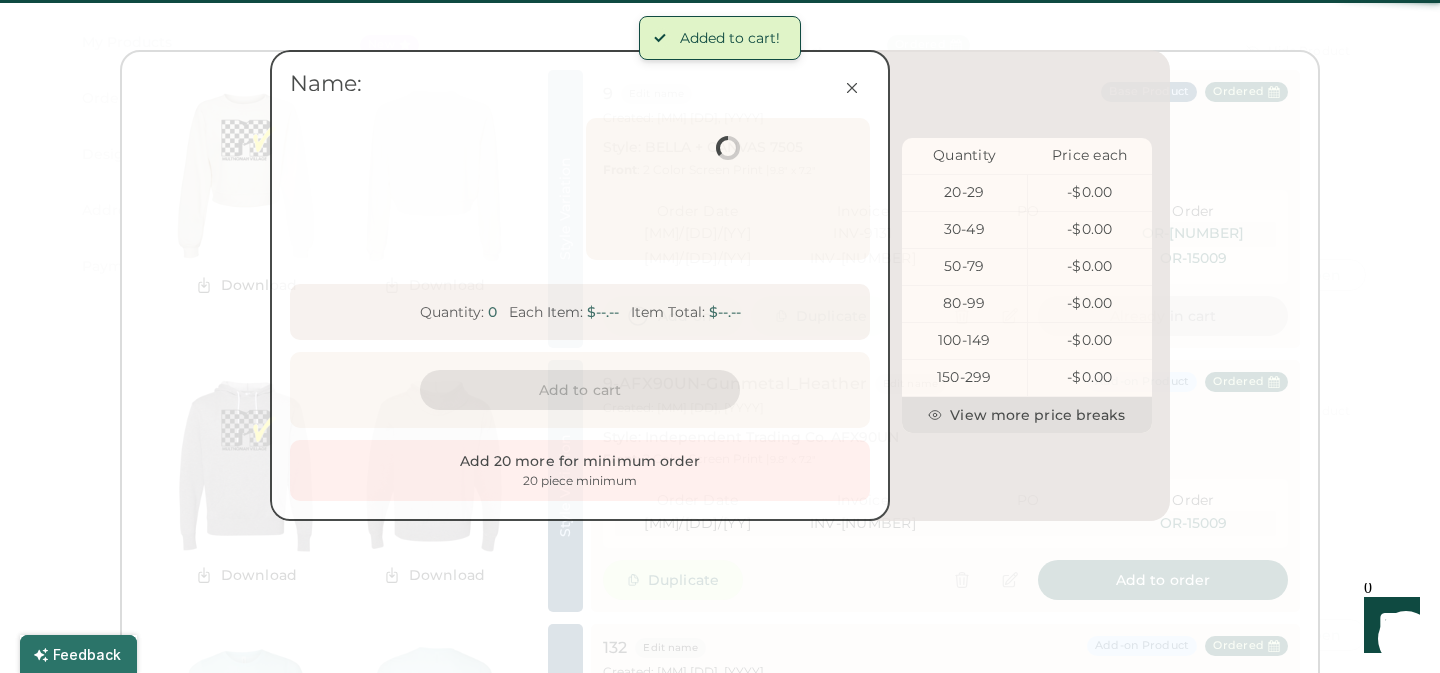 scroll, scrollTop: 0, scrollLeft: 40, axis: horizontal 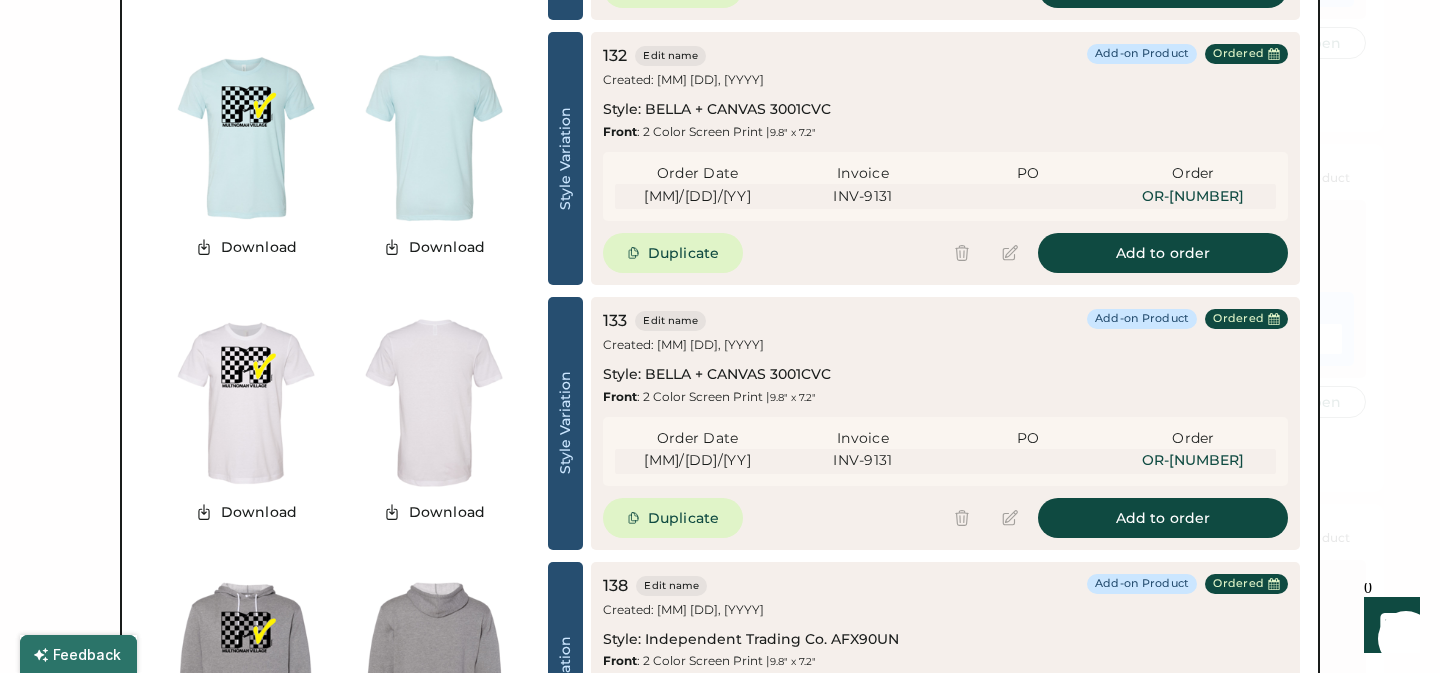 click at bounding box center [720, 336] 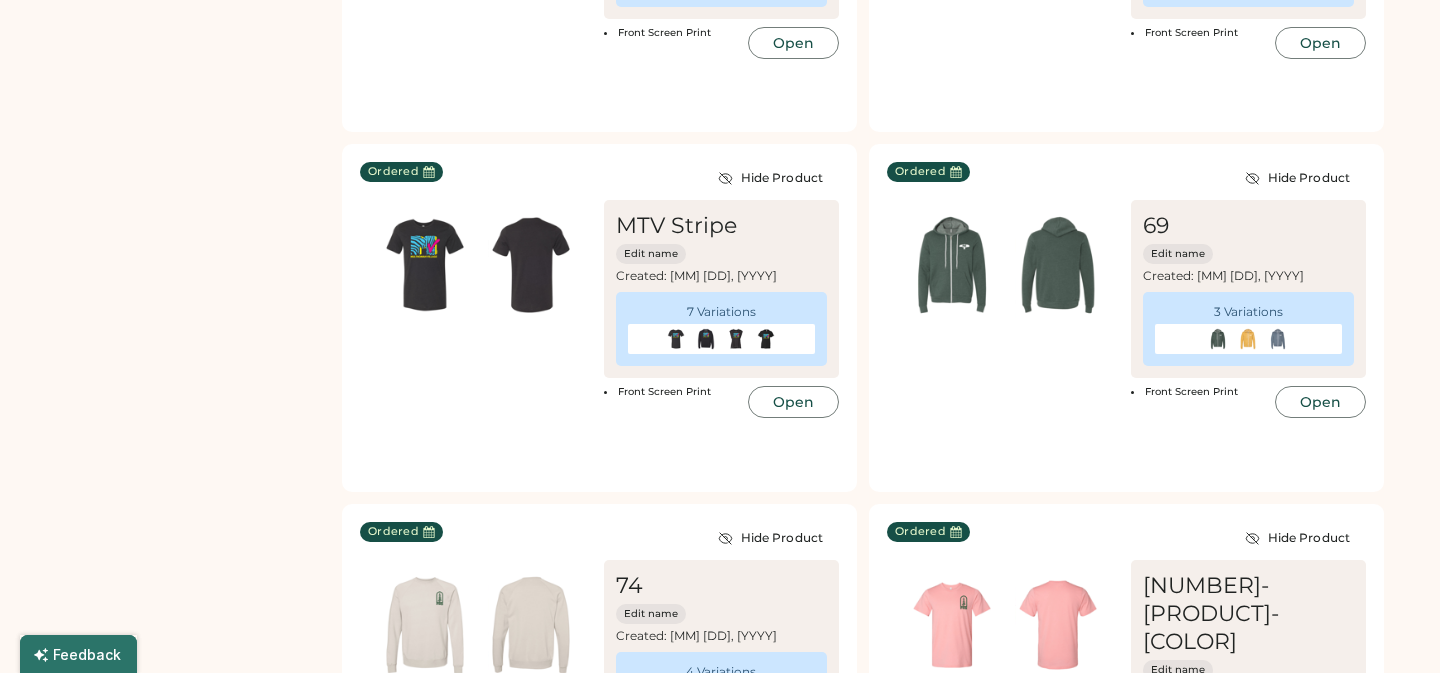 scroll, scrollTop: 0, scrollLeft: 0, axis: both 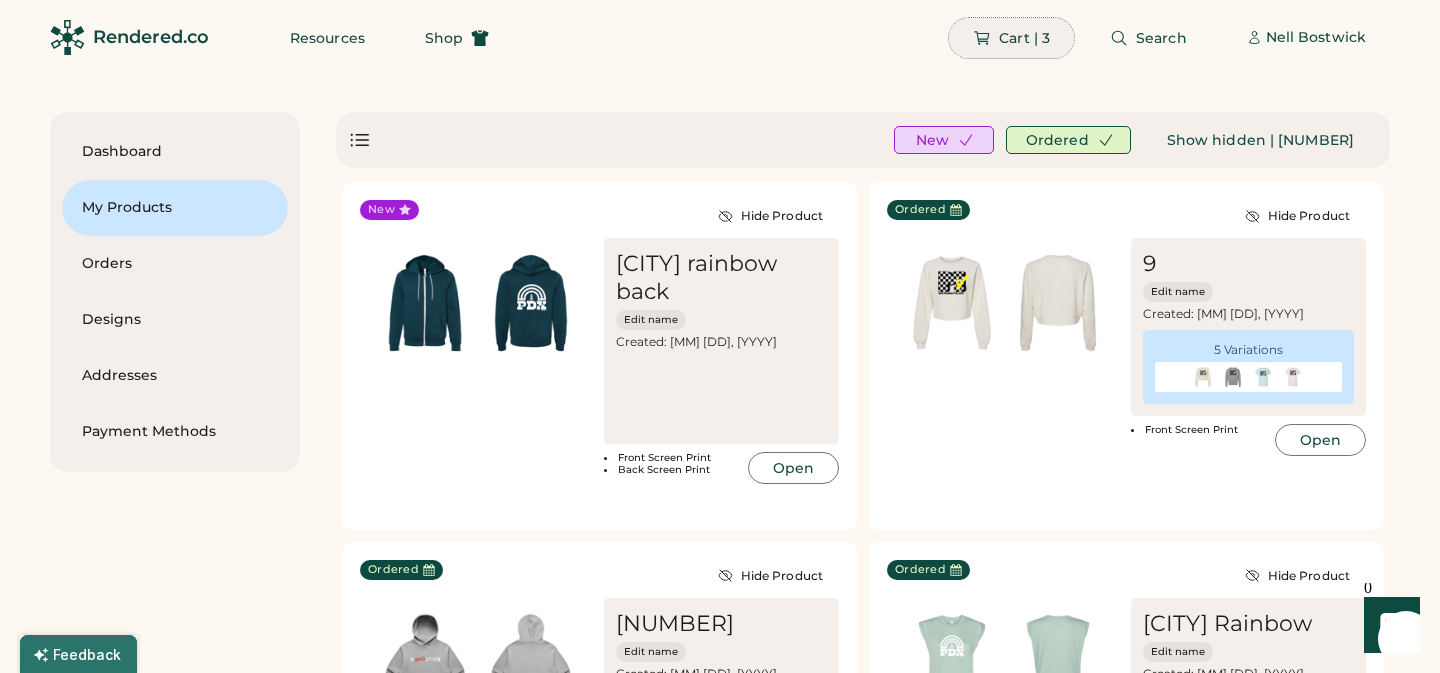 click on "Cart | 3" at bounding box center (1024, 38) 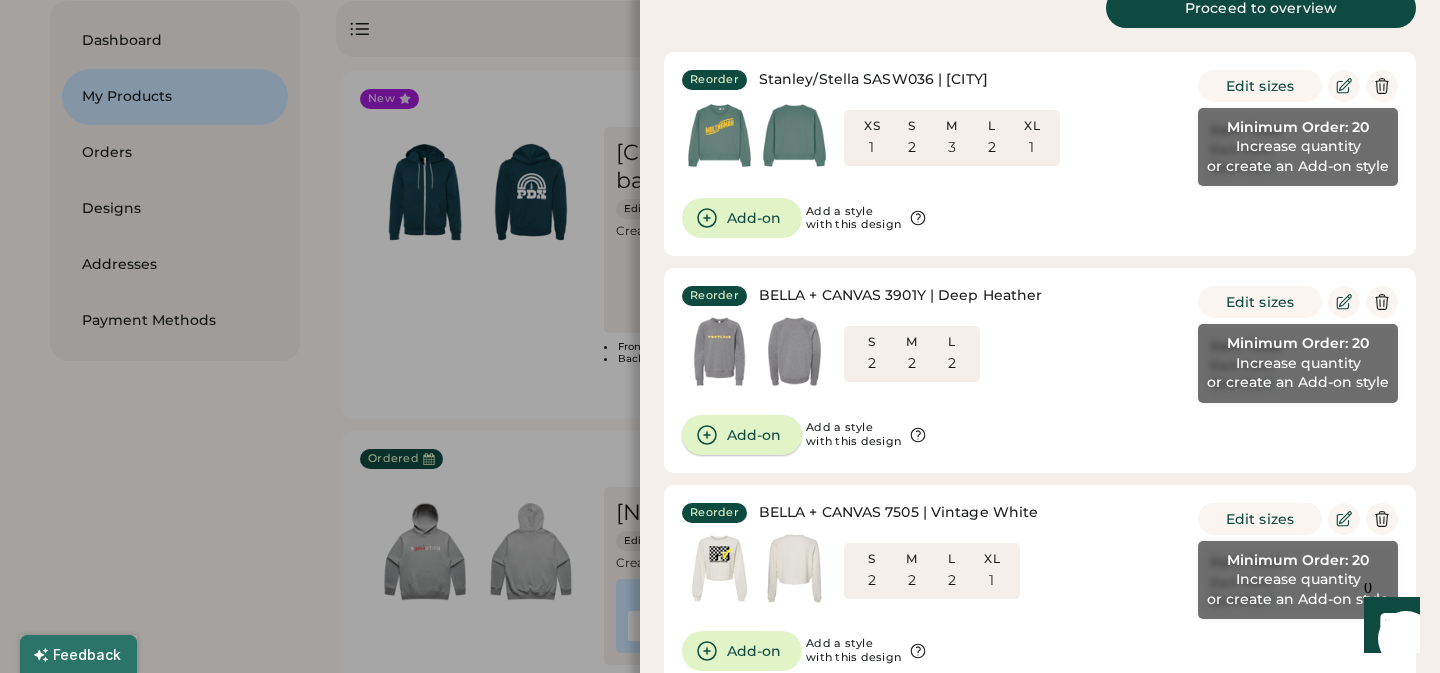 scroll, scrollTop: 0, scrollLeft: 0, axis: both 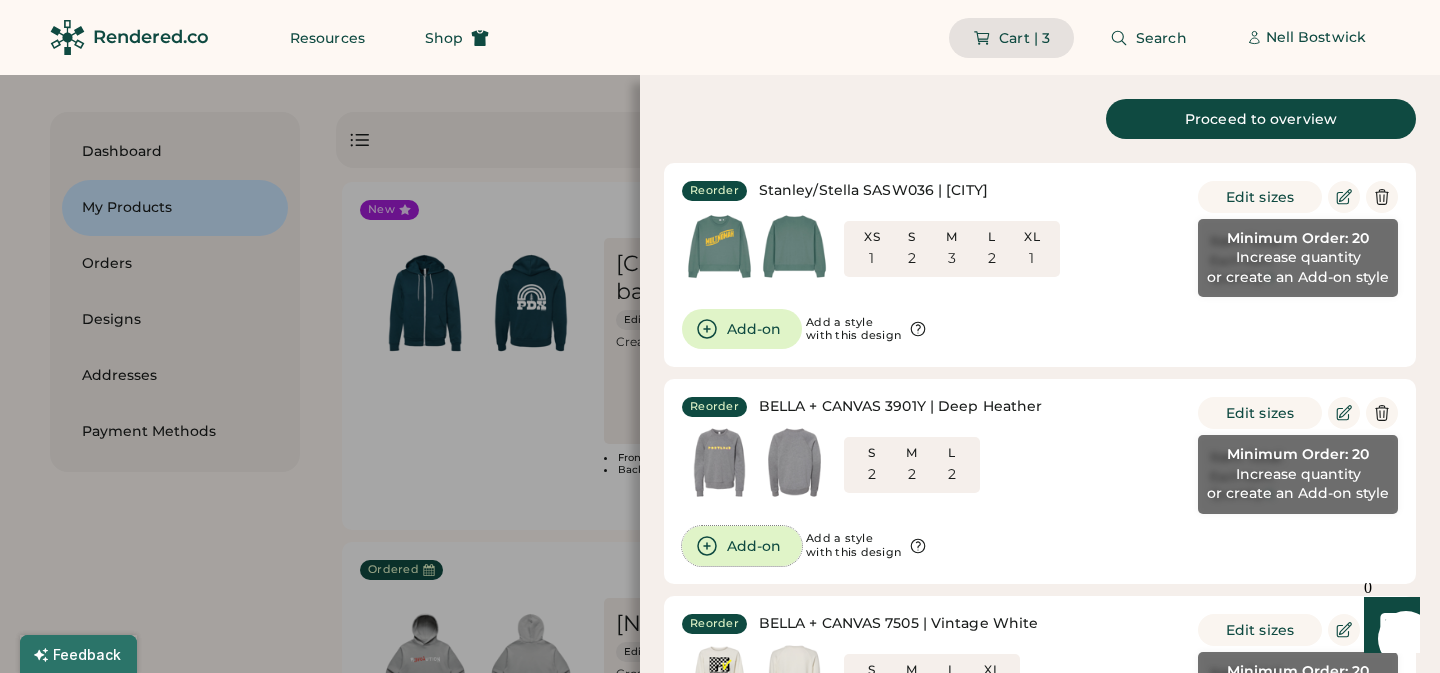 click on "Add-on" at bounding box center [742, 546] 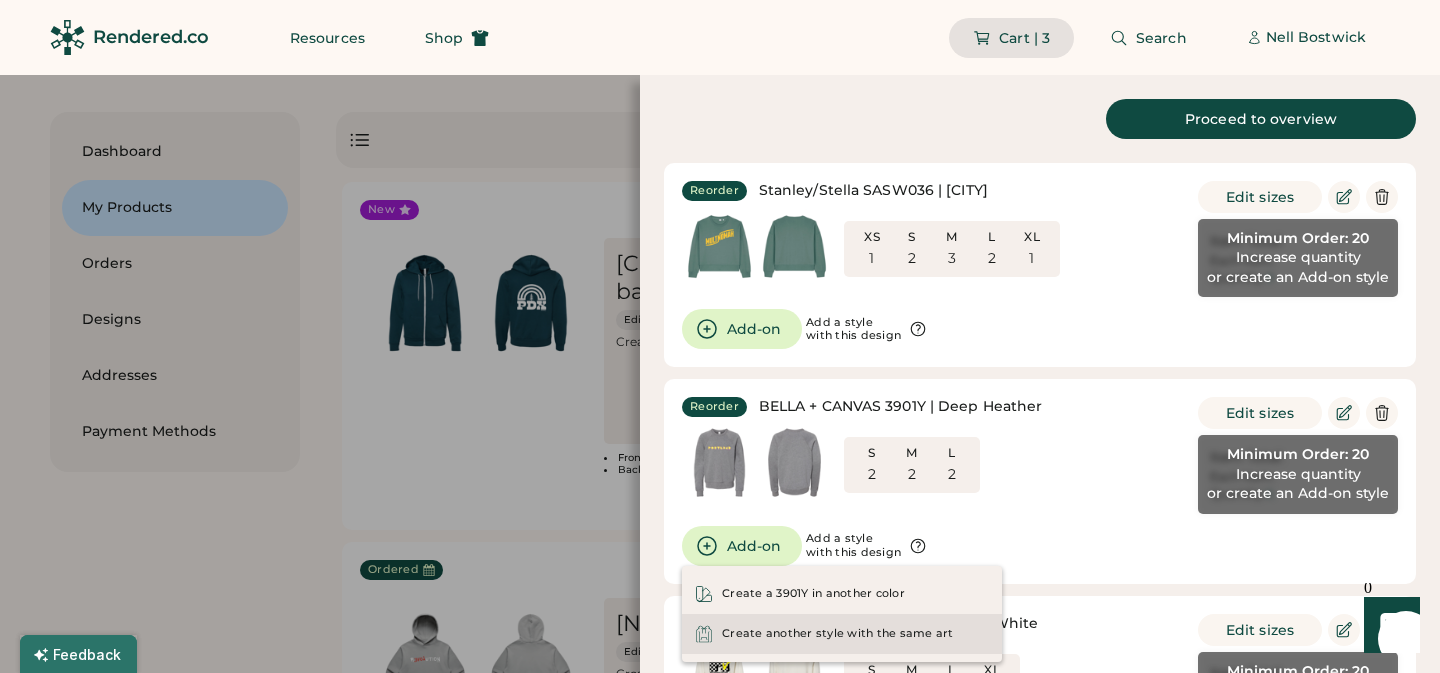 click on "Create another style with the same art" at bounding box center (838, 634) 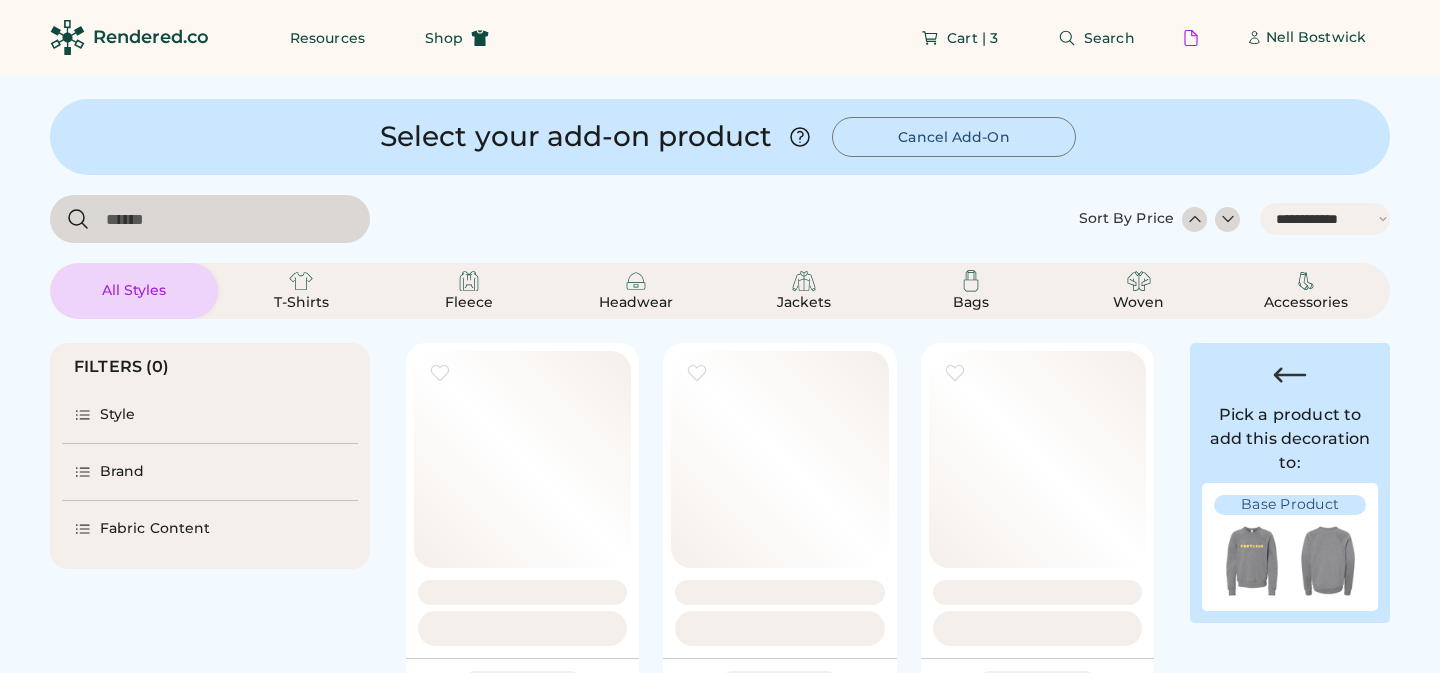 select on "*****" 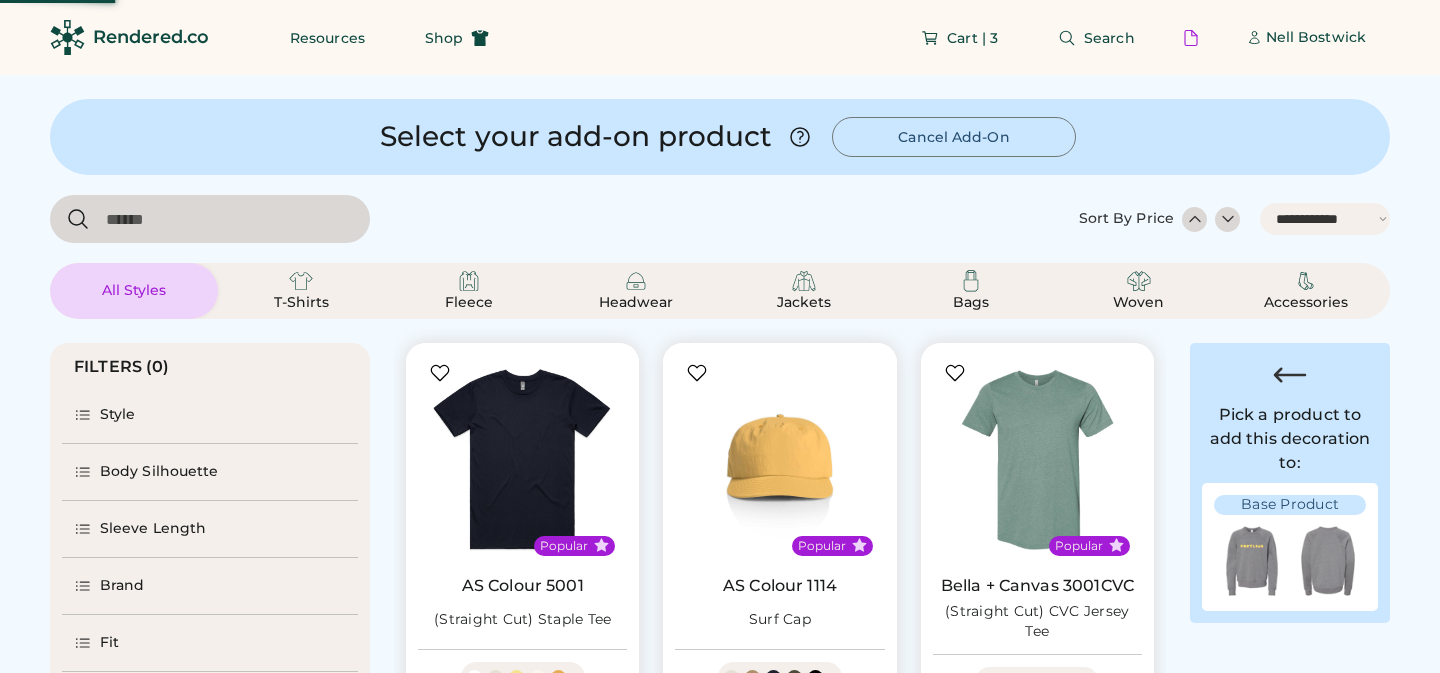 scroll, scrollTop: 0, scrollLeft: 0, axis: both 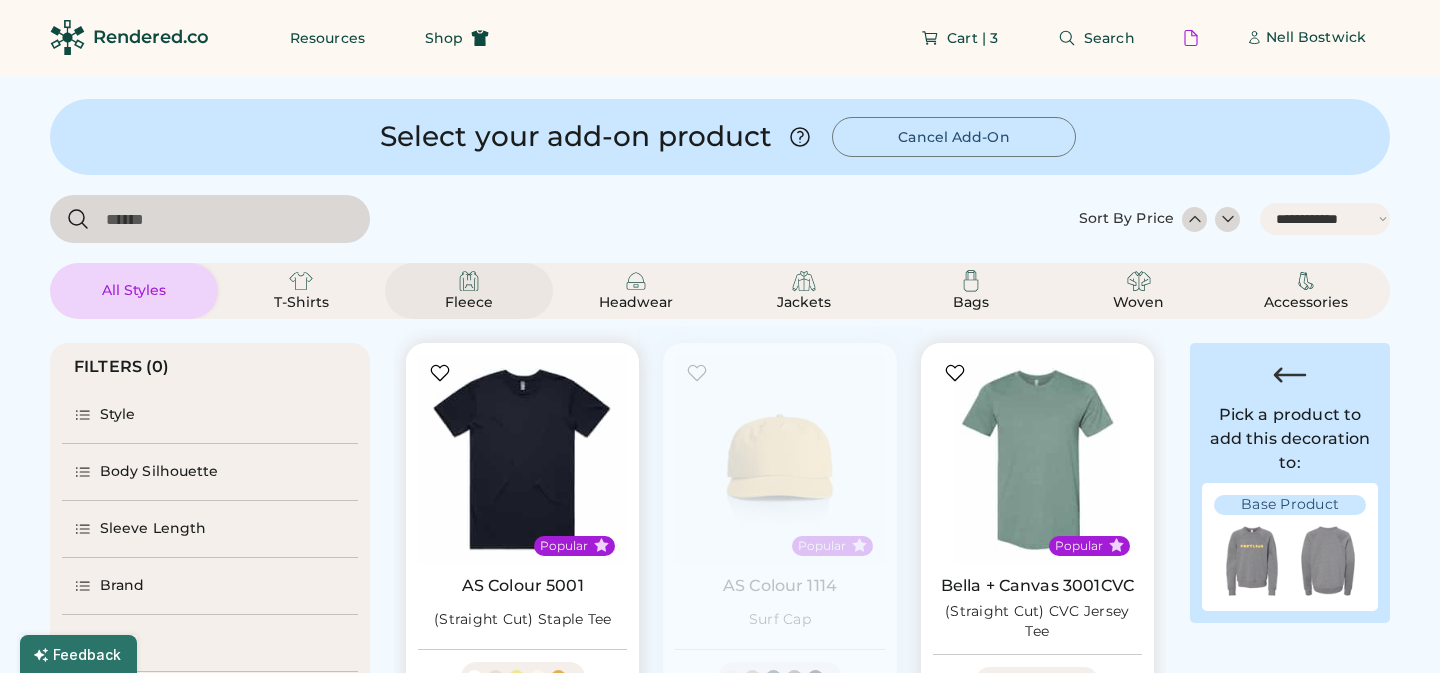 click 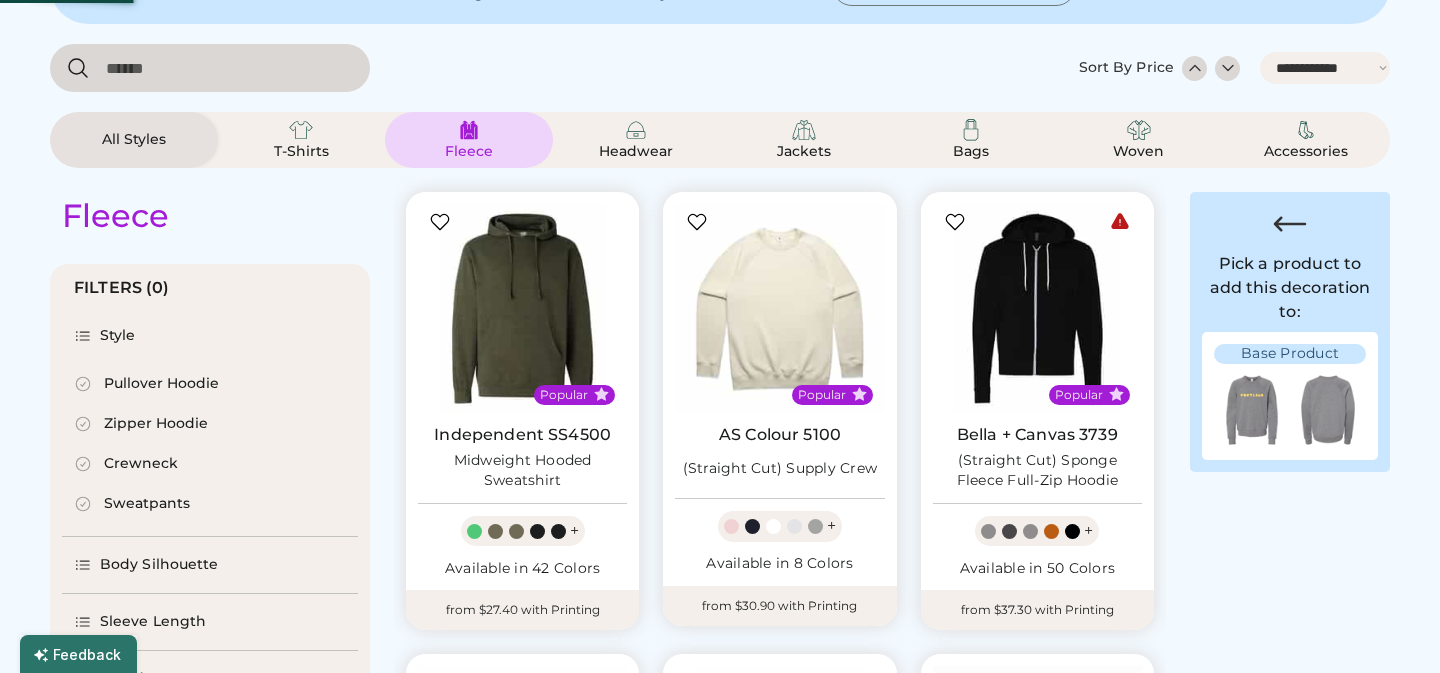 scroll, scrollTop: 559, scrollLeft: 0, axis: vertical 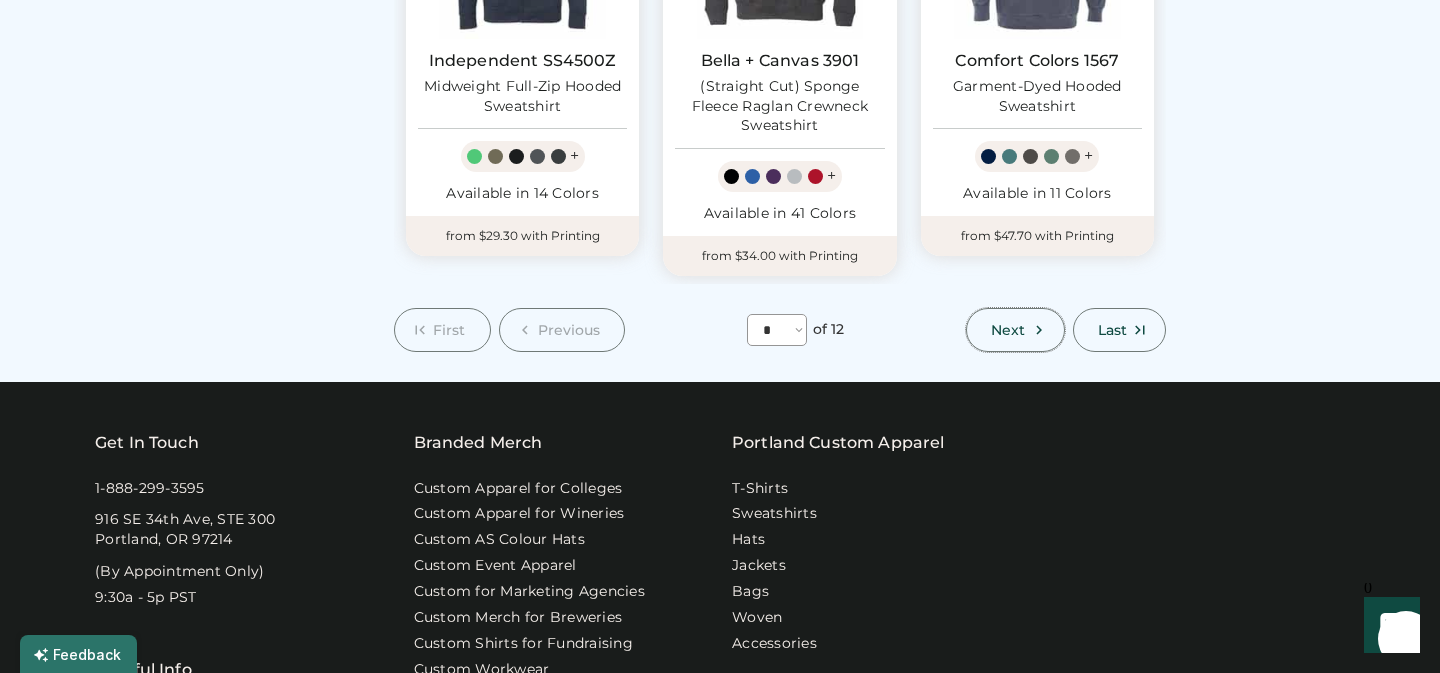 click on "Next" at bounding box center [1008, 330] 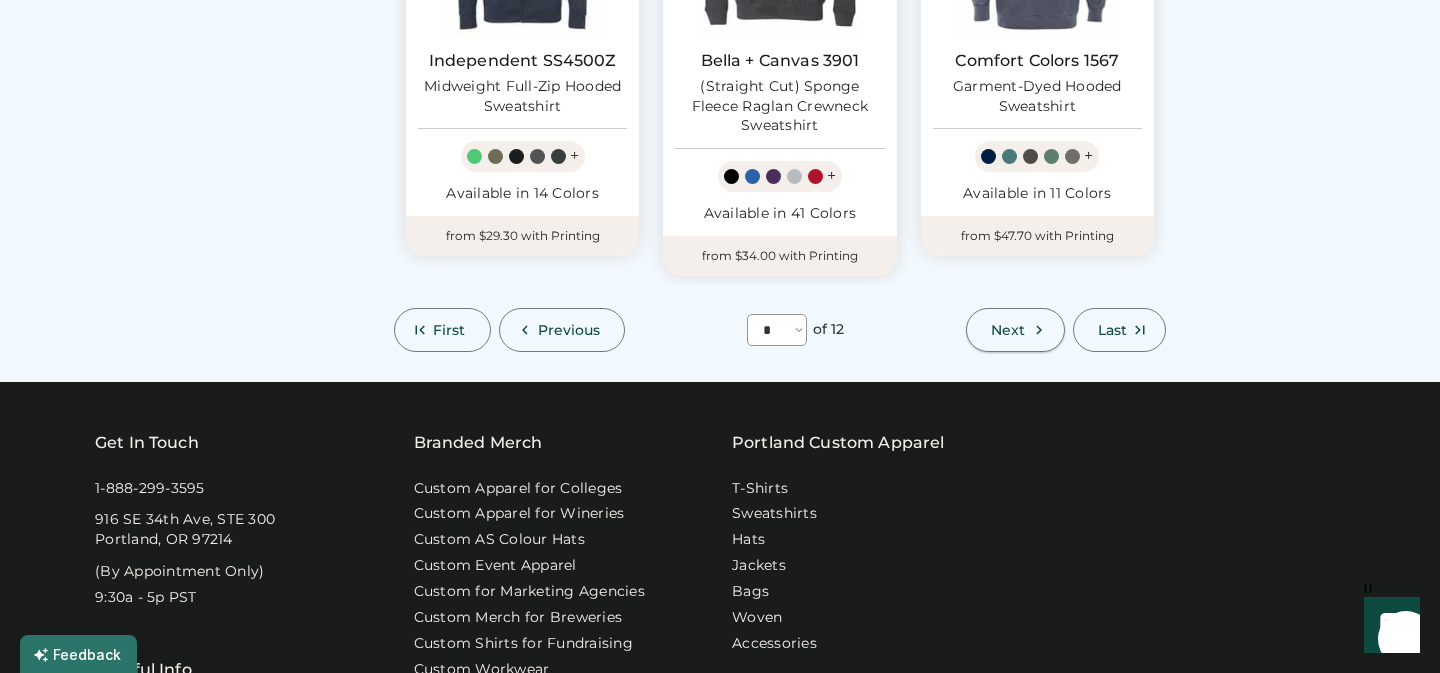scroll, scrollTop: 87, scrollLeft: 0, axis: vertical 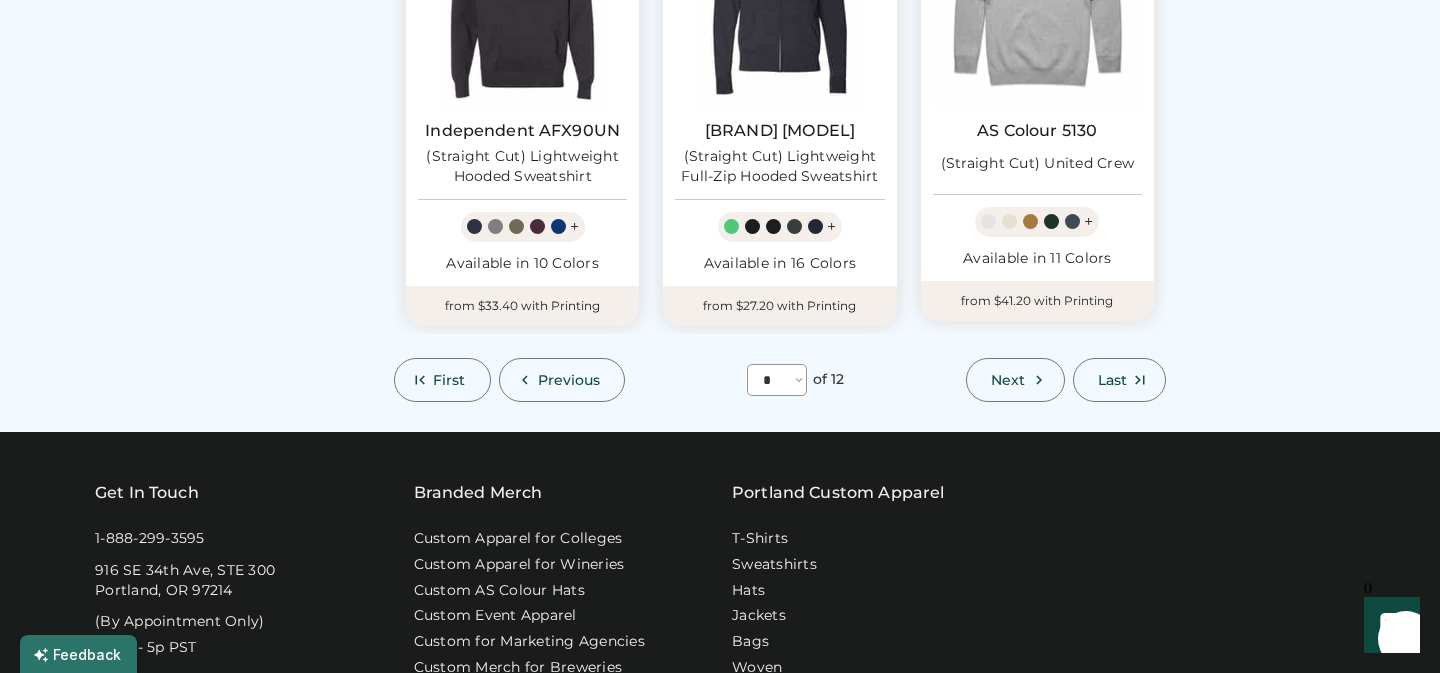 click on "Next" at bounding box center (1008, 380) 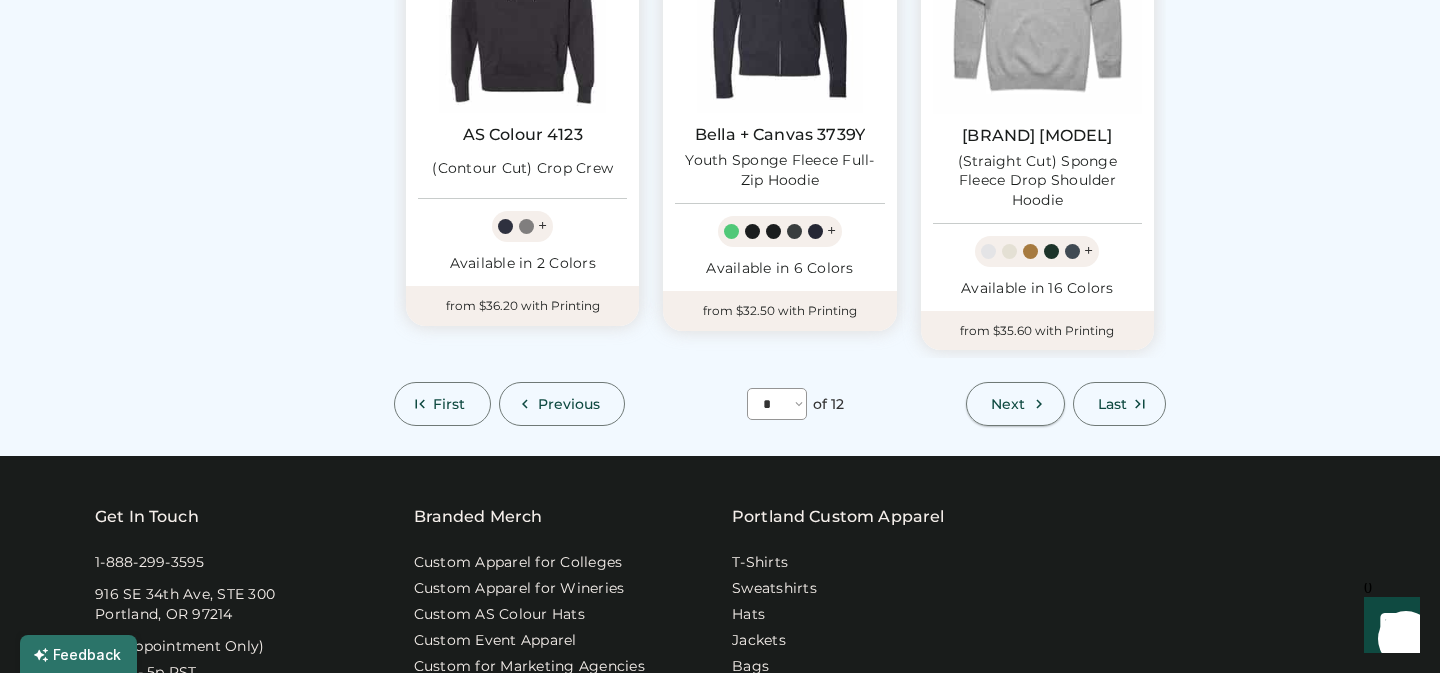 scroll, scrollTop: 87, scrollLeft: 0, axis: vertical 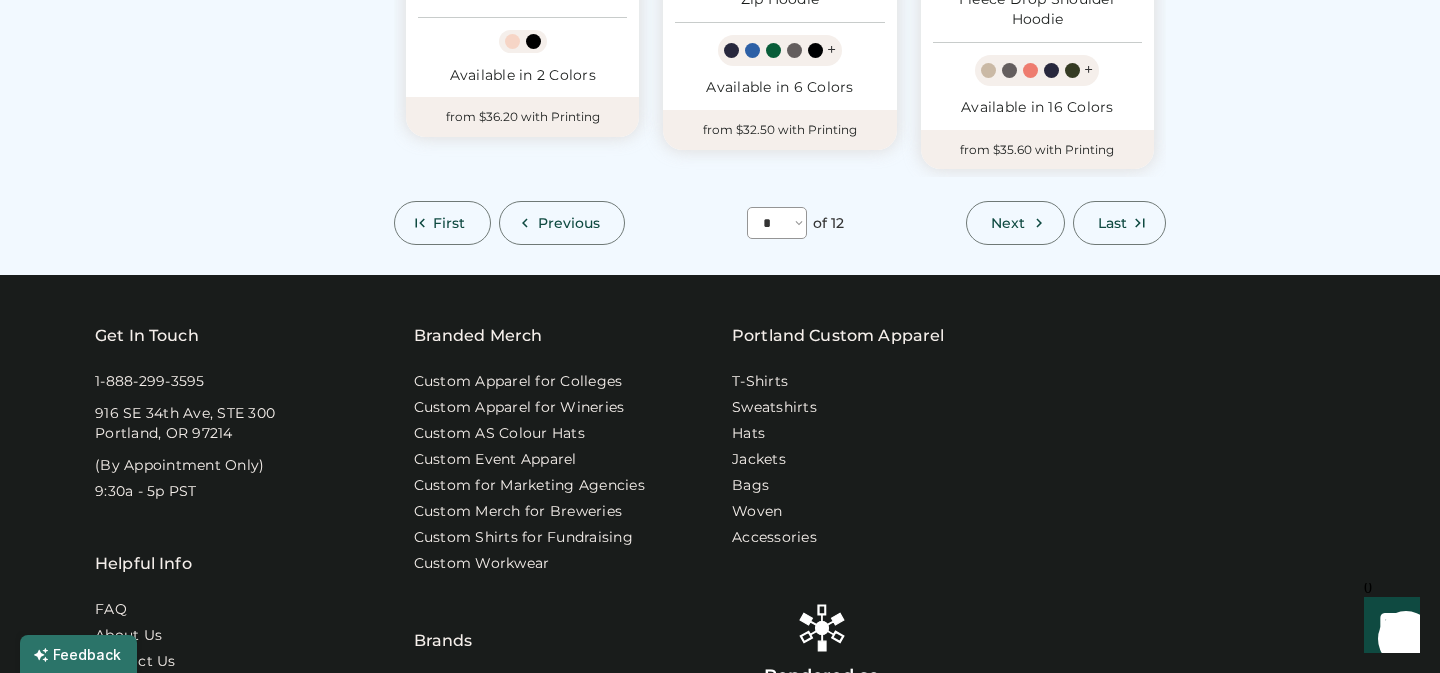 click on "Next" at bounding box center (1008, 223) 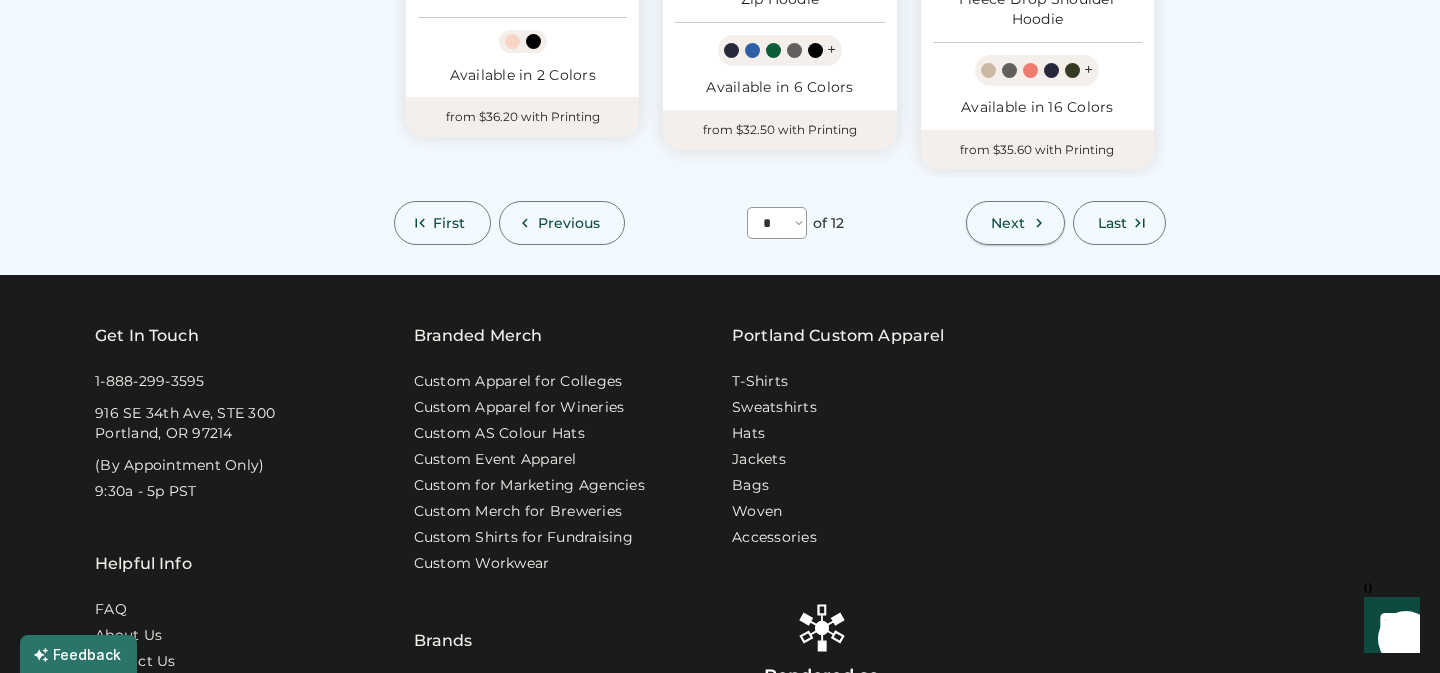 scroll, scrollTop: 87, scrollLeft: 0, axis: vertical 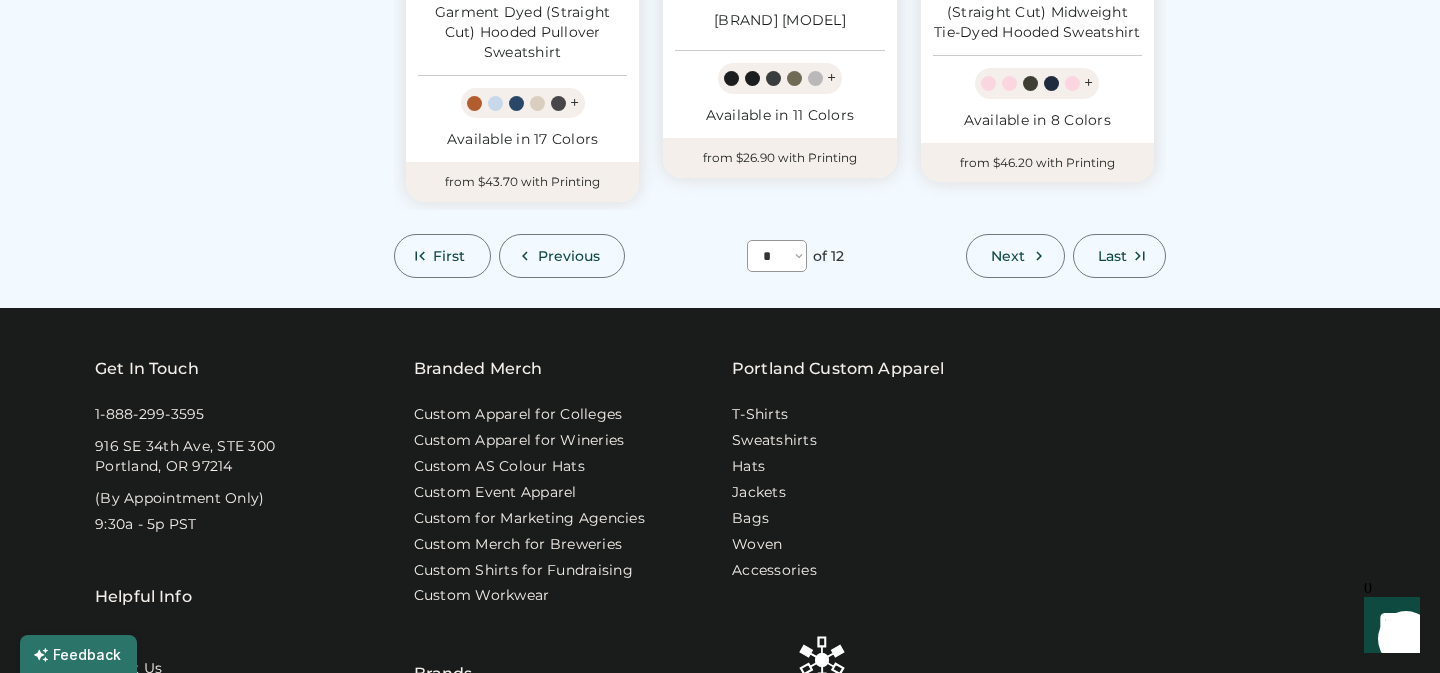 click on "Next" at bounding box center (1008, 256) 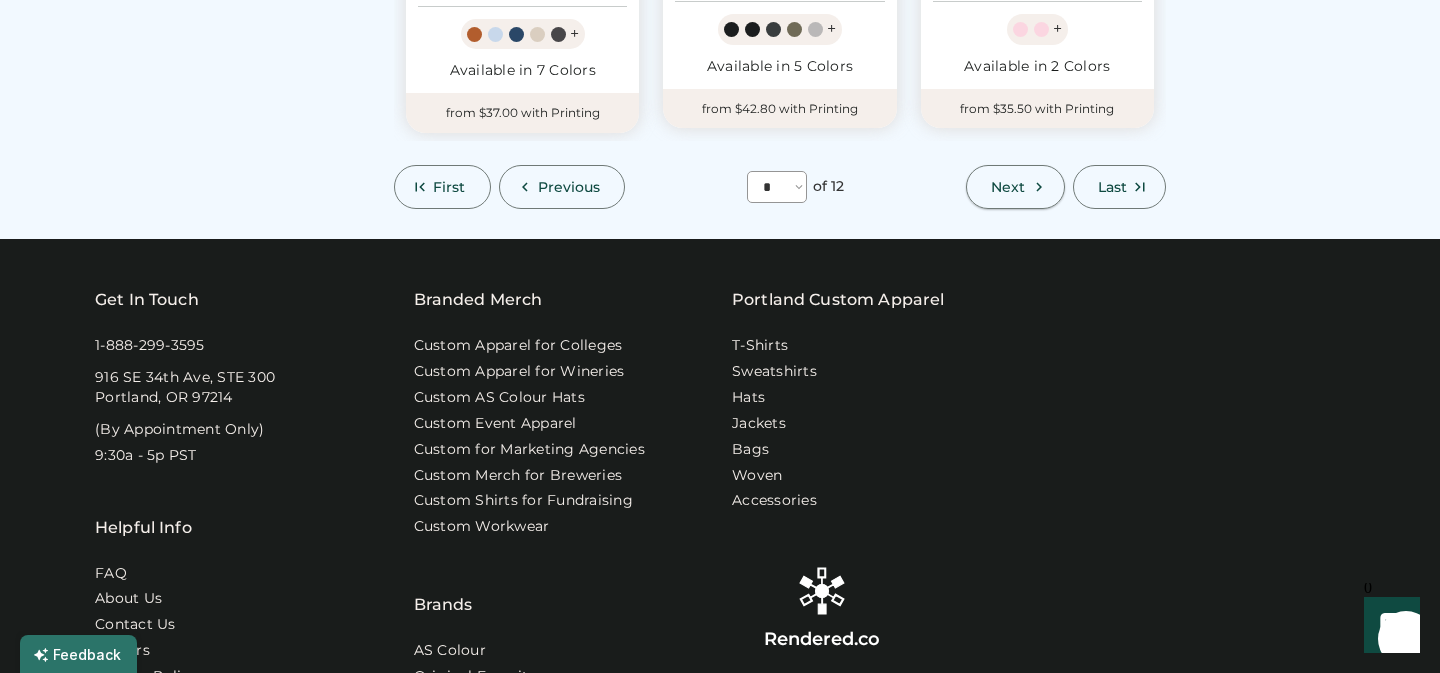 scroll, scrollTop: 87, scrollLeft: 0, axis: vertical 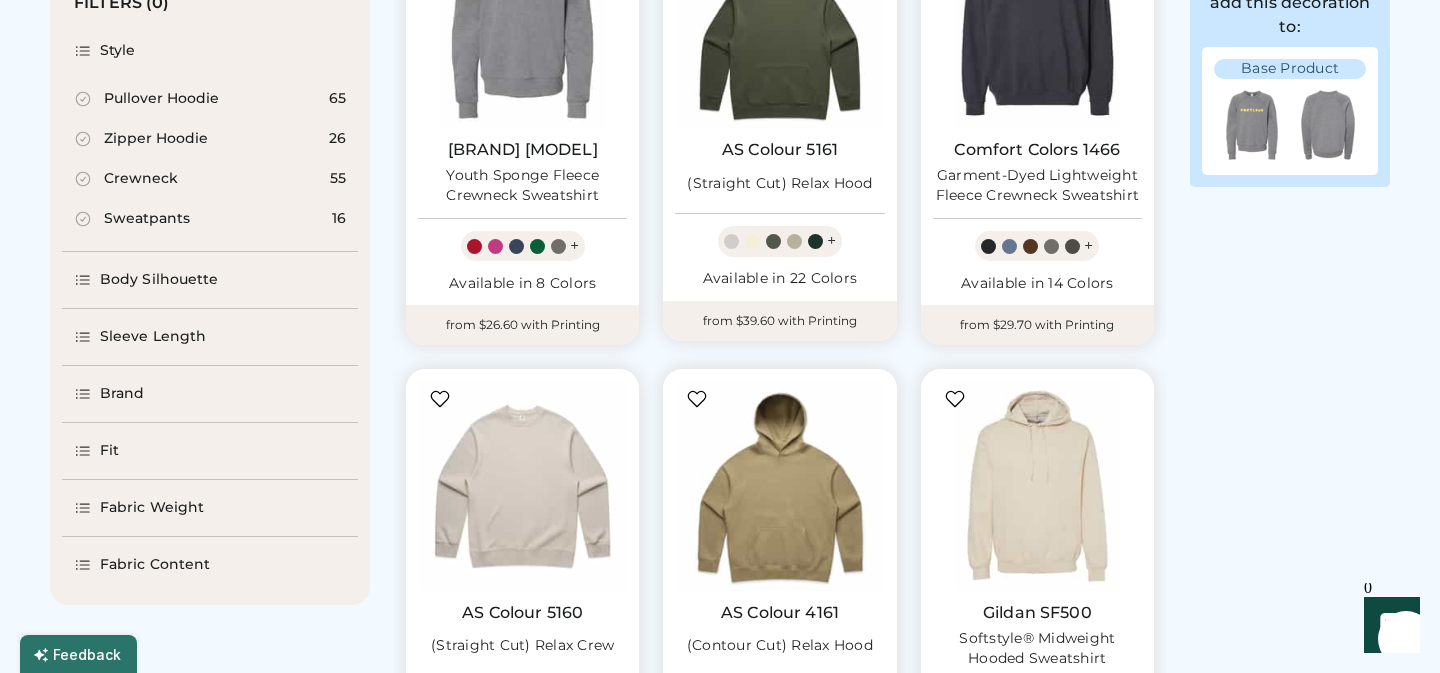 click 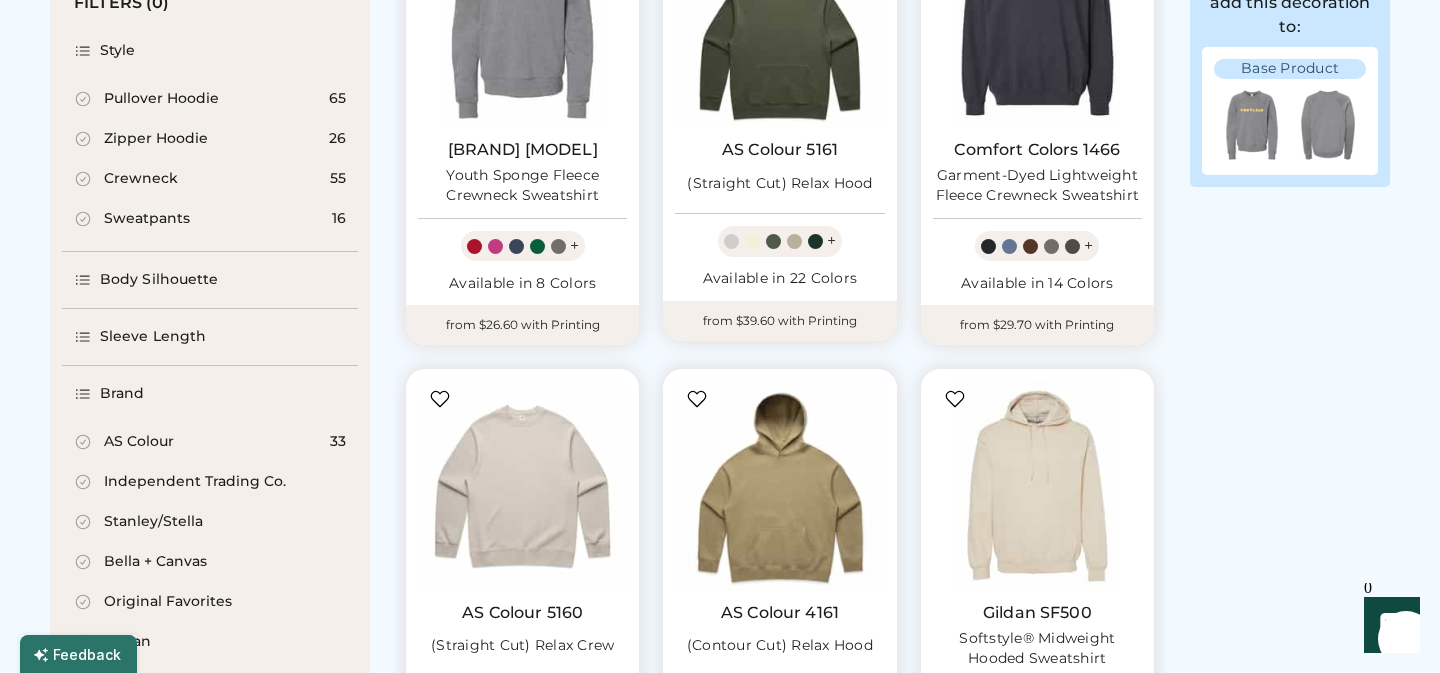 click on "Stanley/Stella" at bounding box center [153, 522] 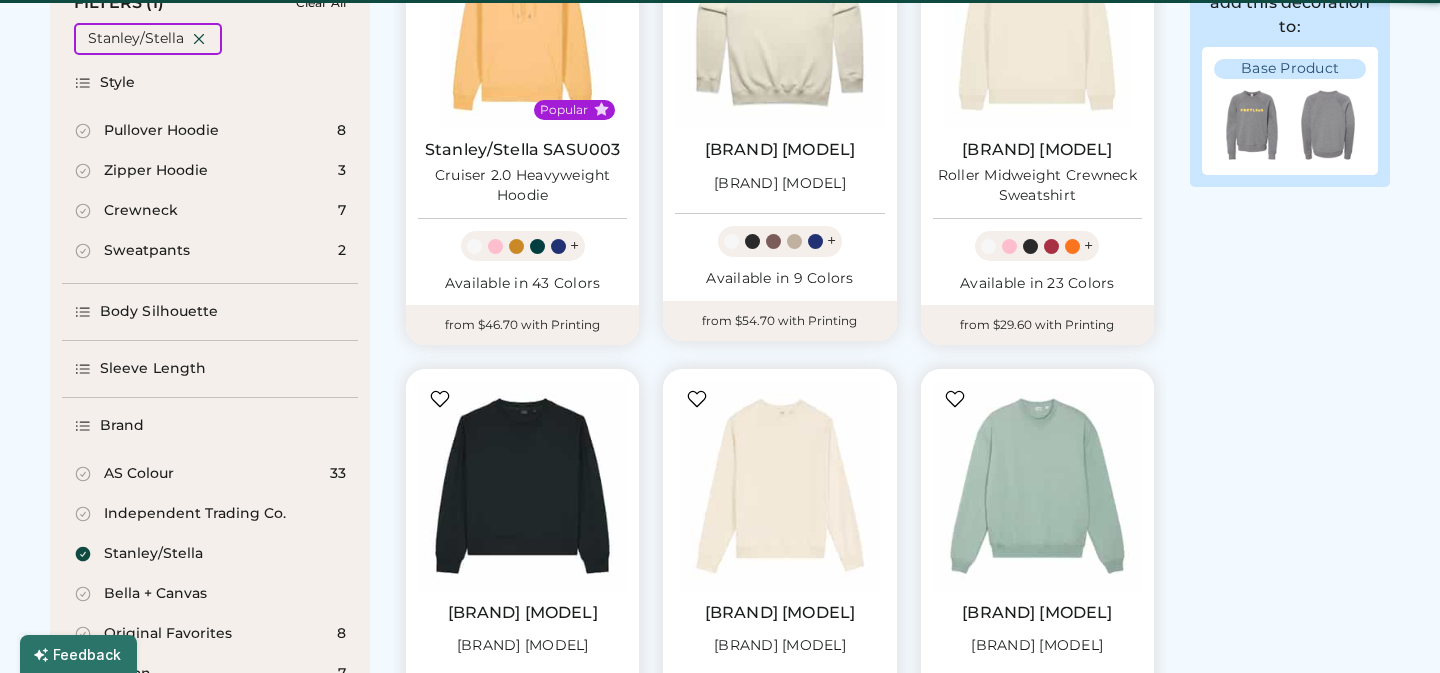 select on "*" 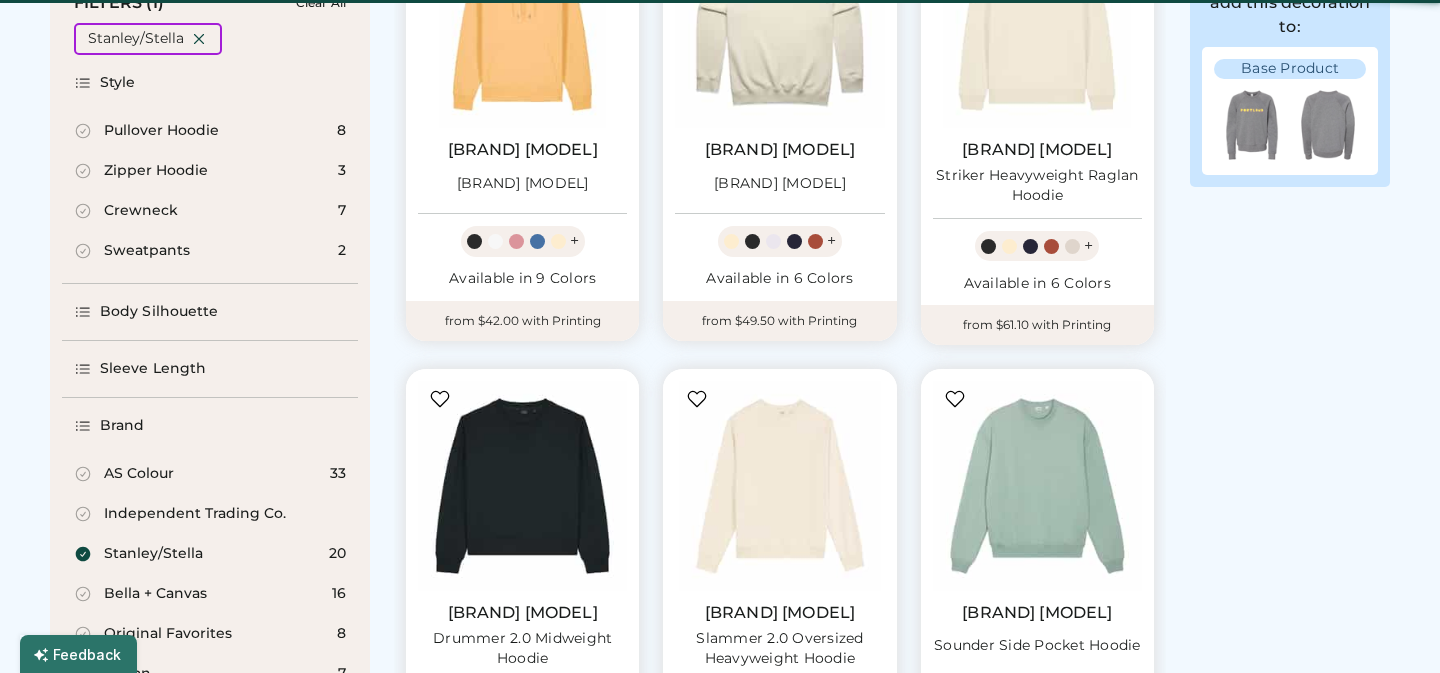 scroll, scrollTop: 0, scrollLeft: 0, axis: both 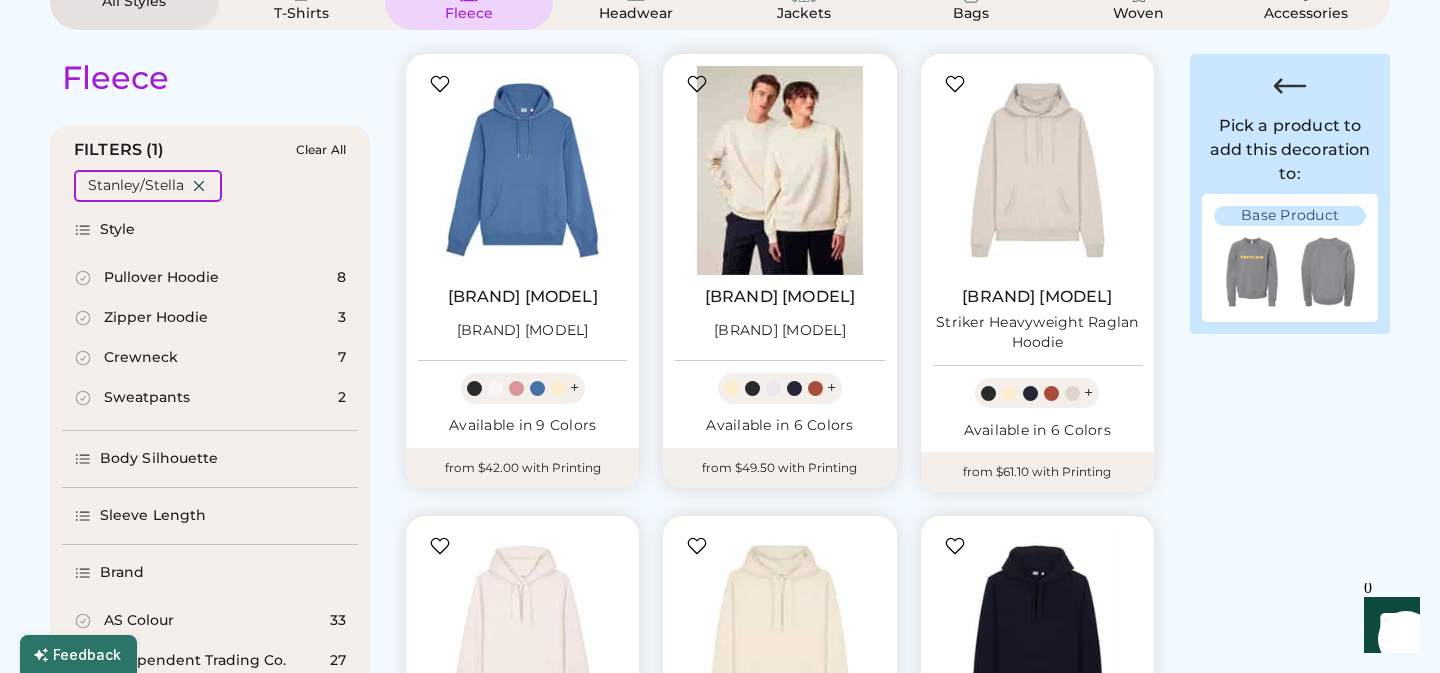 click at bounding box center (779, 170) 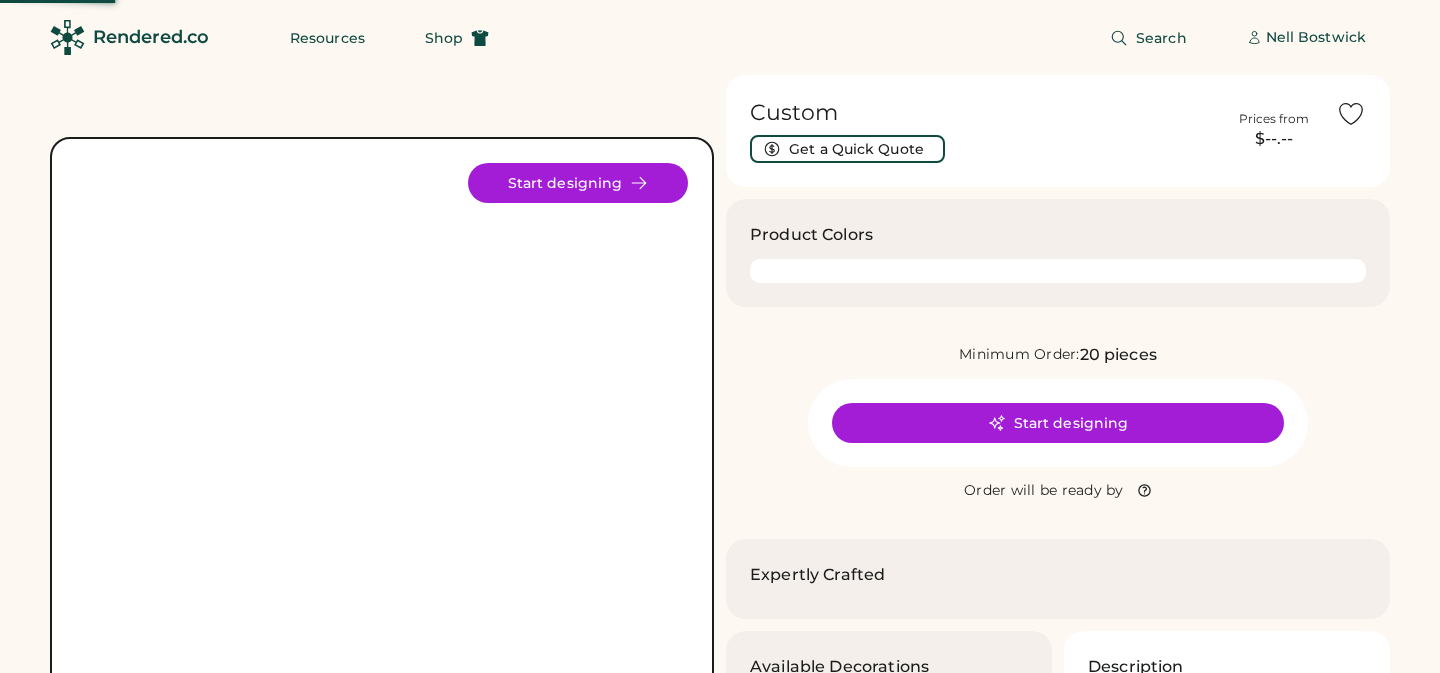scroll, scrollTop: 0, scrollLeft: 0, axis: both 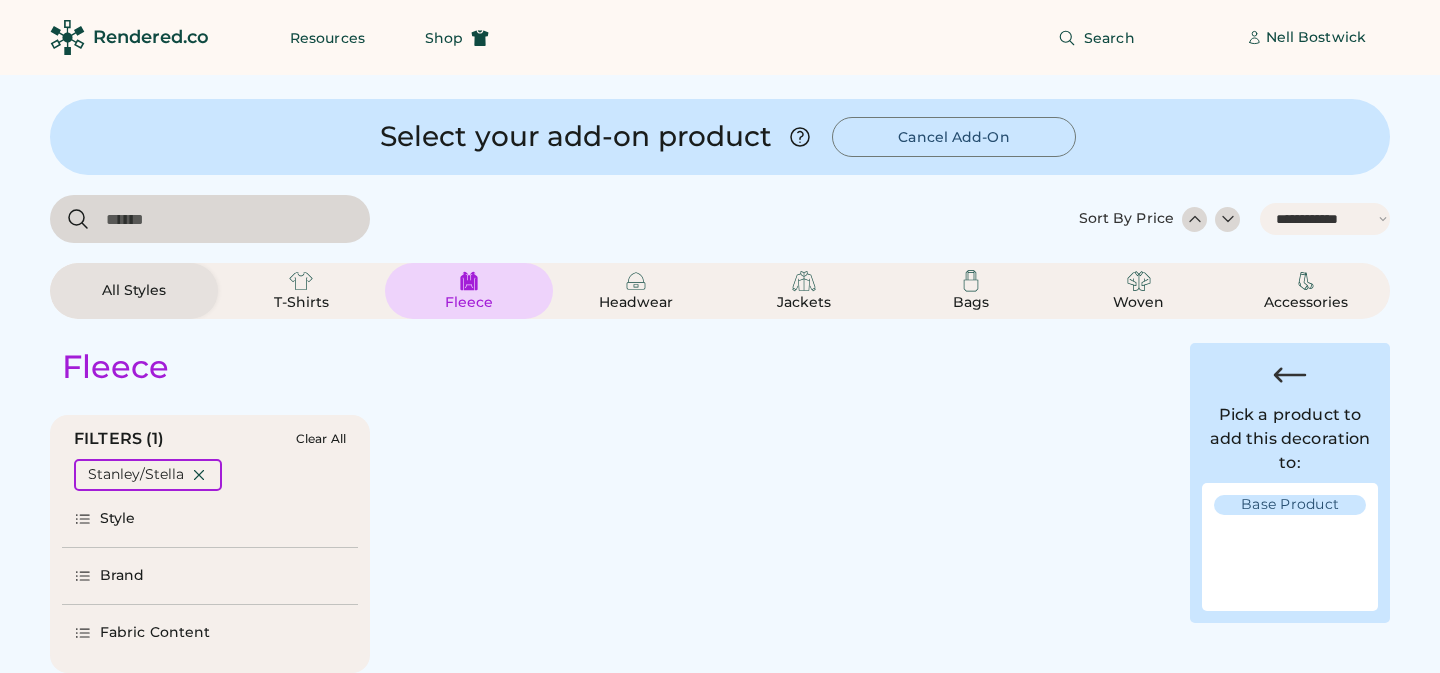 select on "*****" 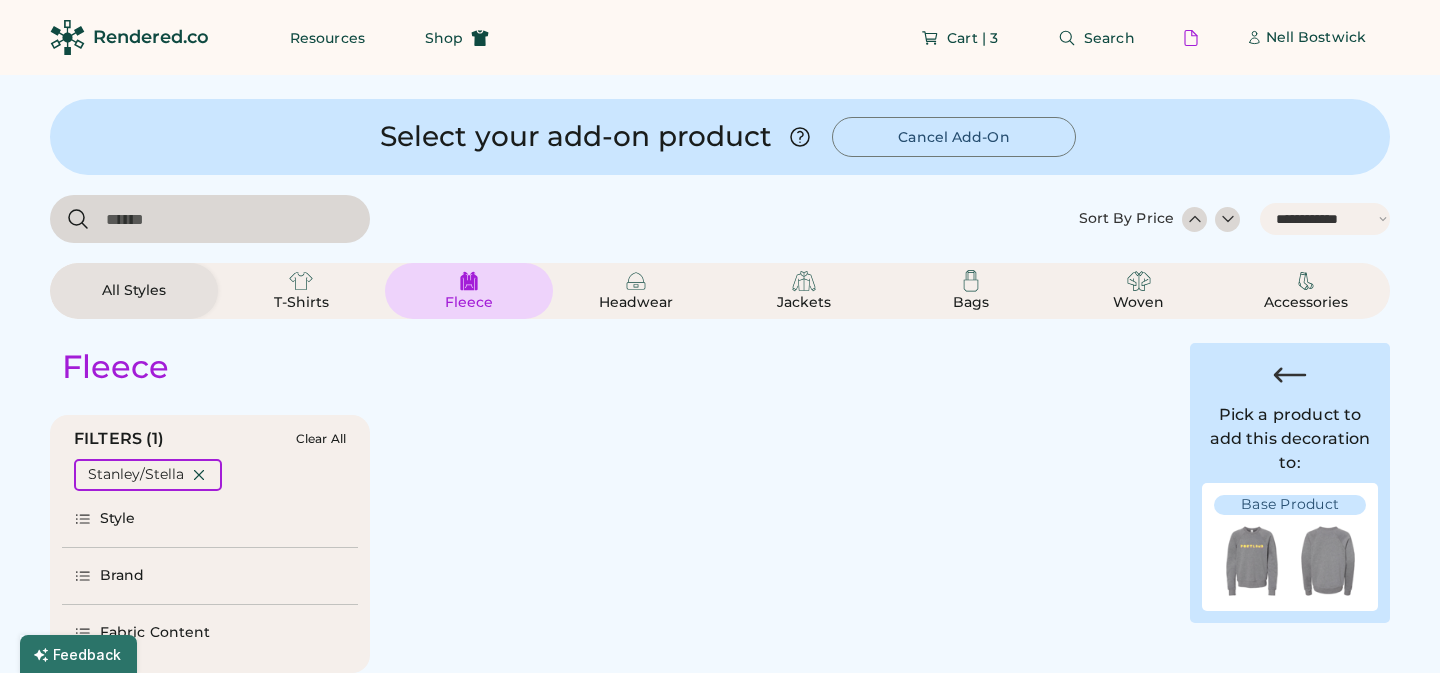 scroll, scrollTop: 0, scrollLeft: 0, axis: both 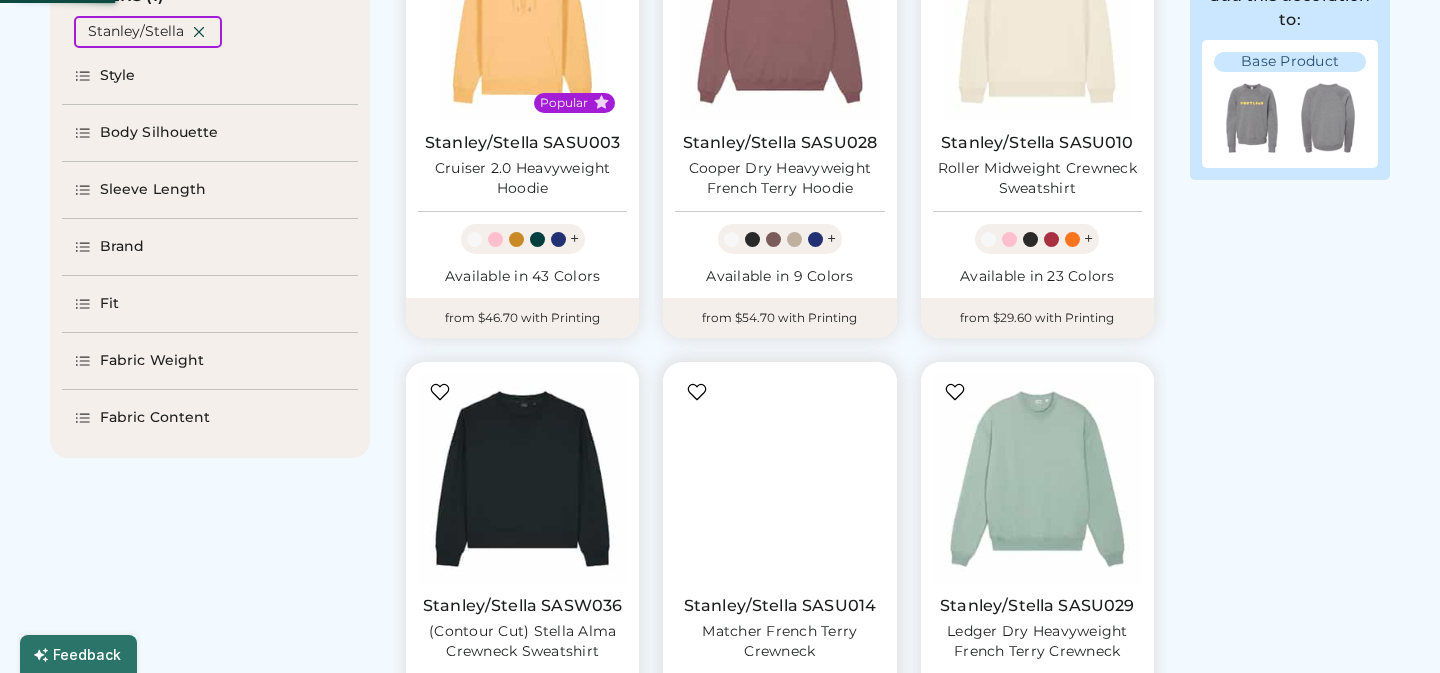 select on "*****" 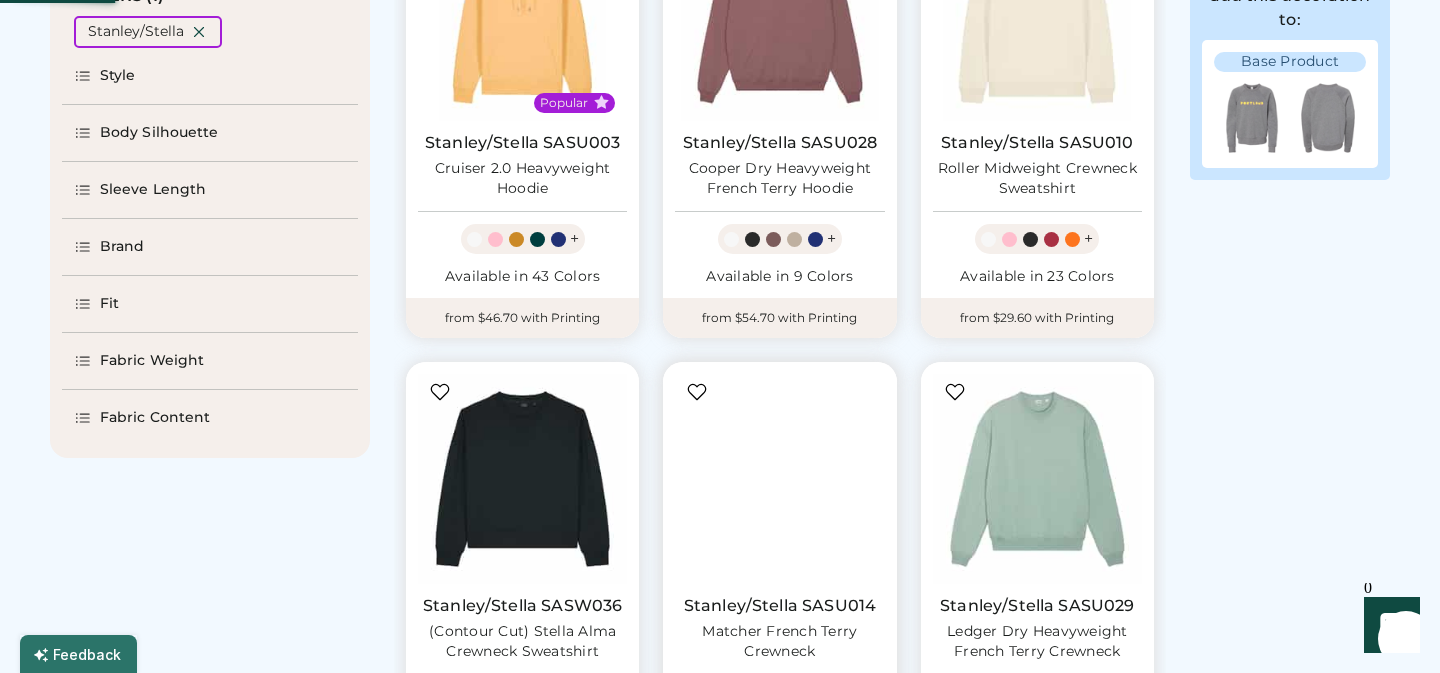 scroll, scrollTop: 0, scrollLeft: 0, axis: both 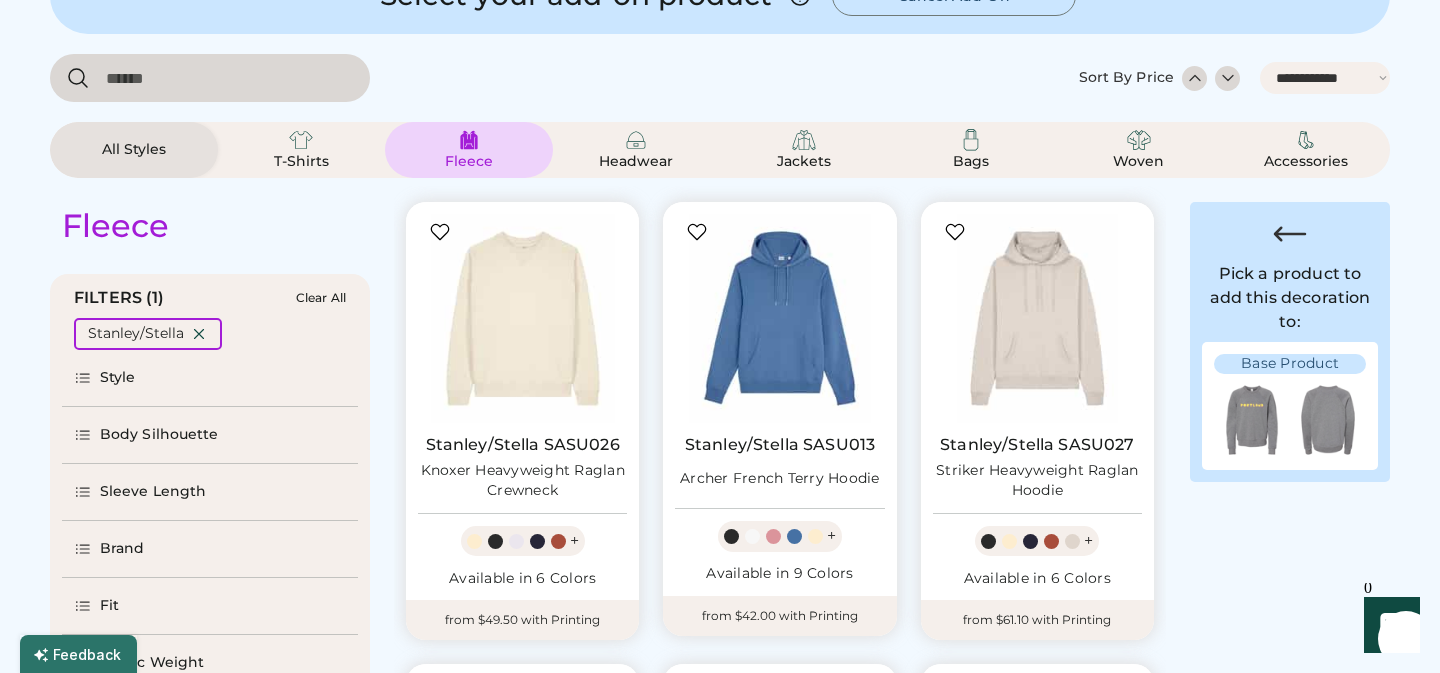 click on "All Styles" at bounding box center [134, 150] 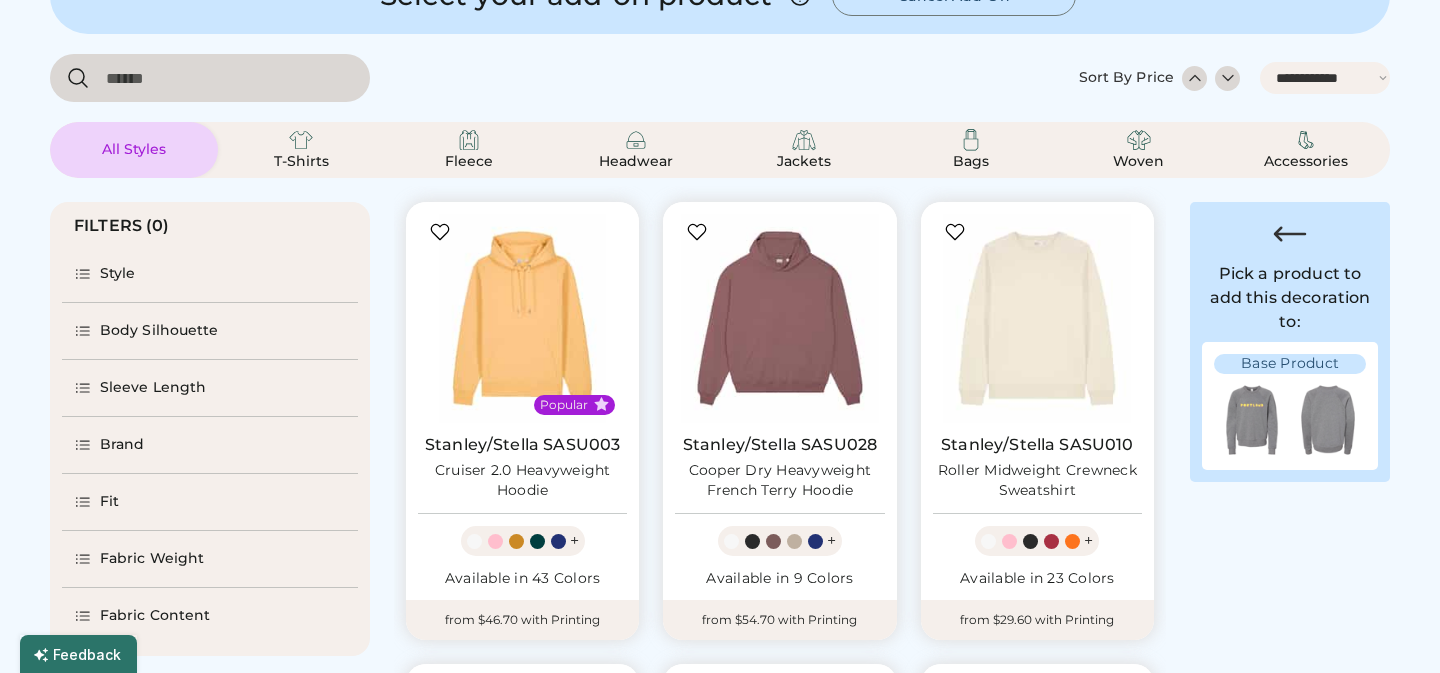 scroll, scrollTop: 0, scrollLeft: 0, axis: both 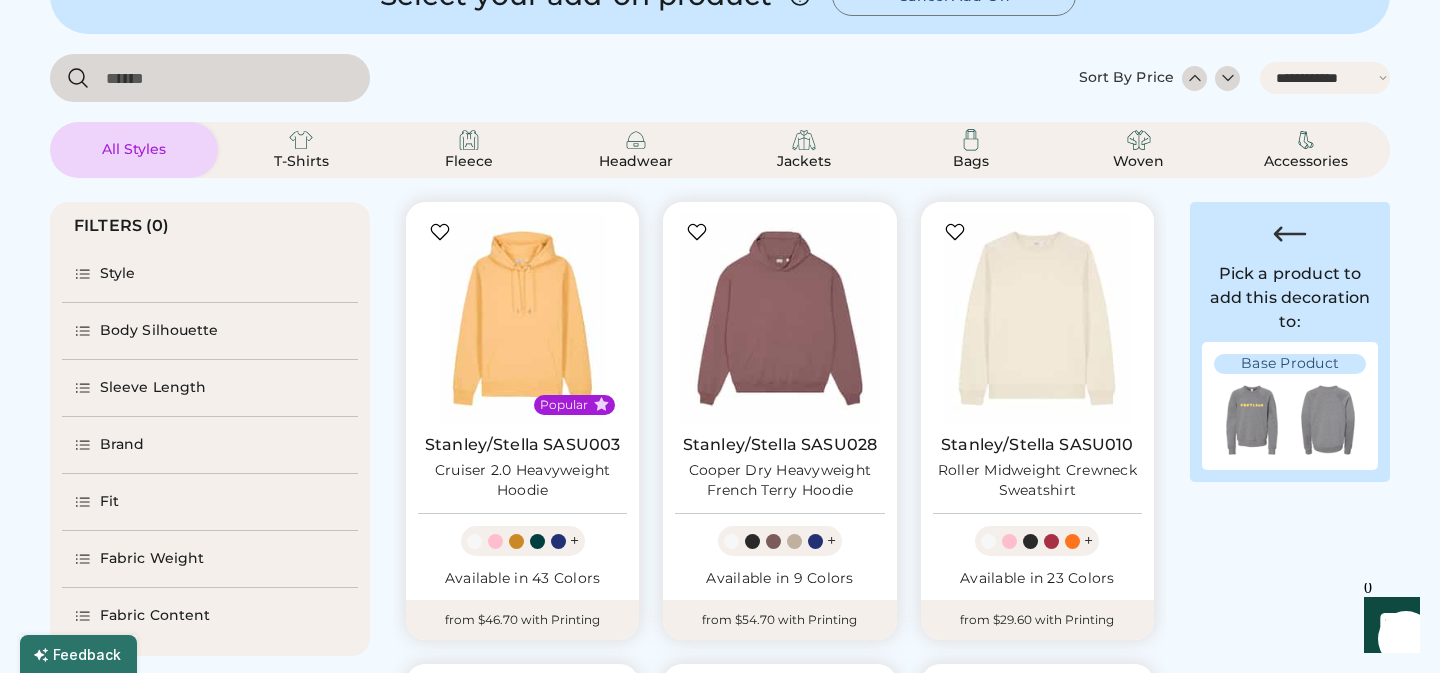 click on "Brand" at bounding box center [122, 445] 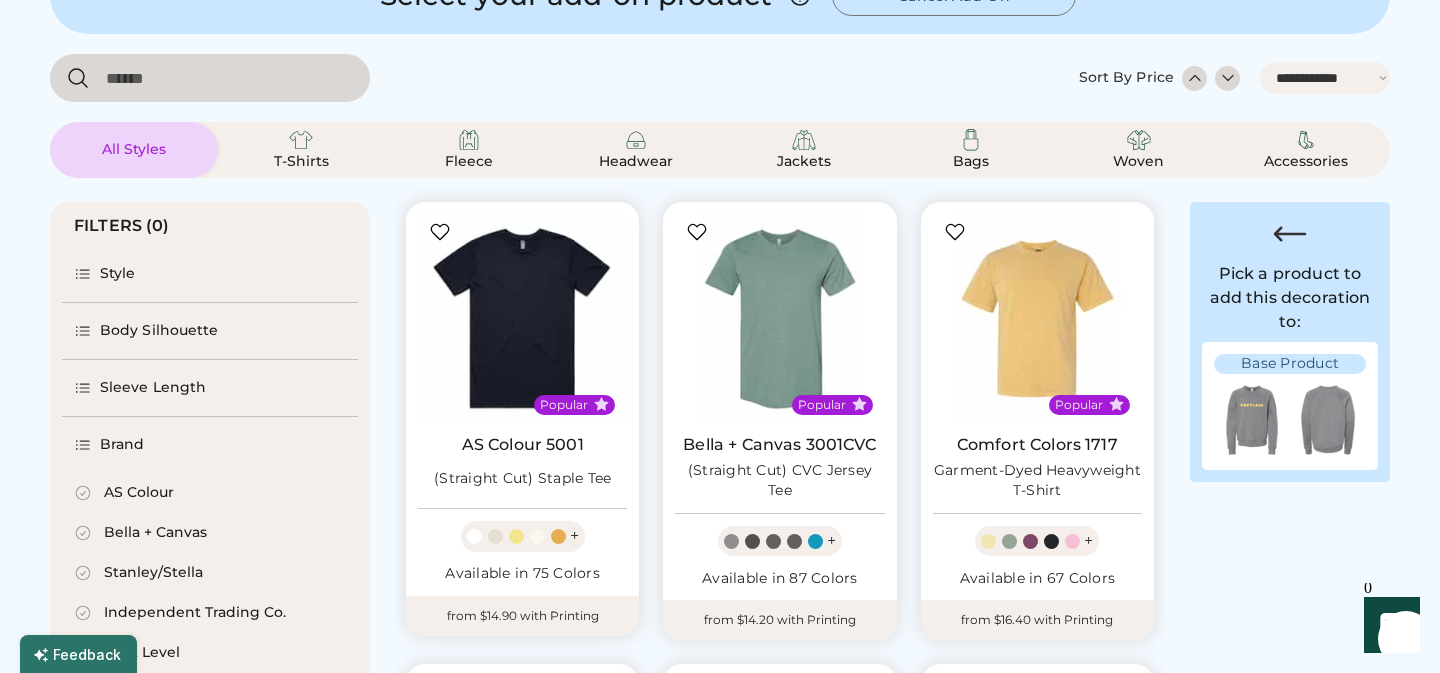 click on "Stanley/Stella" at bounding box center (153, 573) 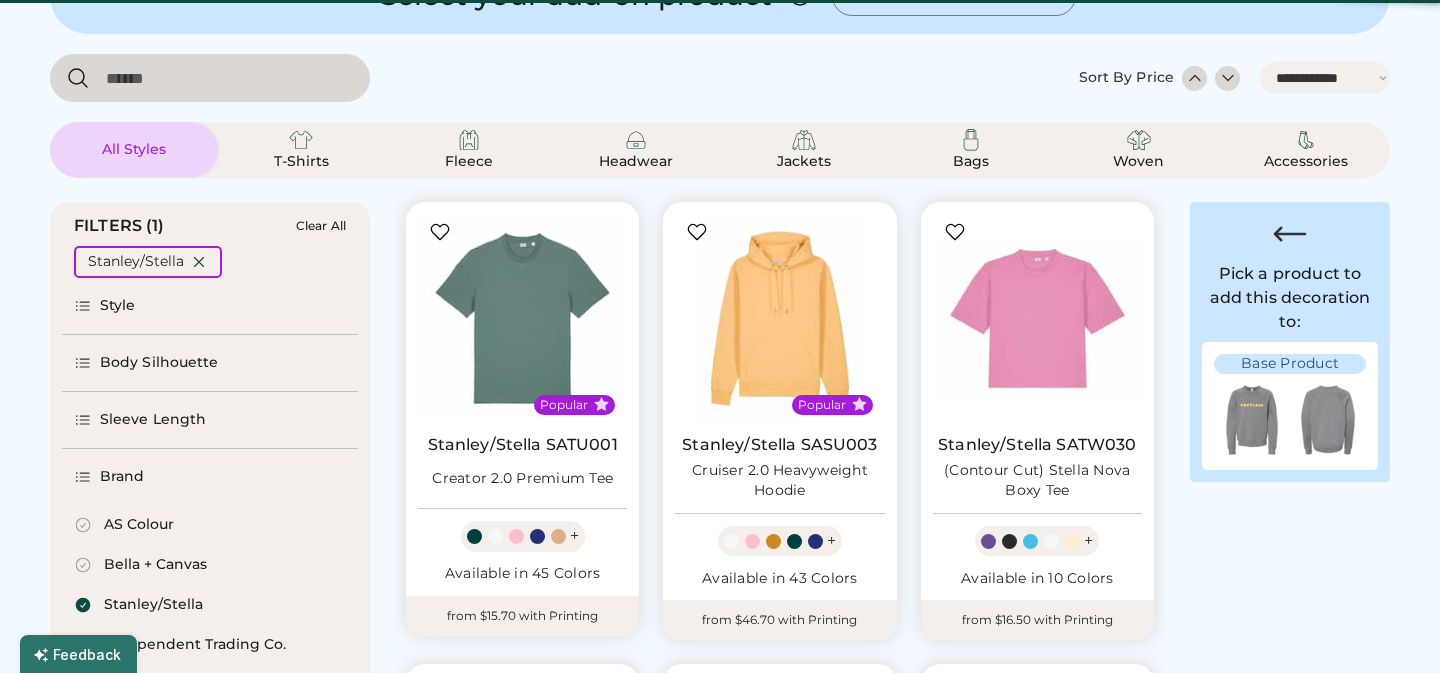 scroll, scrollTop: 0, scrollLeft: 0, axis: both 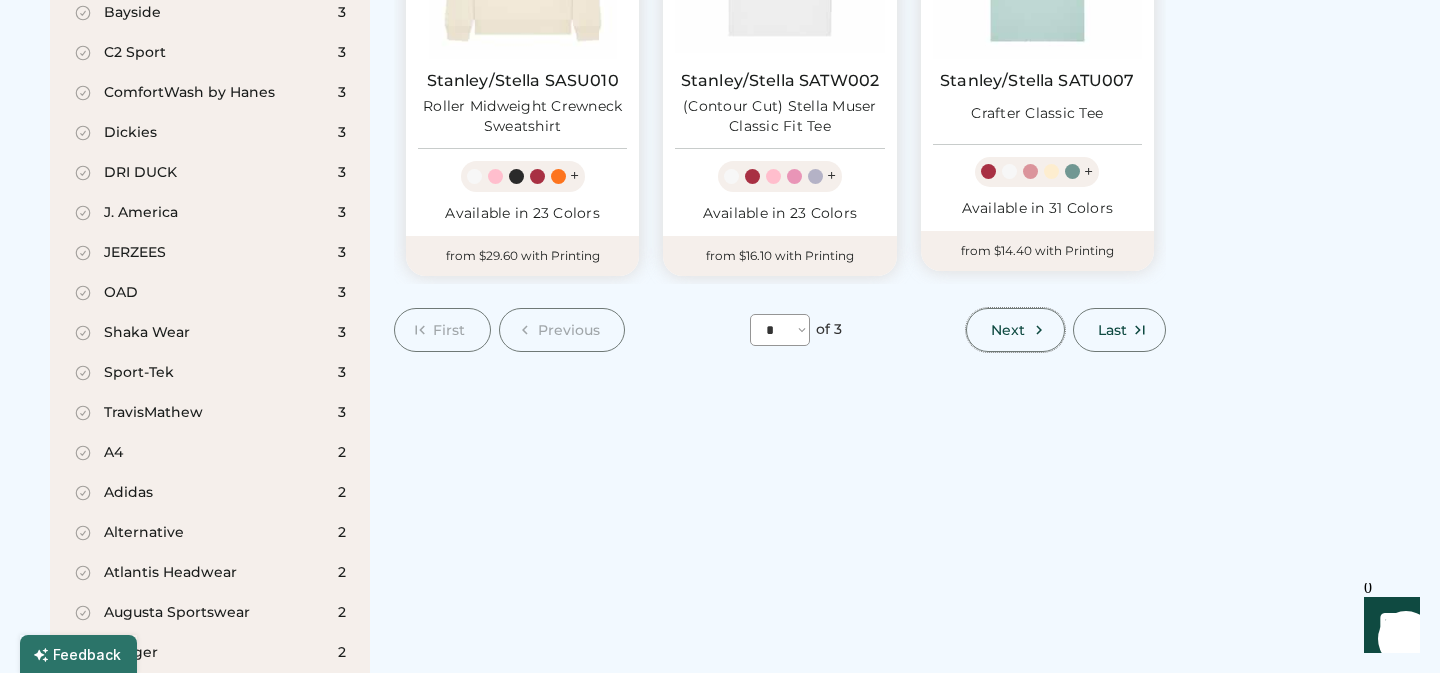click on "Next" at bounding box center [1015, 330] 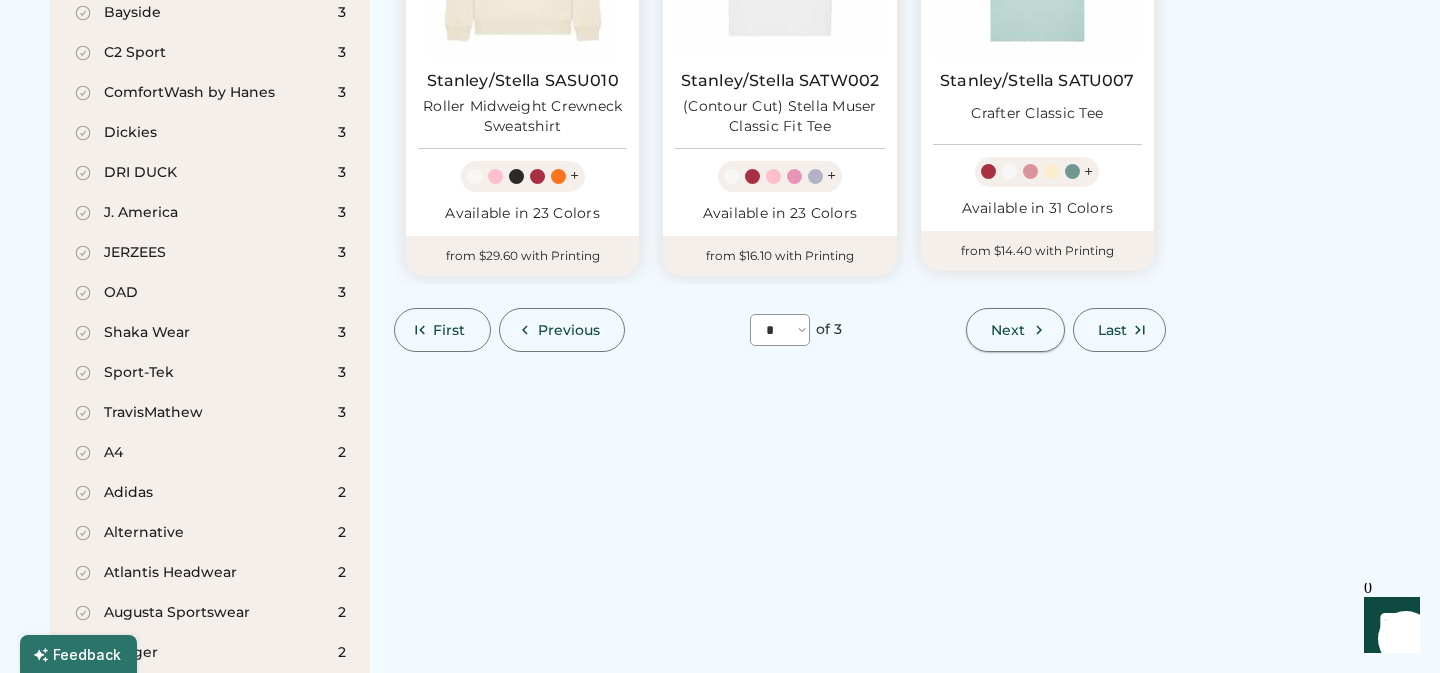 scroll, scrollTop: 87, scrollLeft: 0, axis: vertical 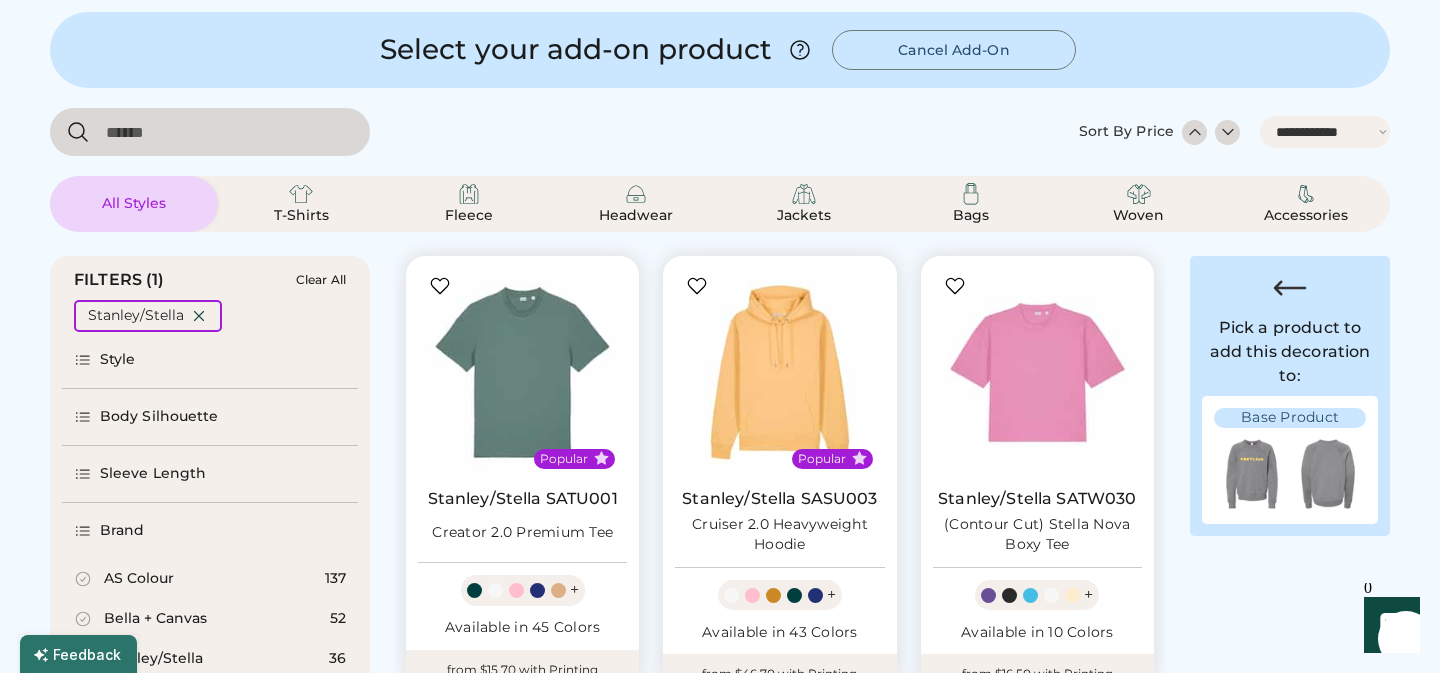 select on "*" 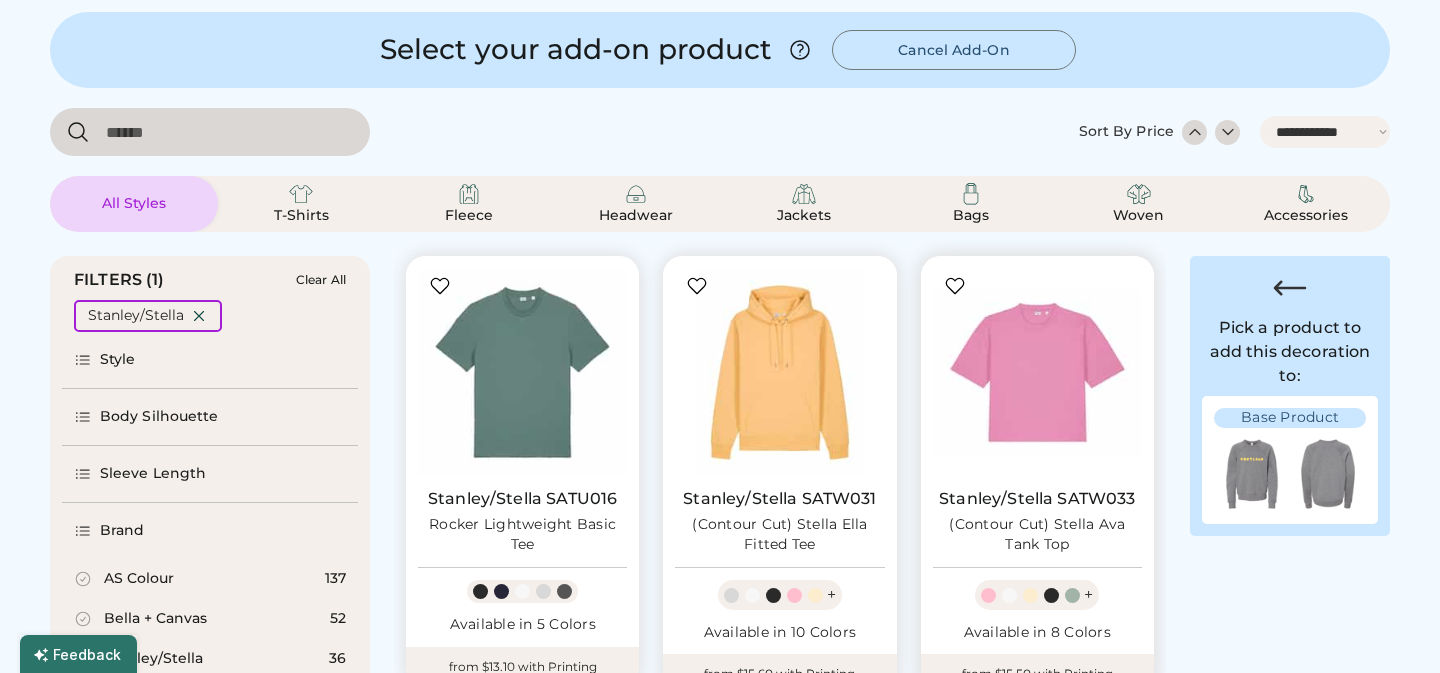 scroll, scrollTop: 0, scrollLeft: 0, axis: both 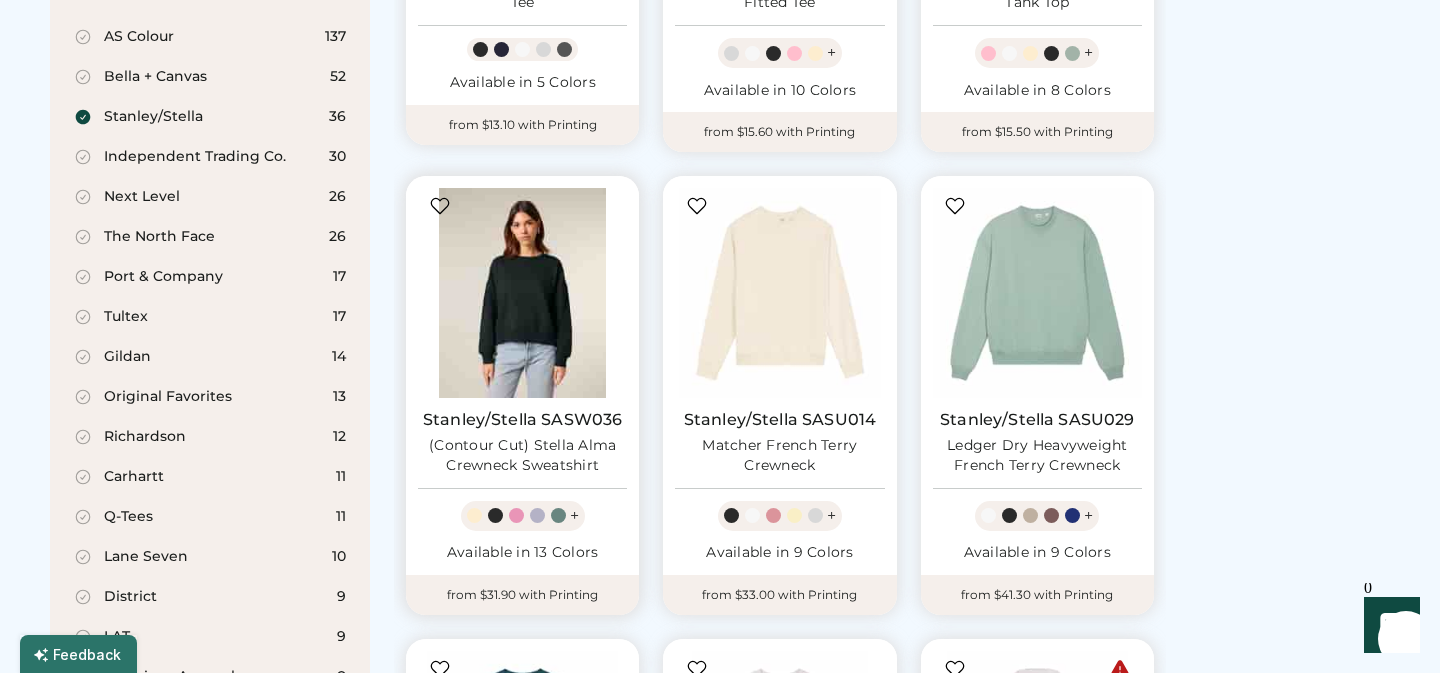 click at bounding box center [522, 292] 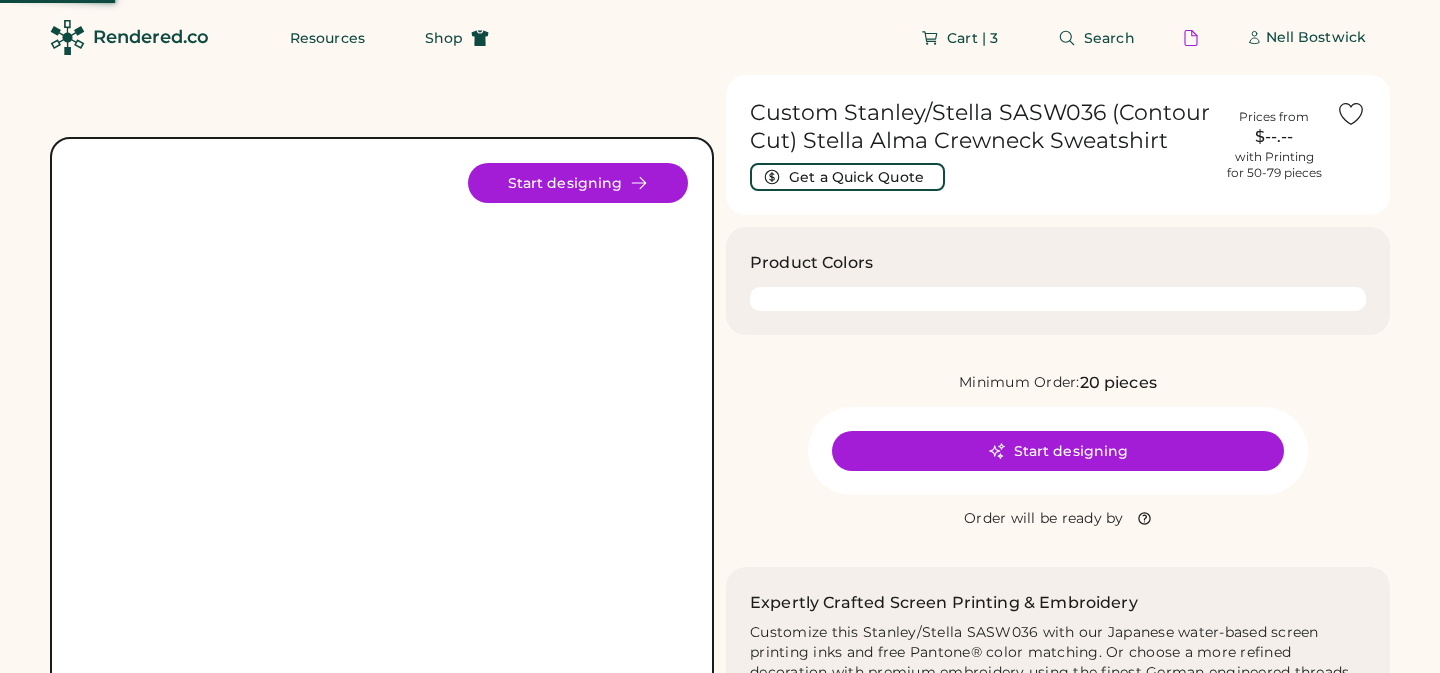 scroll, scrollTop: 0, scrollLeft: 0, axis: both 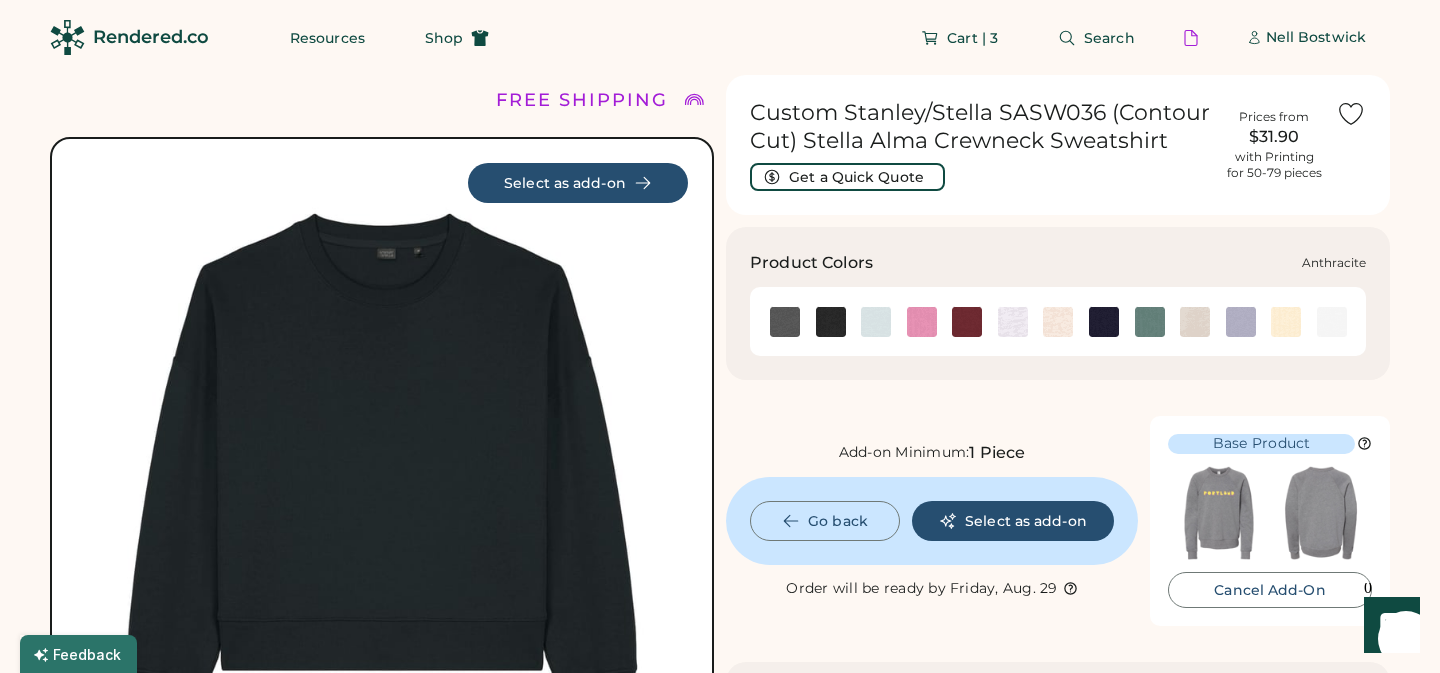 click 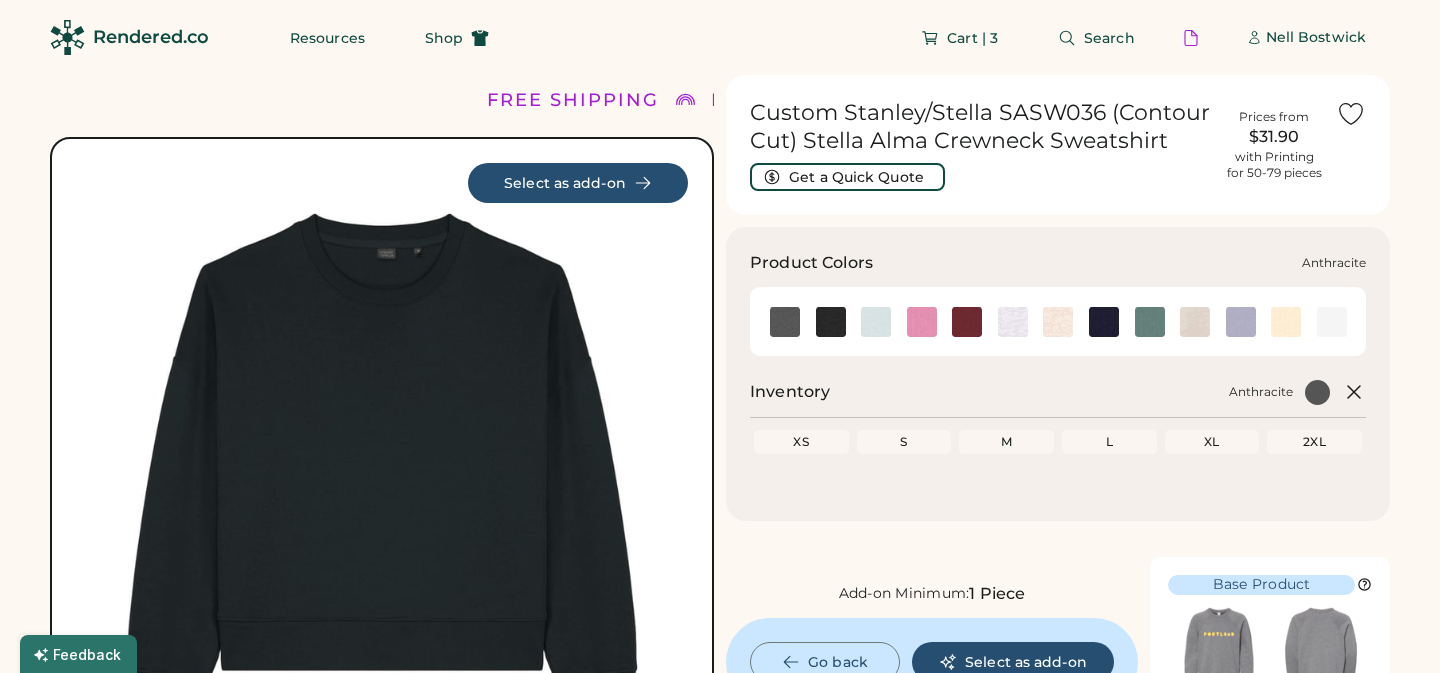 scroll, scrollTop: 0, scrollLeft: 0, axis: both 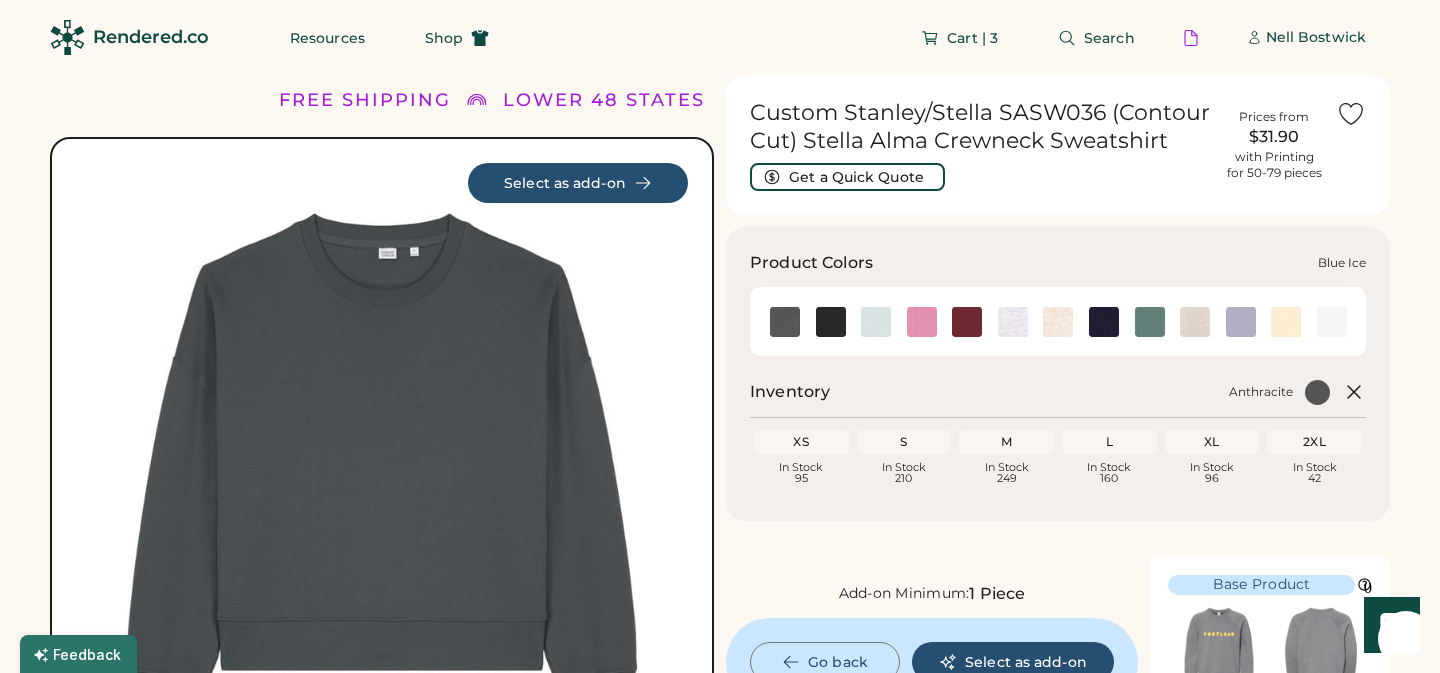 click 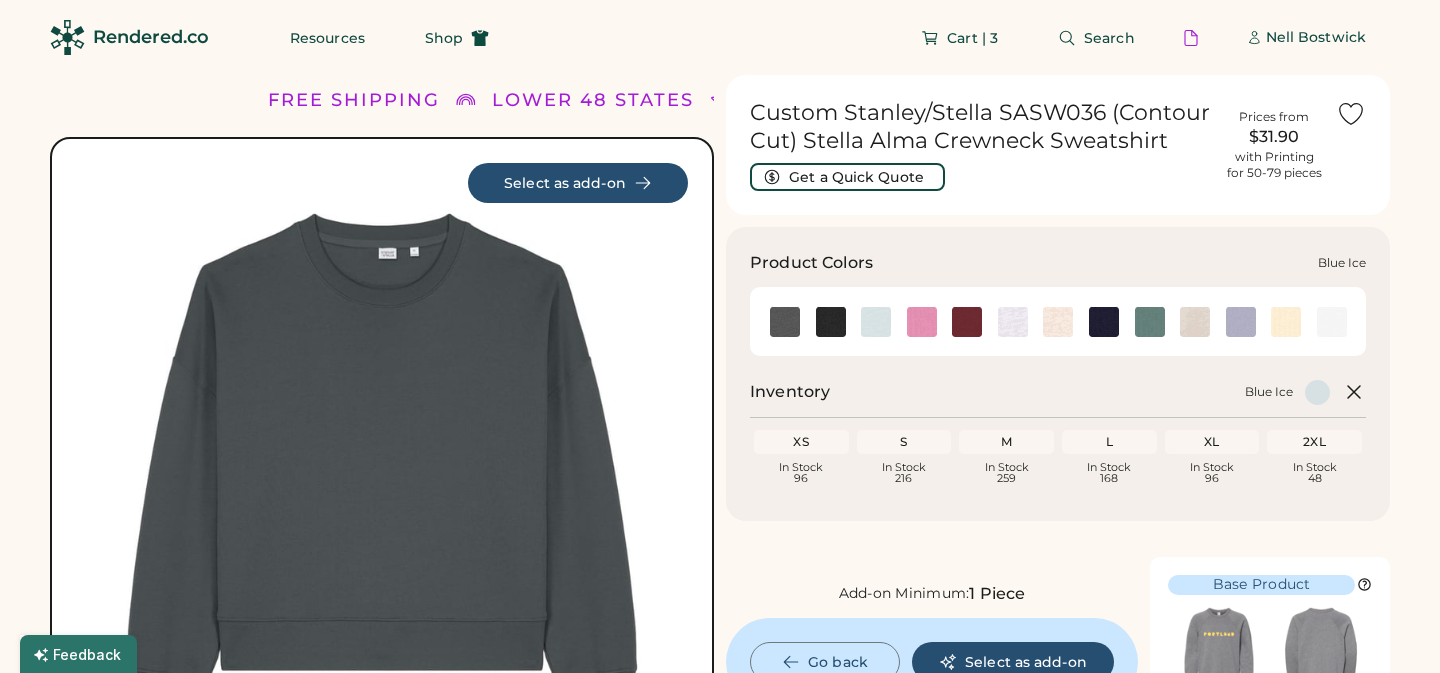 scroll, scrollTop: 0, scrollLeft: 0, axis: both 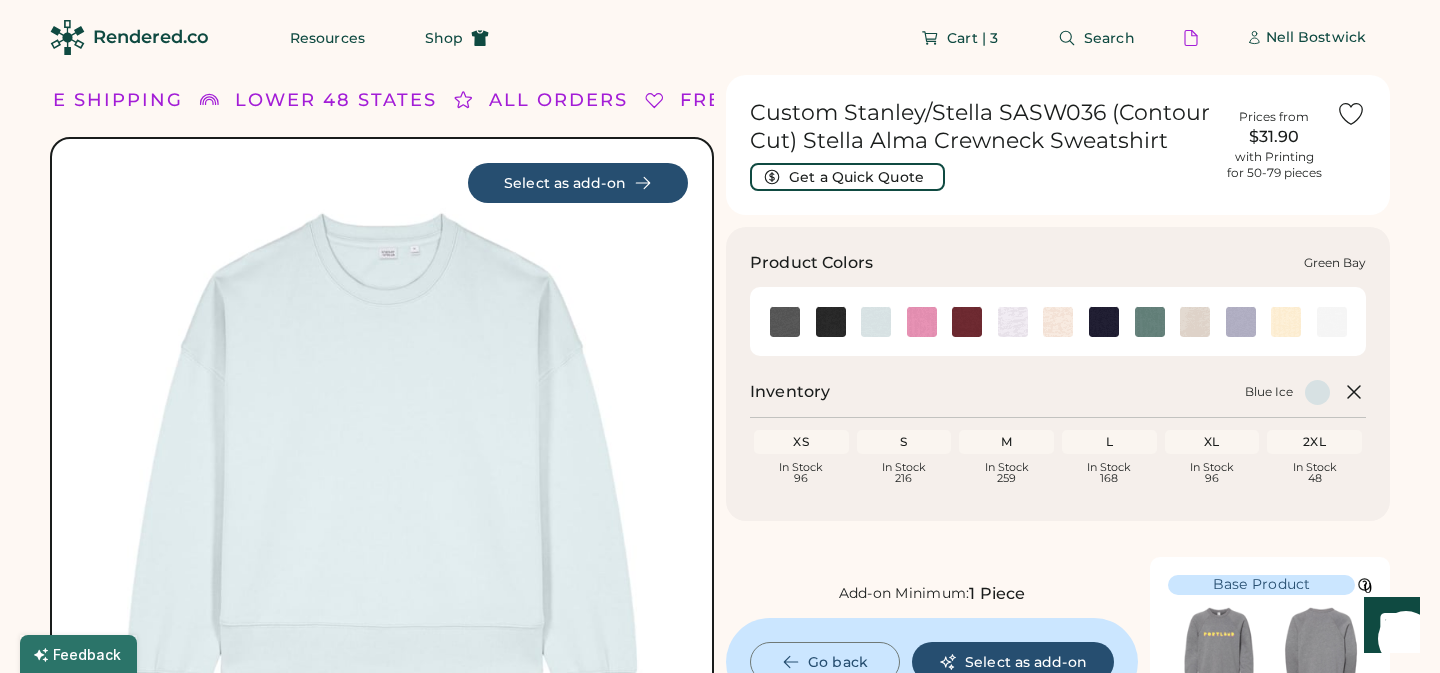 click 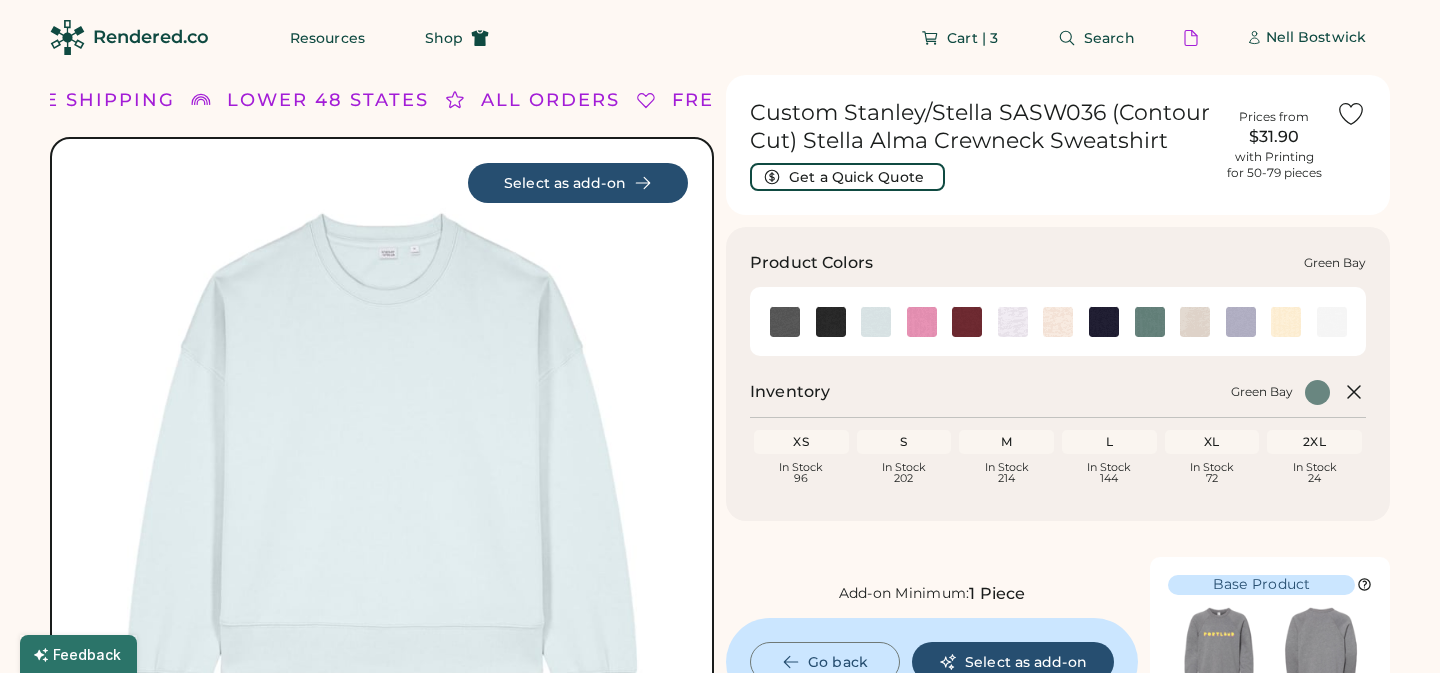 scroll, scrollTop: 0, scrollLeft: 0, axis: both 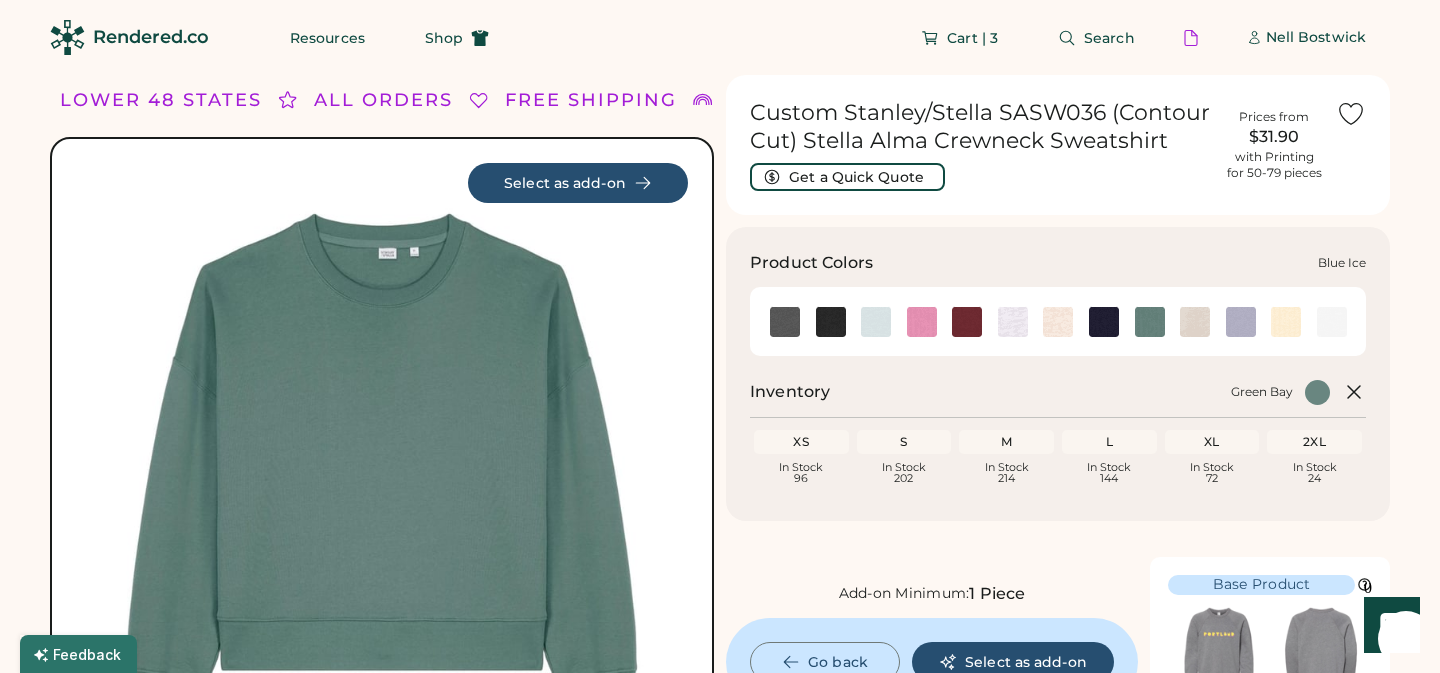 click 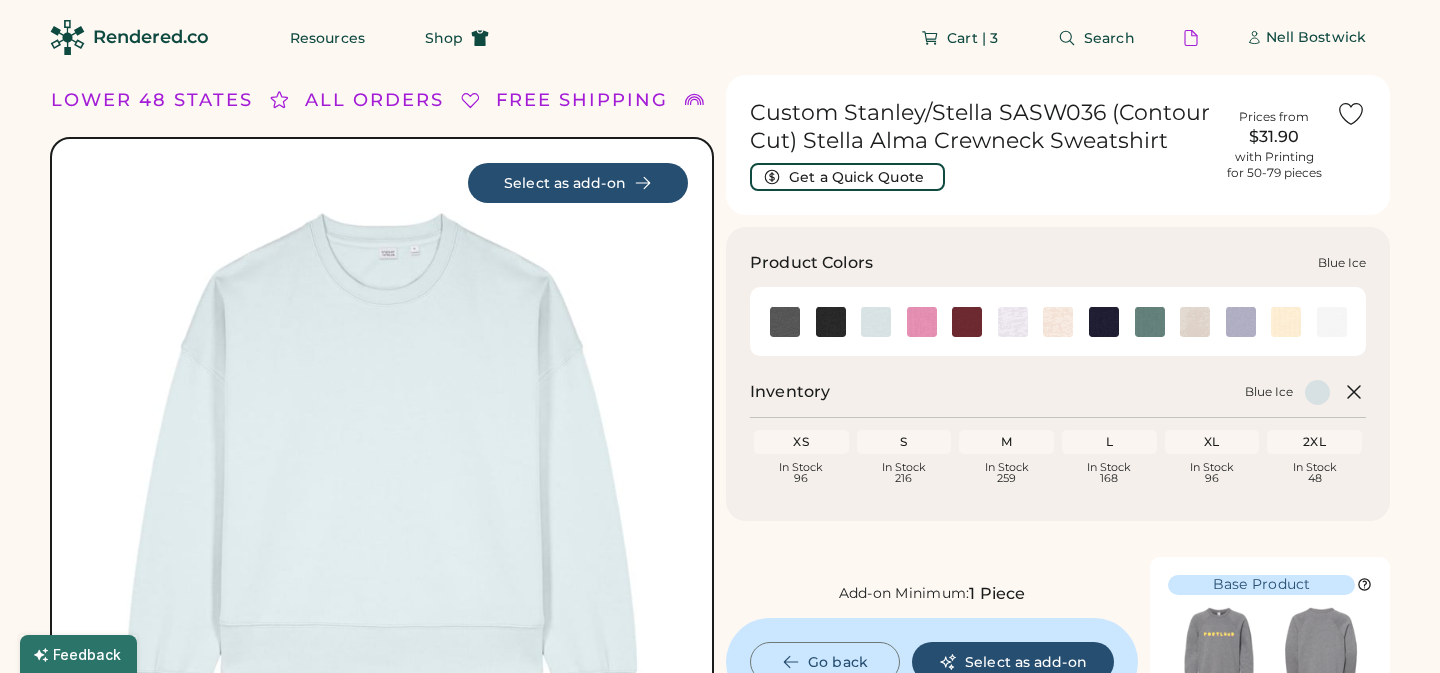 scroll, scrollTop: 0, scrollLeft: 0, axis: both 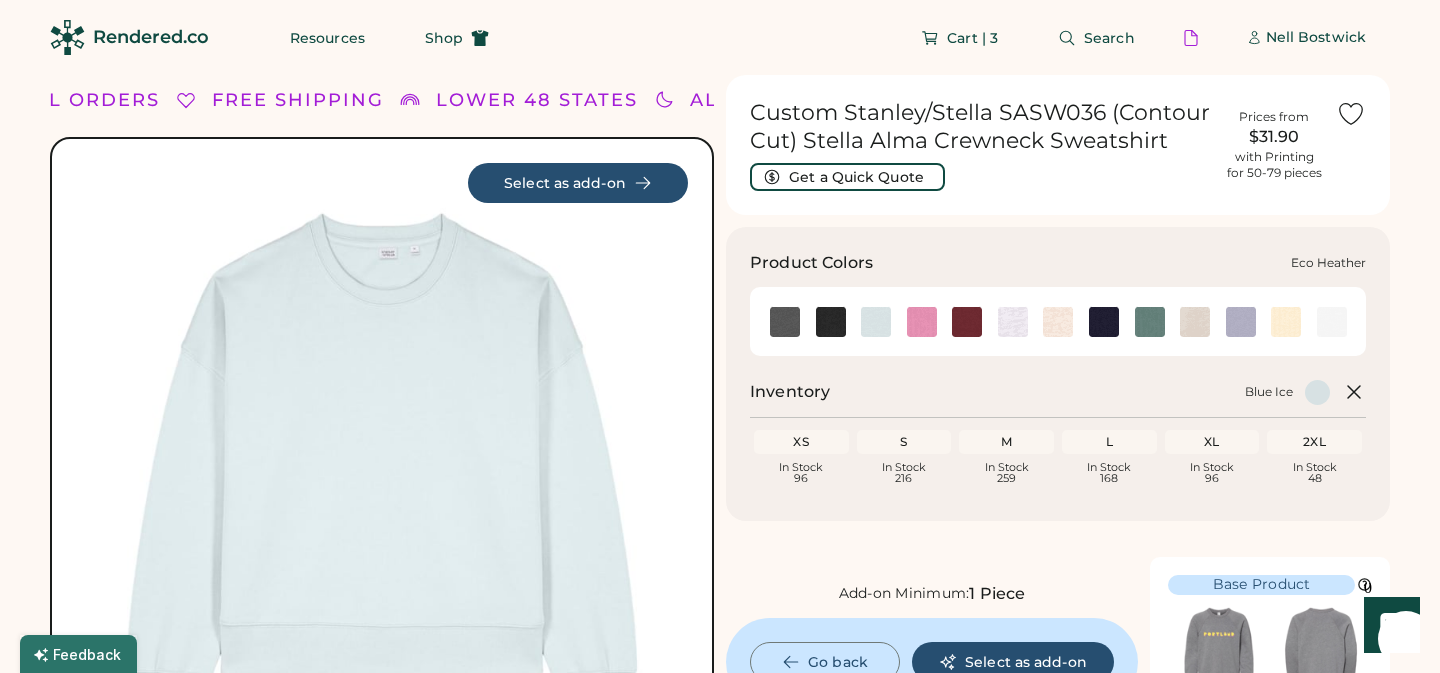 click 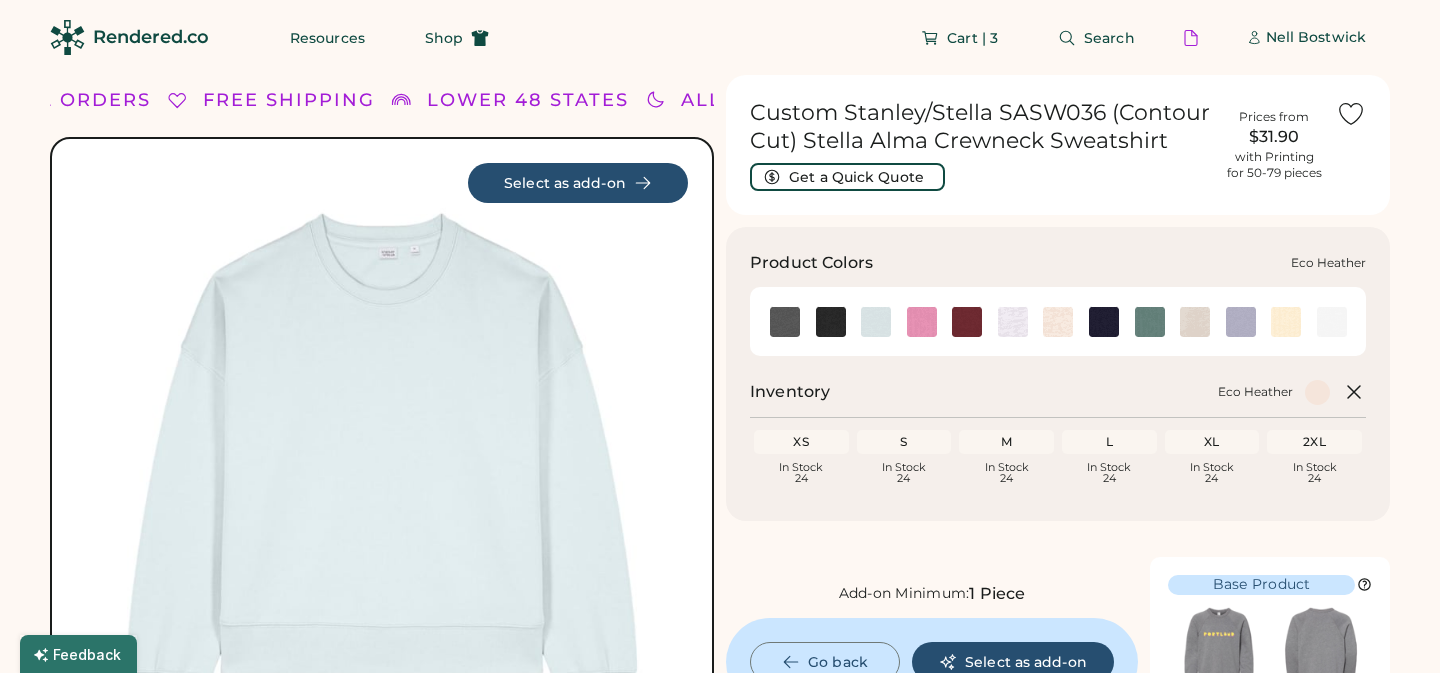 scroll, scrollTop: 0, scrollLeft: 0, axis: both 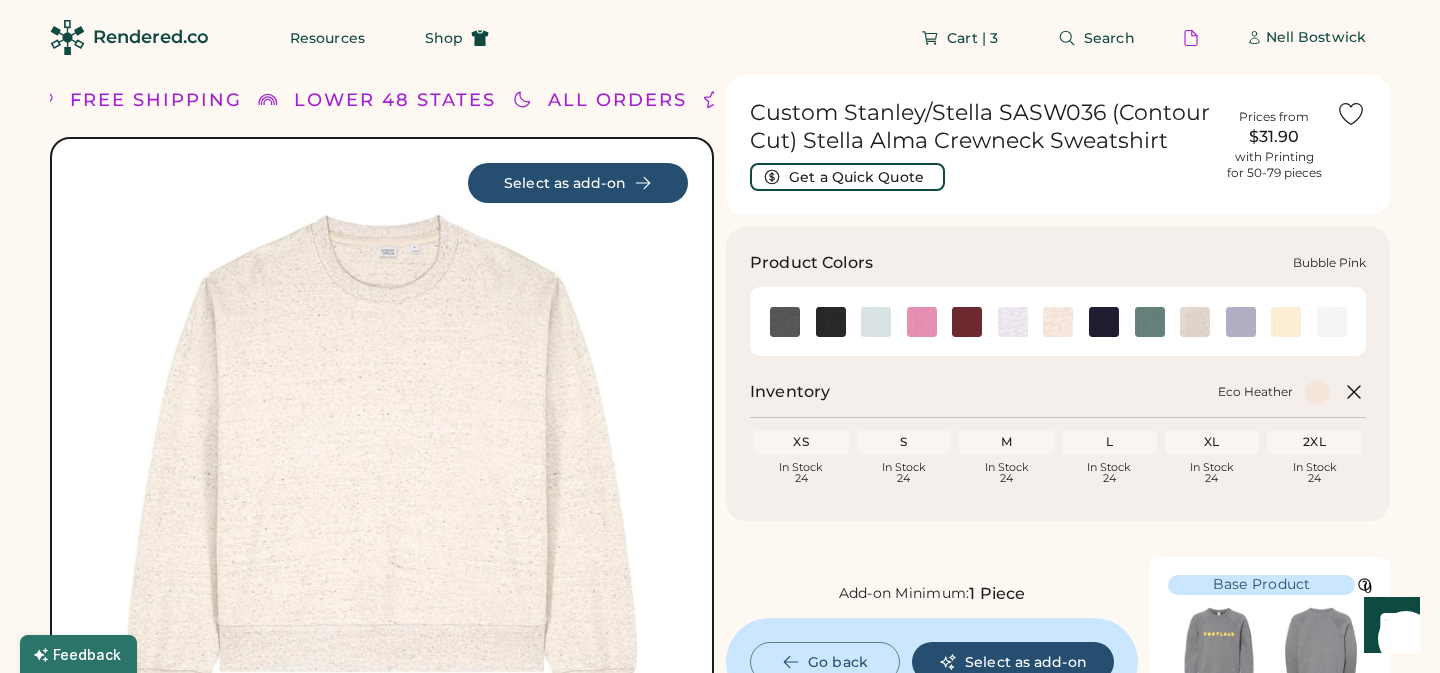 click 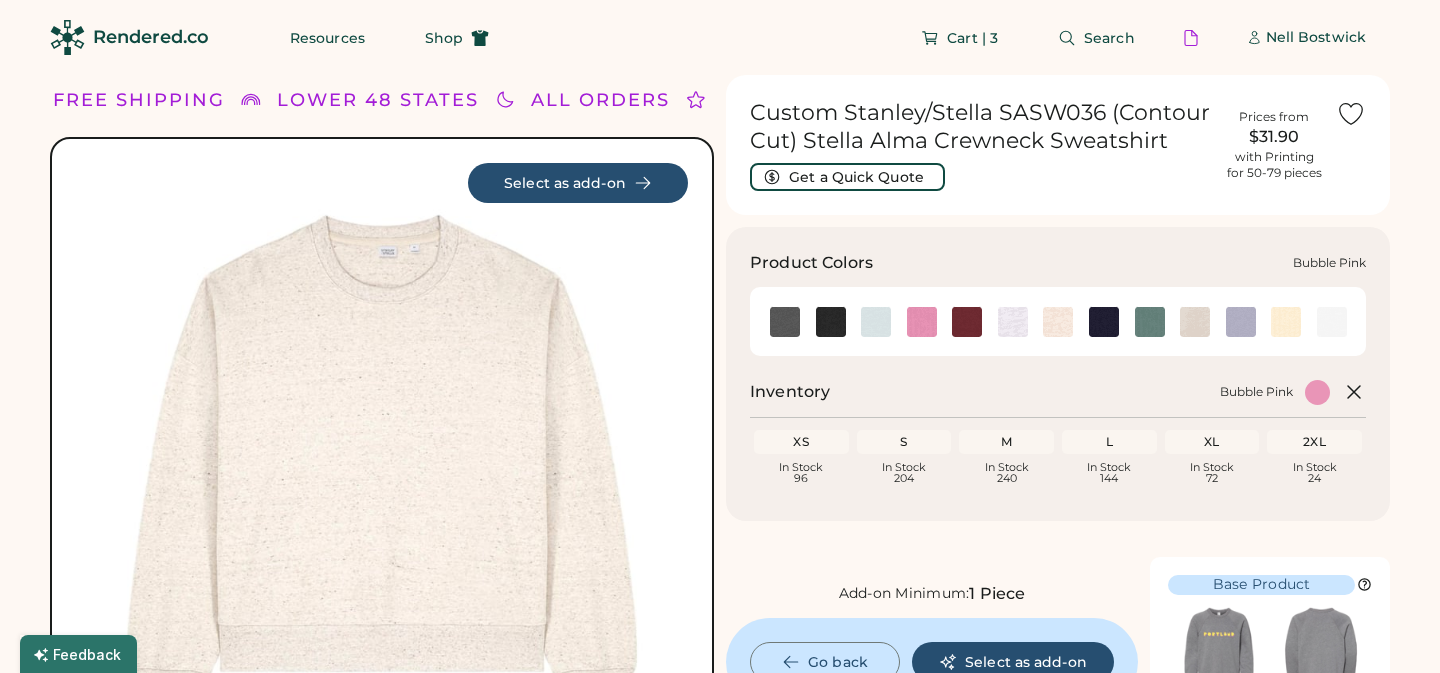 scroll, scrollTop: 0, scrollLeft: 0, axis: both 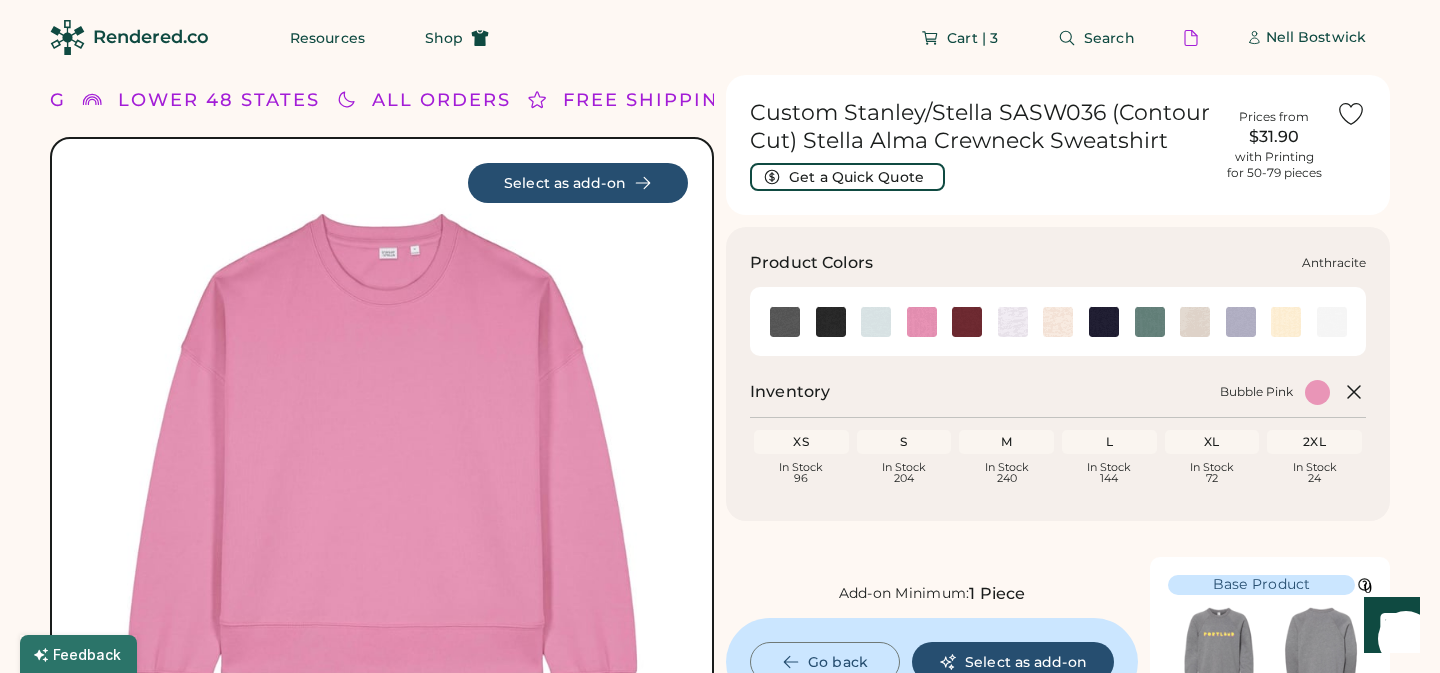 click 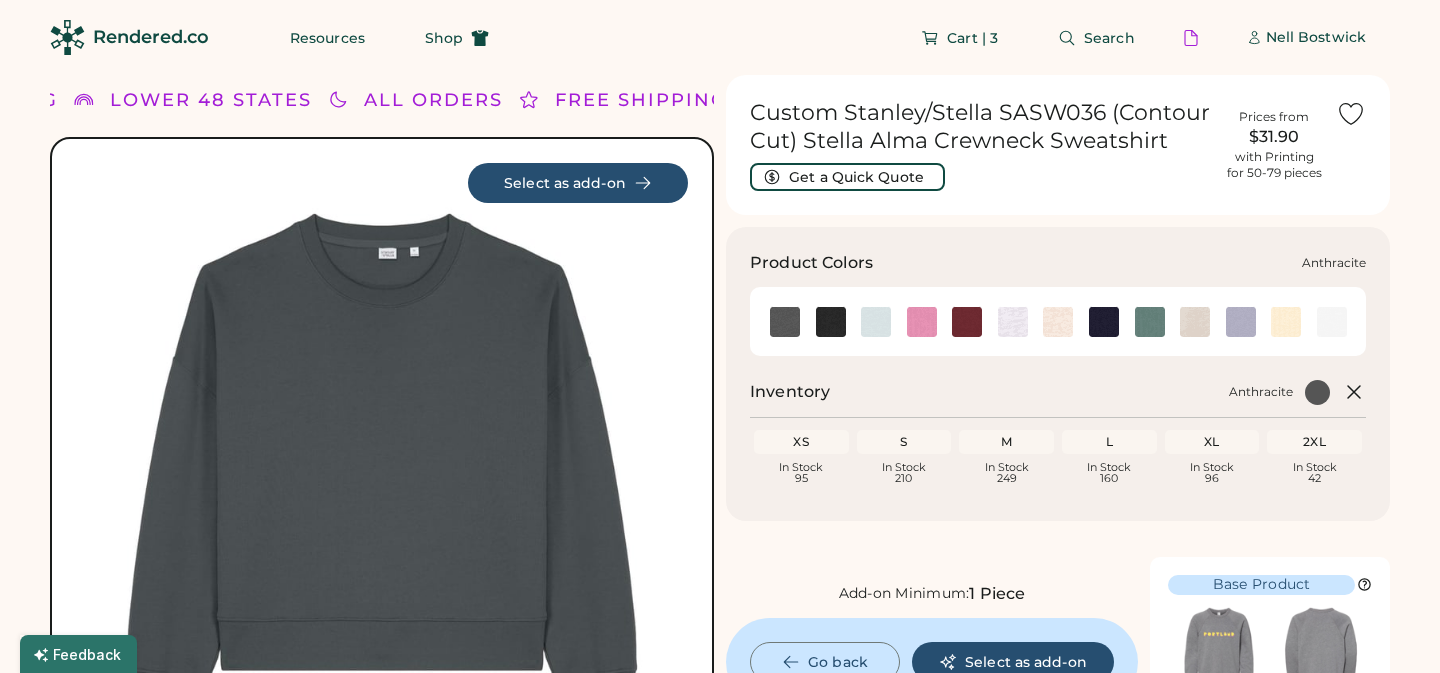 scroll, scrollTop: 0, scrollLeft: 0, axis: both 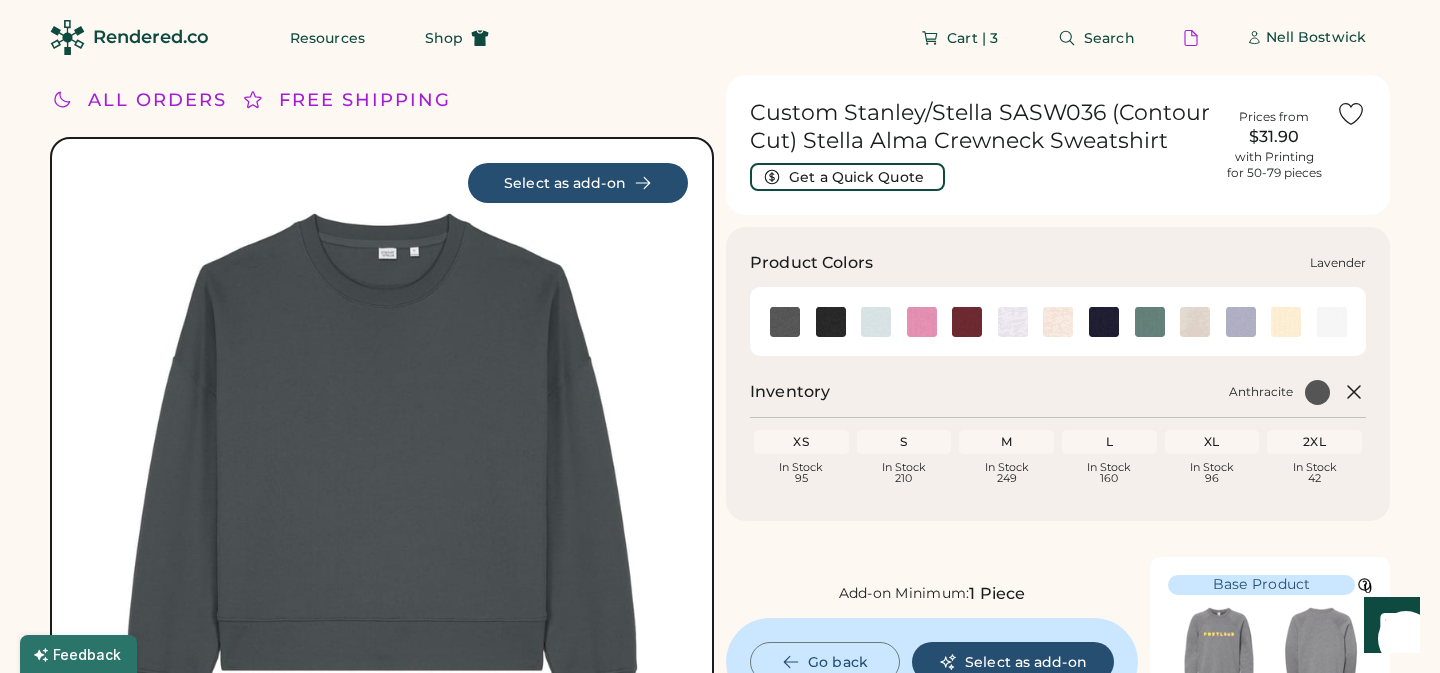 click 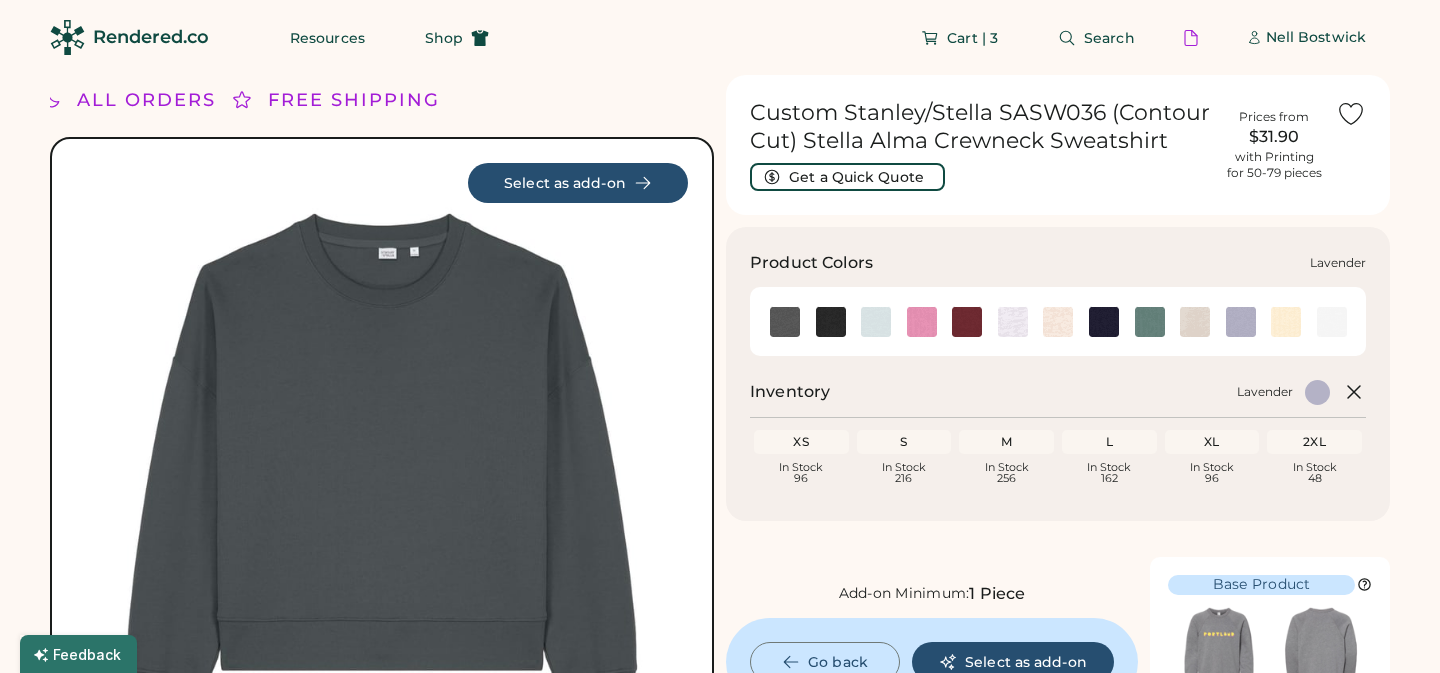 scroll, scrollTop: 0, scrollLeft: 0, axis: both 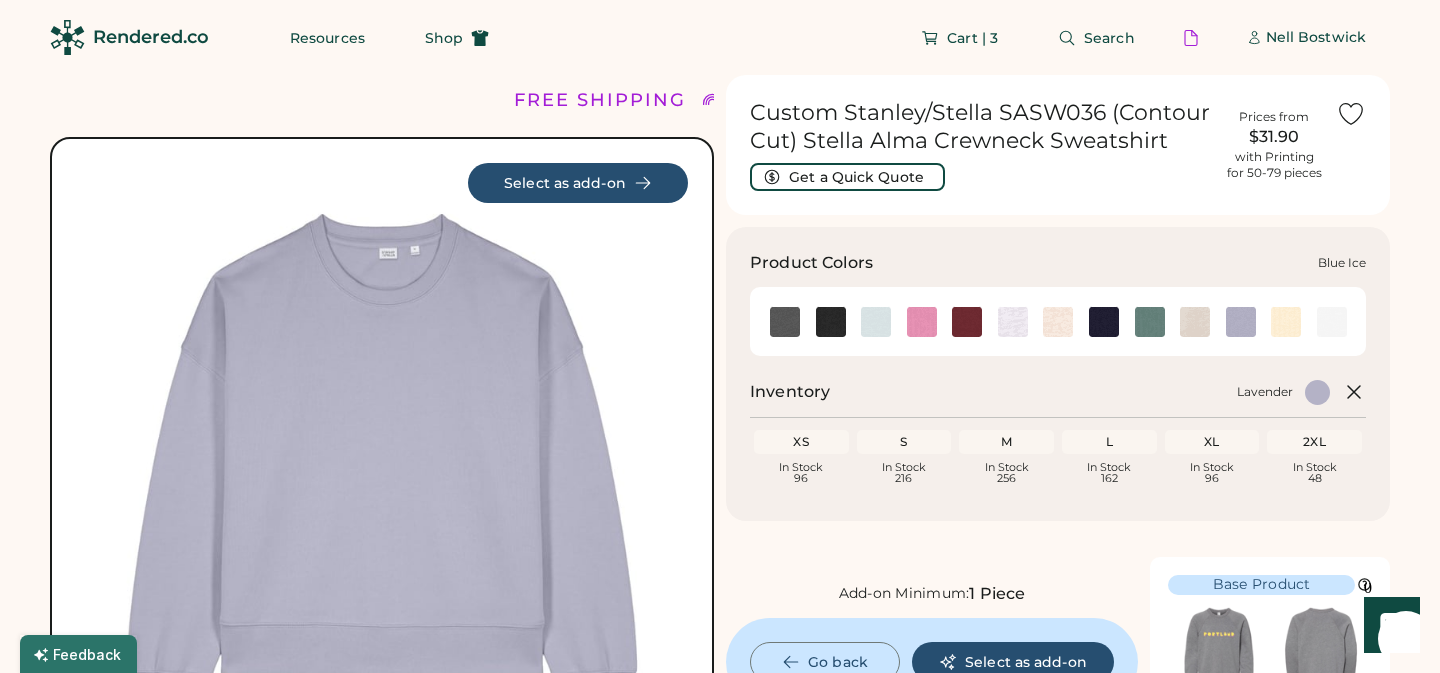 click 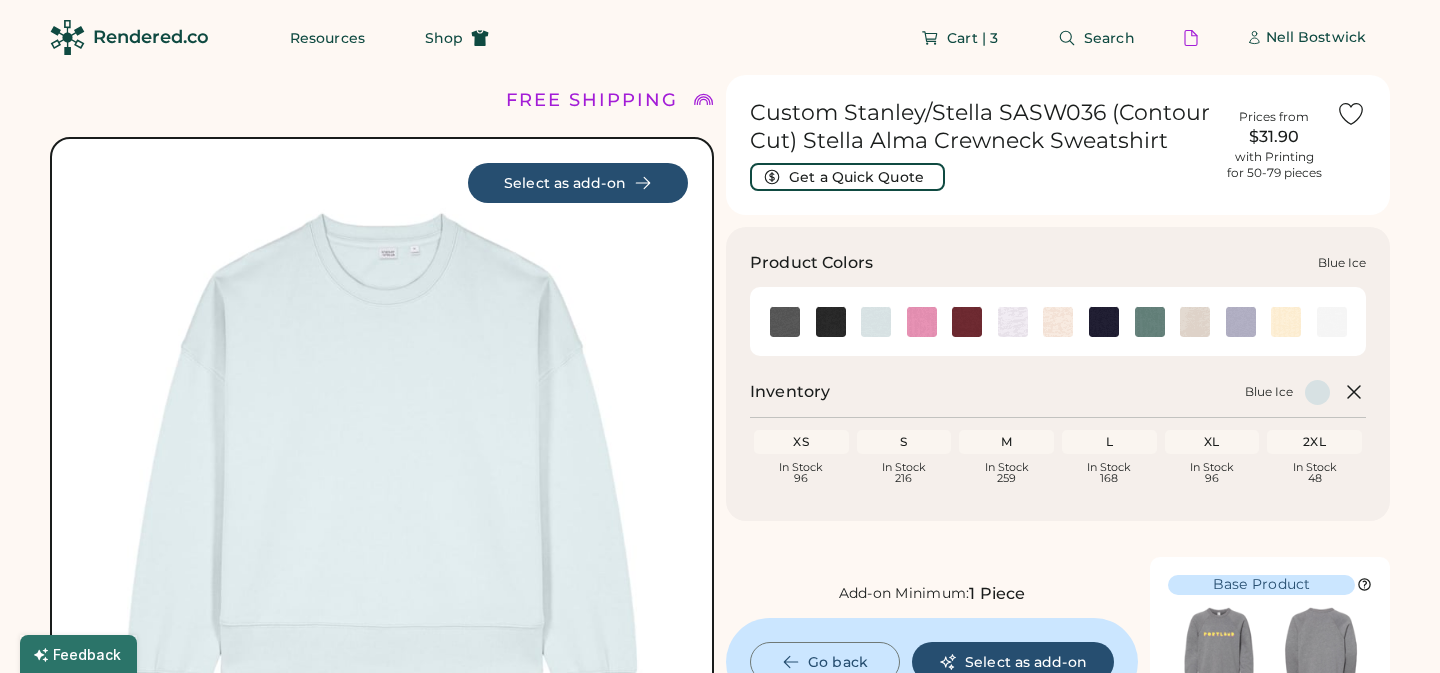 scroll, scrollTop: 0, scrollLeft: 0, axis: both 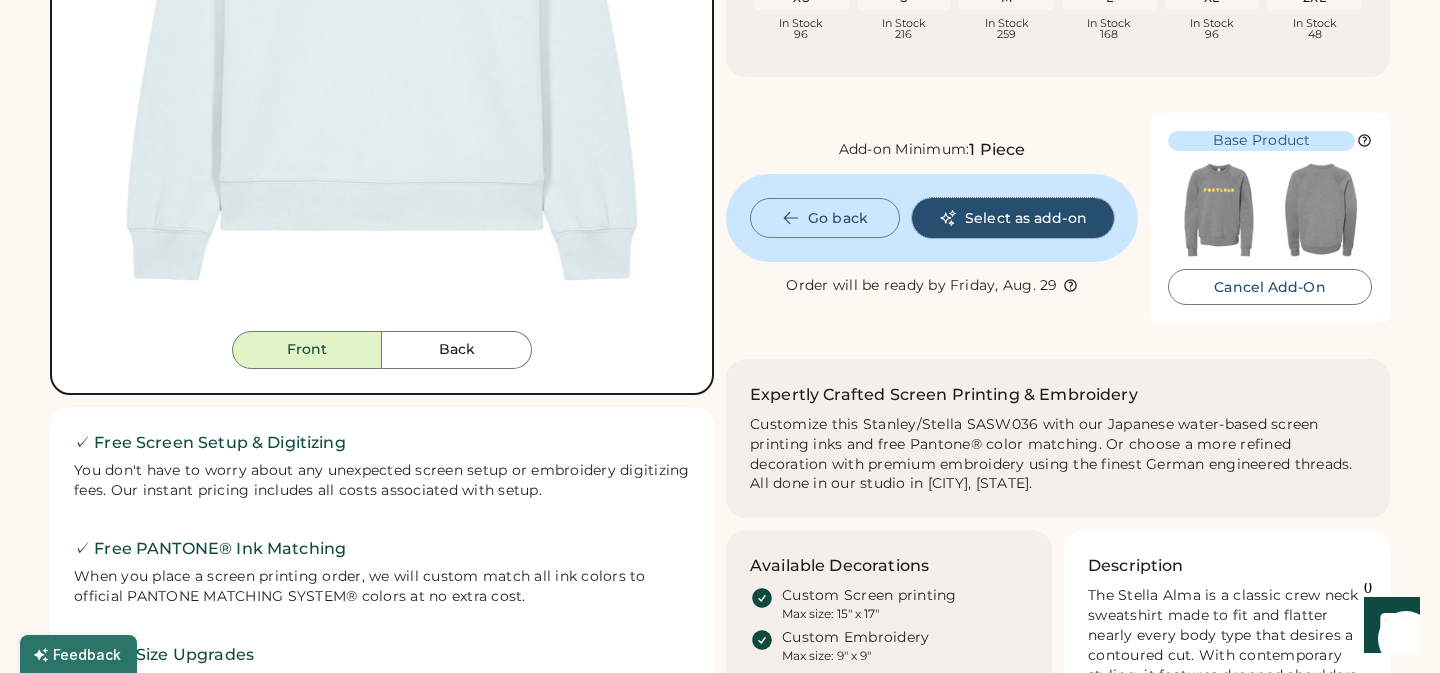 click on "Select as add-on" at bounding box center [1013, 218] 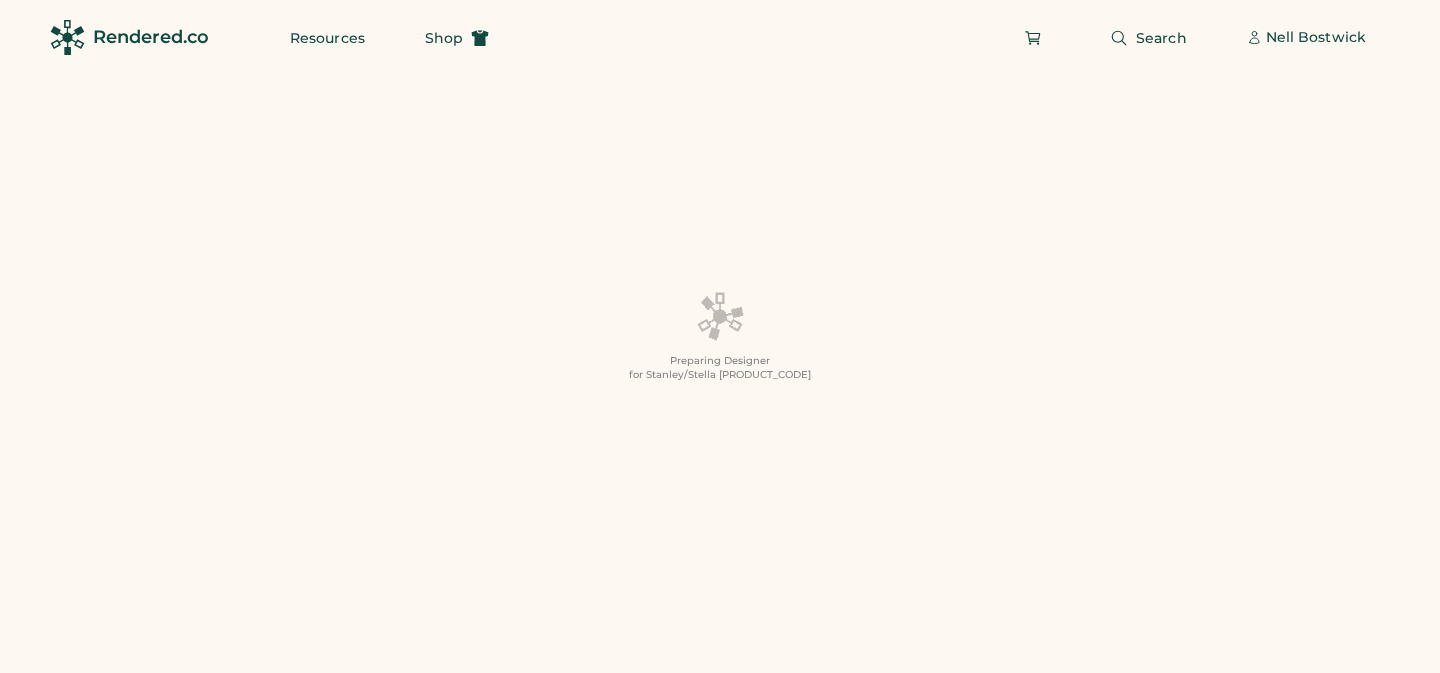 scroll, scrollTop: 0, scrollLeft: 0, axis: both 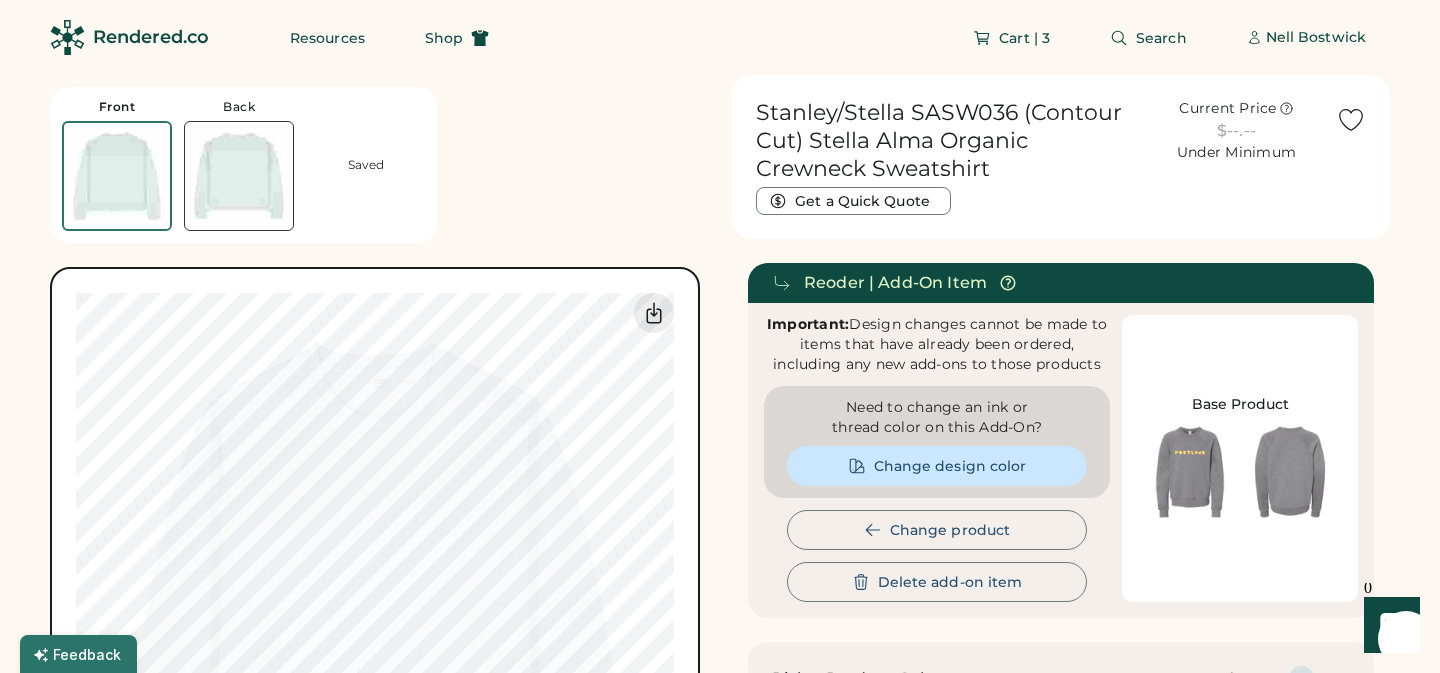 click on "Guidelines are approximate; our team will confirm the correct placement. 0% 0%" at bounding box center [375, 592] 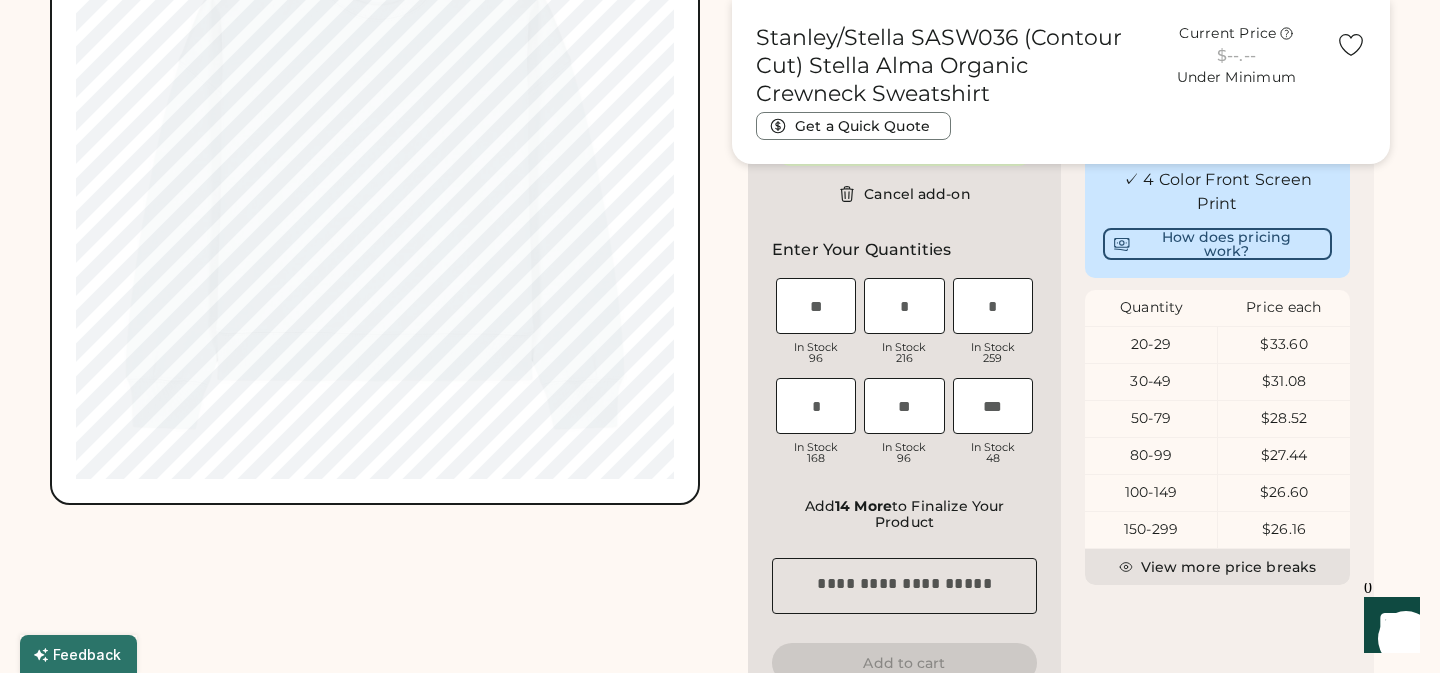 scroll, scrollTop: 884, scrollLeft: 0, axis: vertical 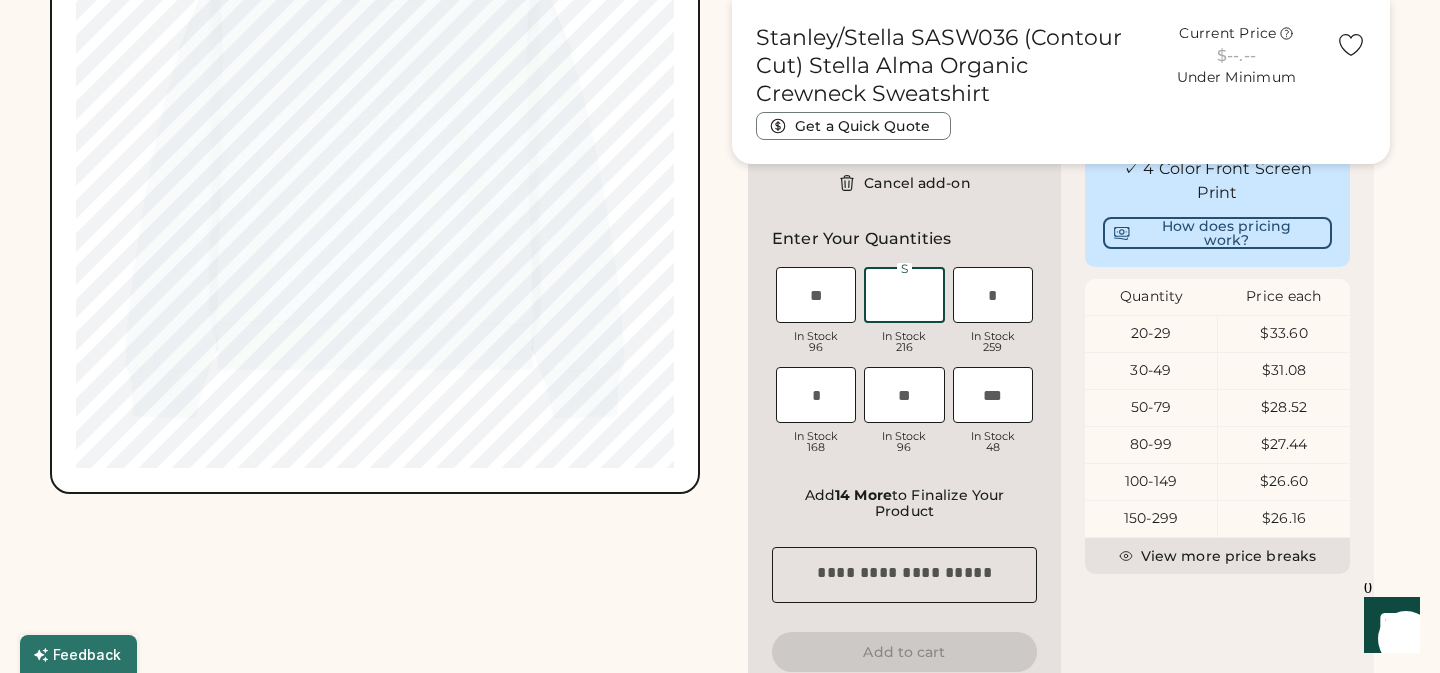 click at bounding box center (904, 295) 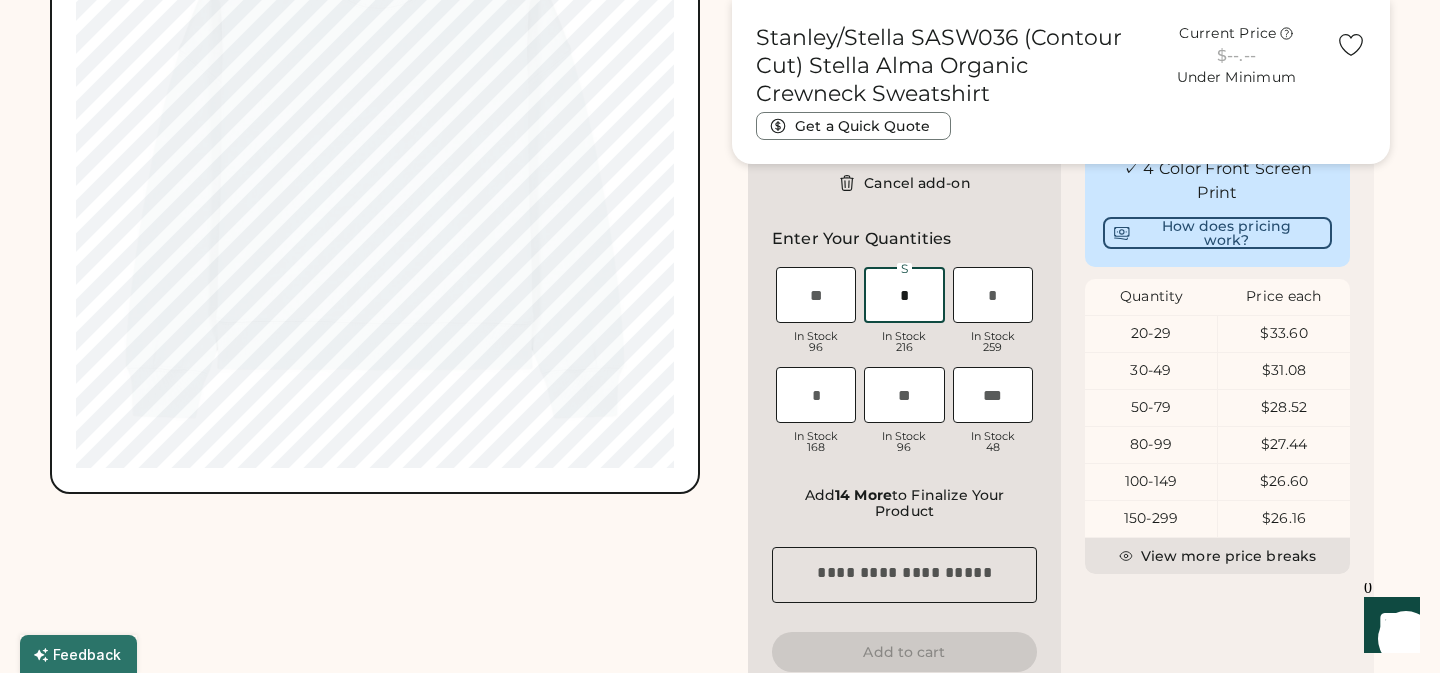 type on "*" 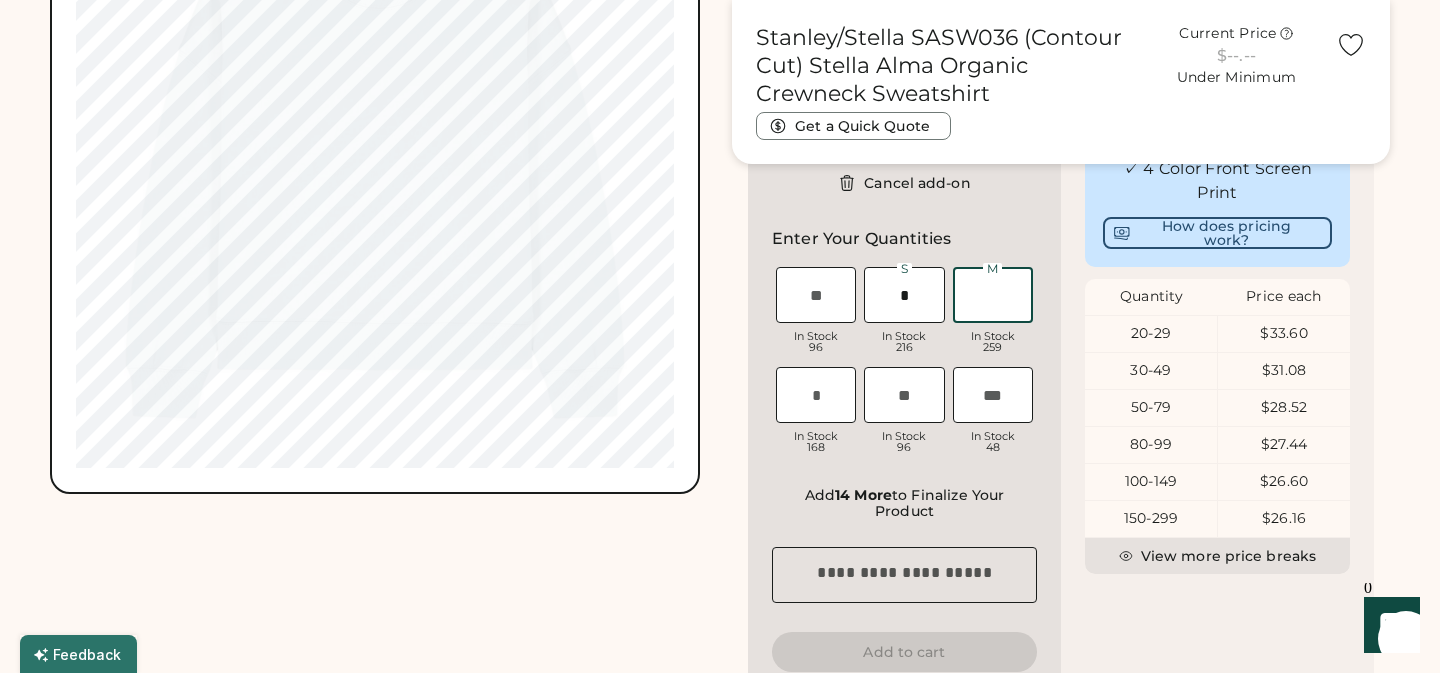 click at bounding box center (993, 295) 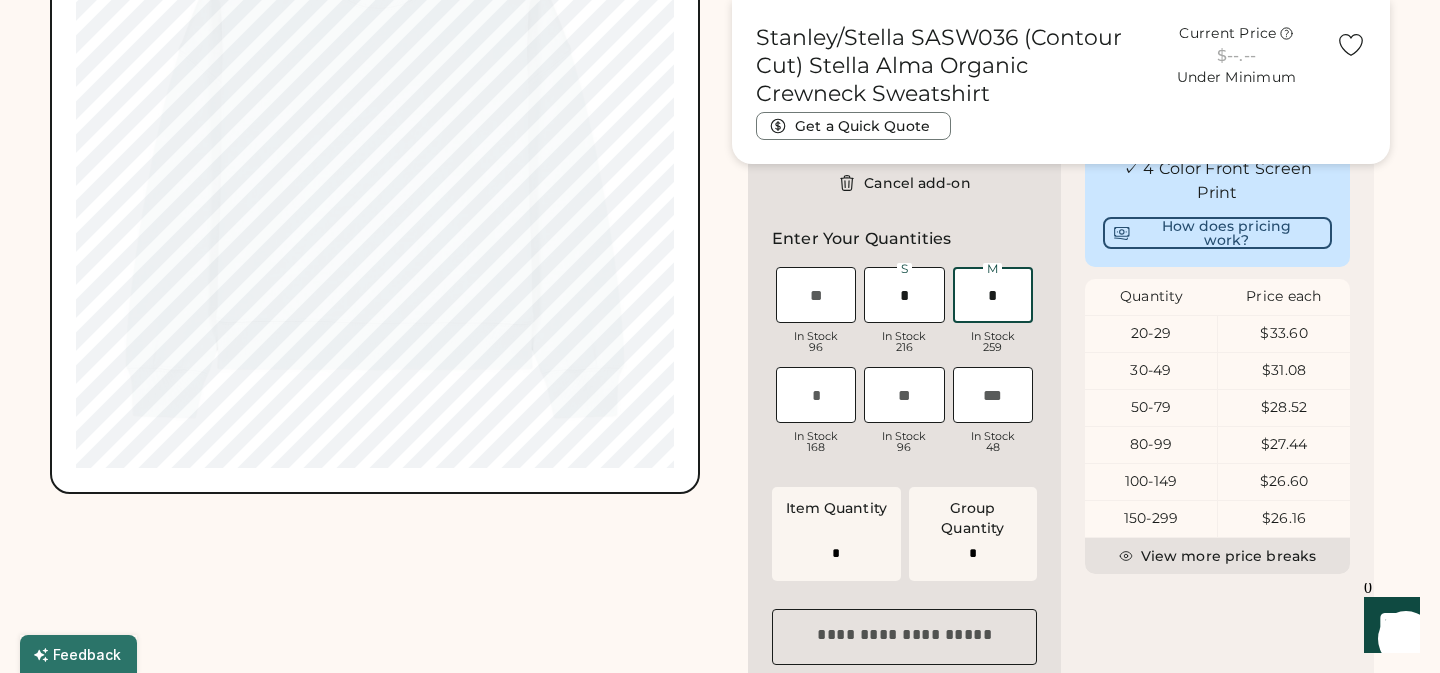 type on "*" 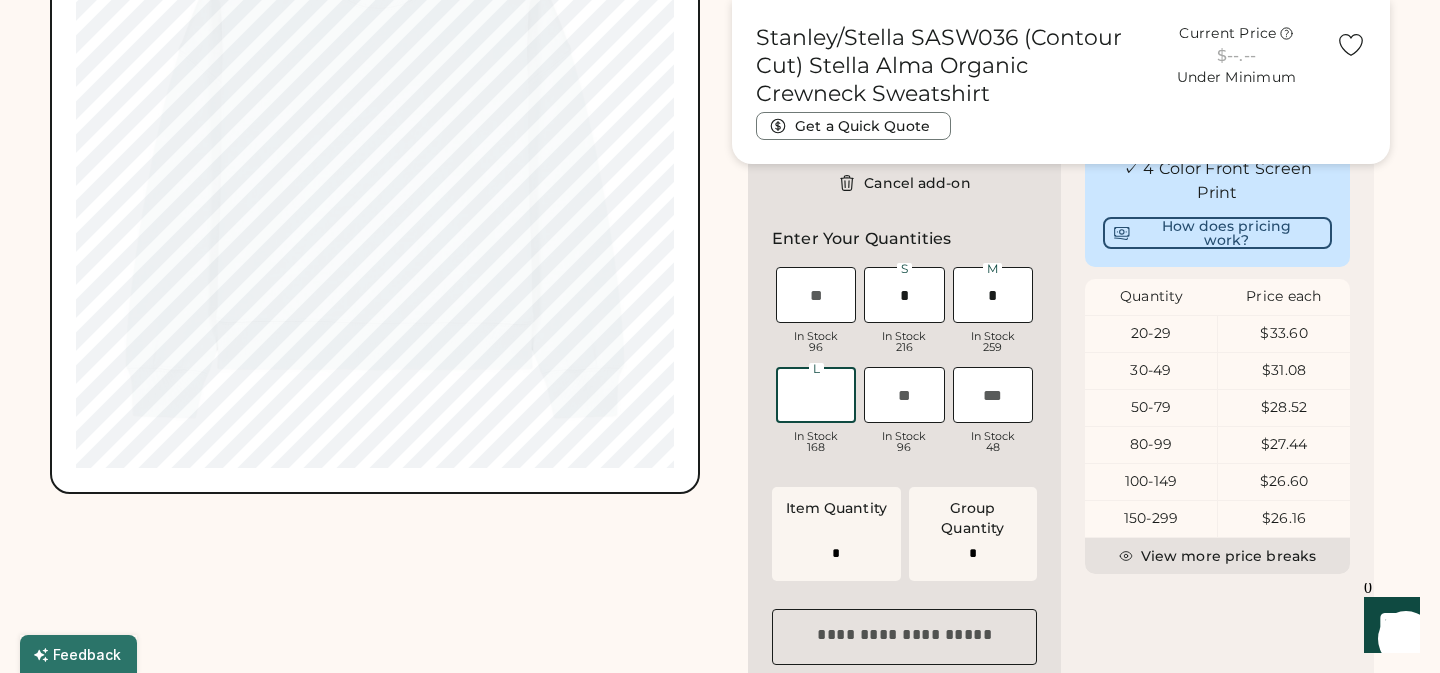 type on "*" 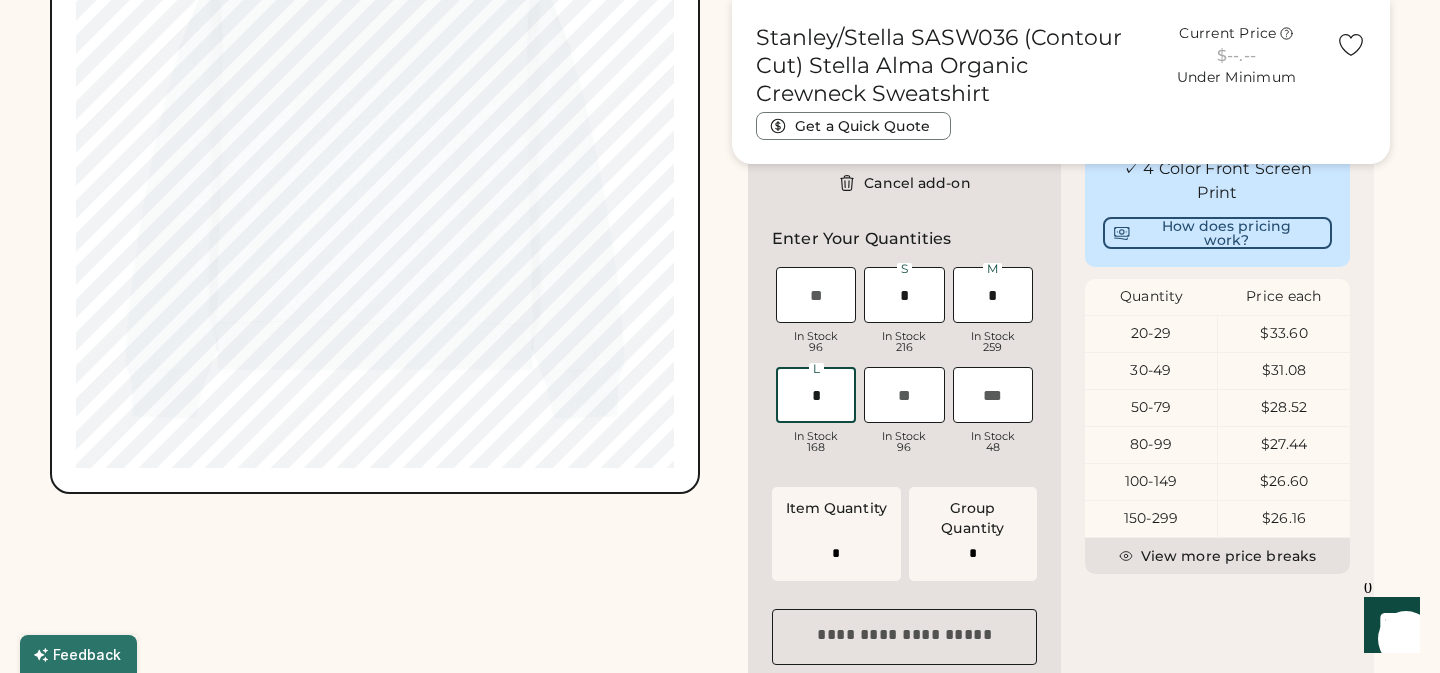 type on "*" 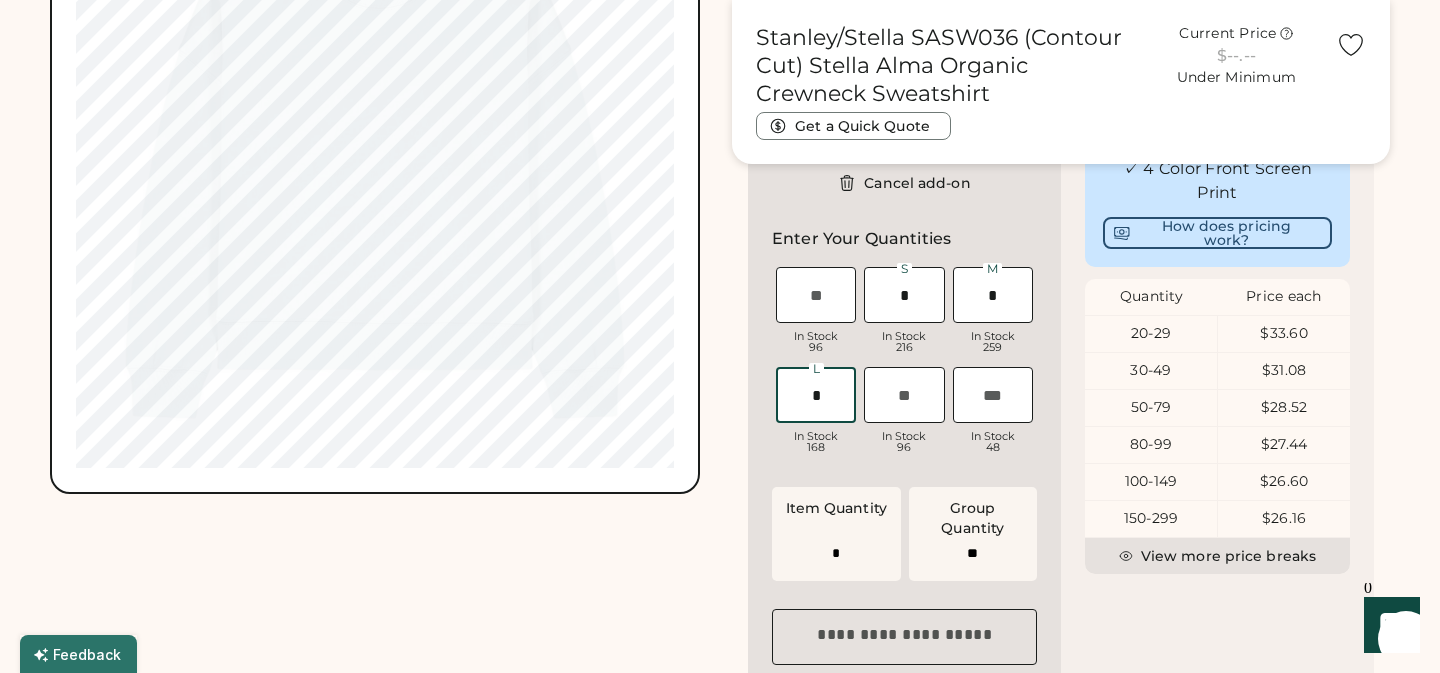 type on "*" 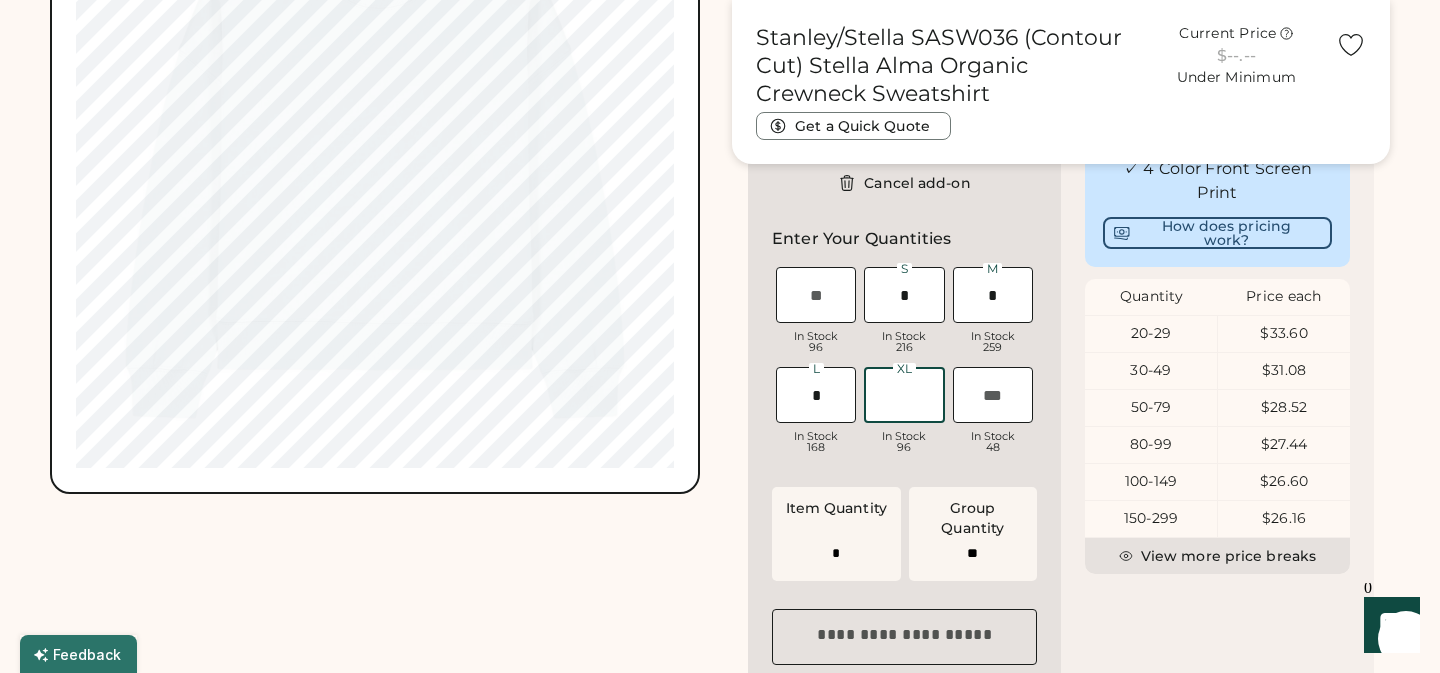 click at bounding box center [904, 395] 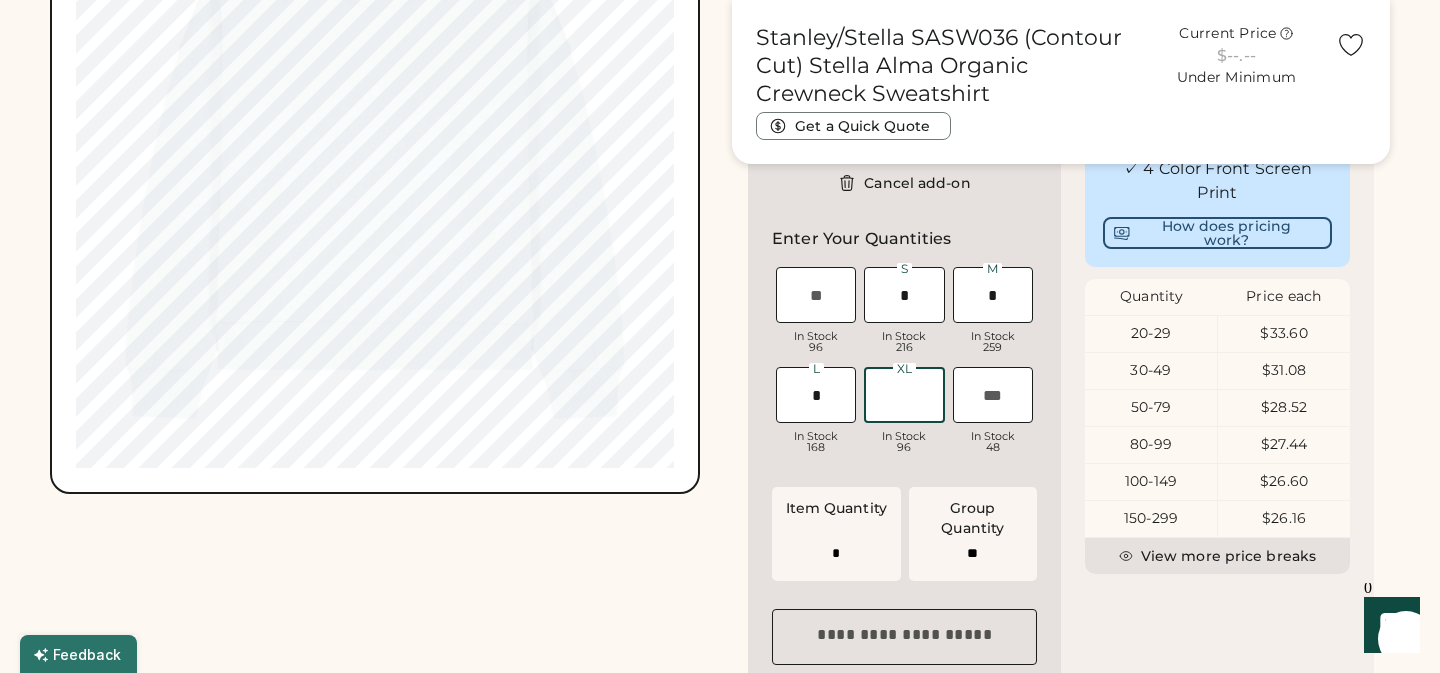 type on "*" 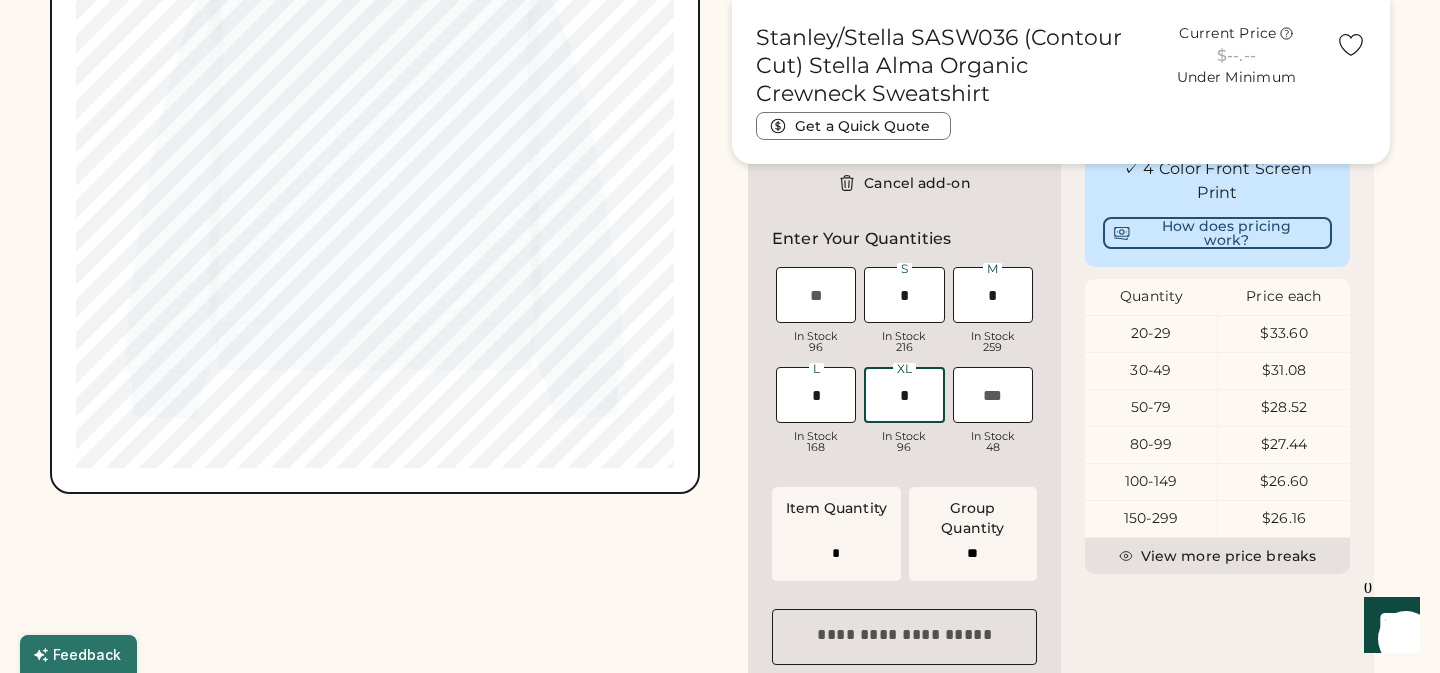 type on "*" 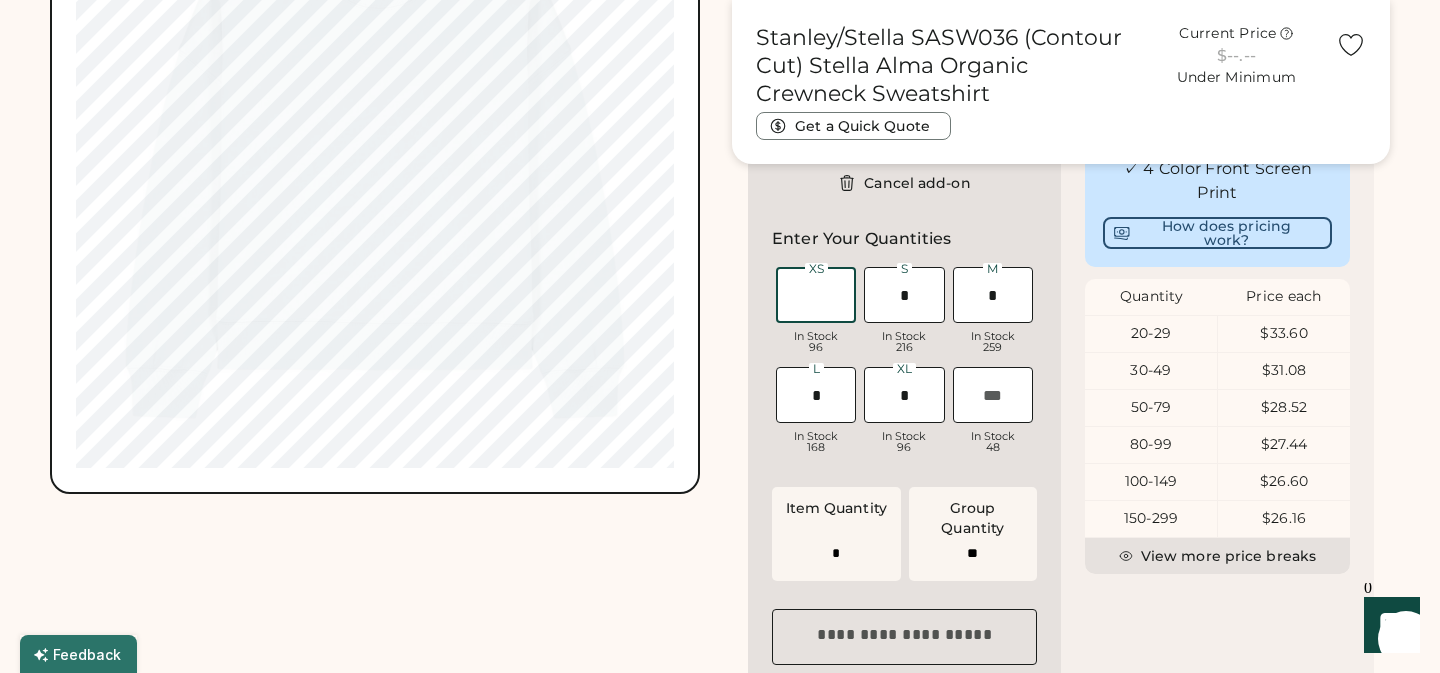 type on "*" 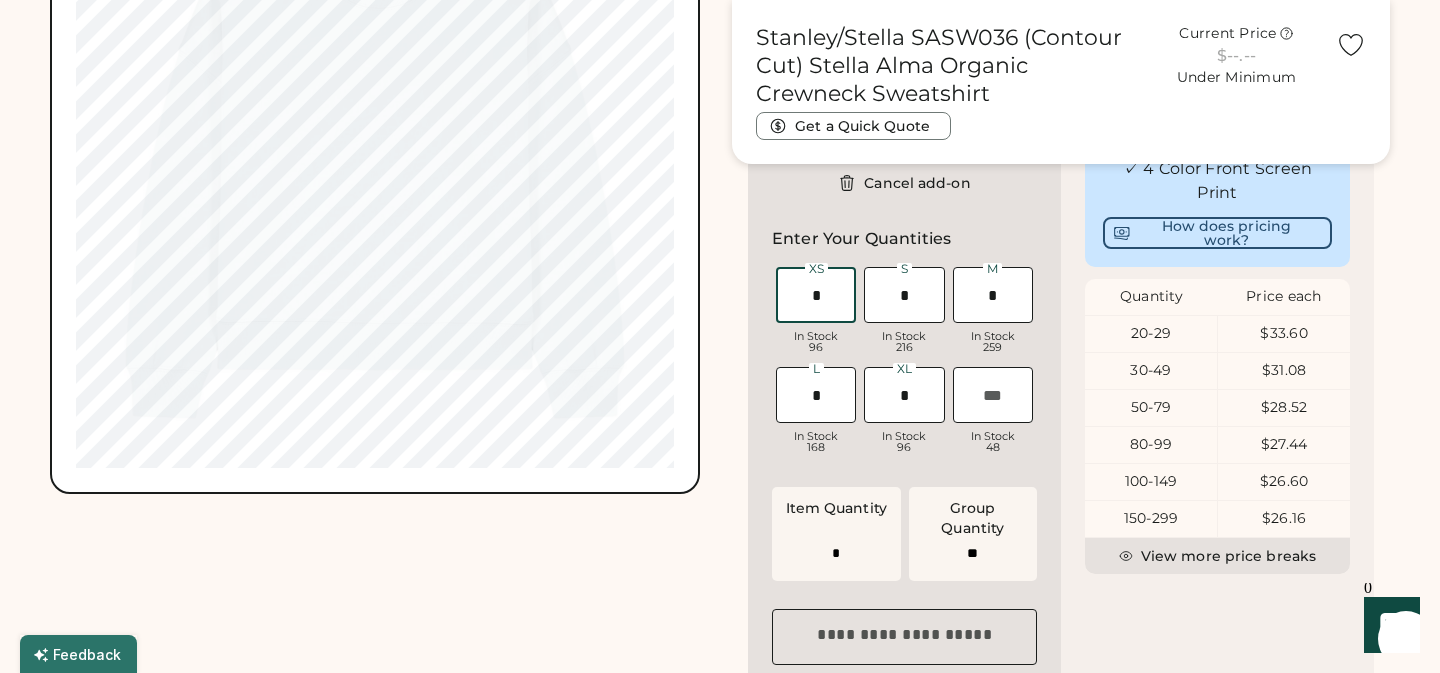 type on "*" 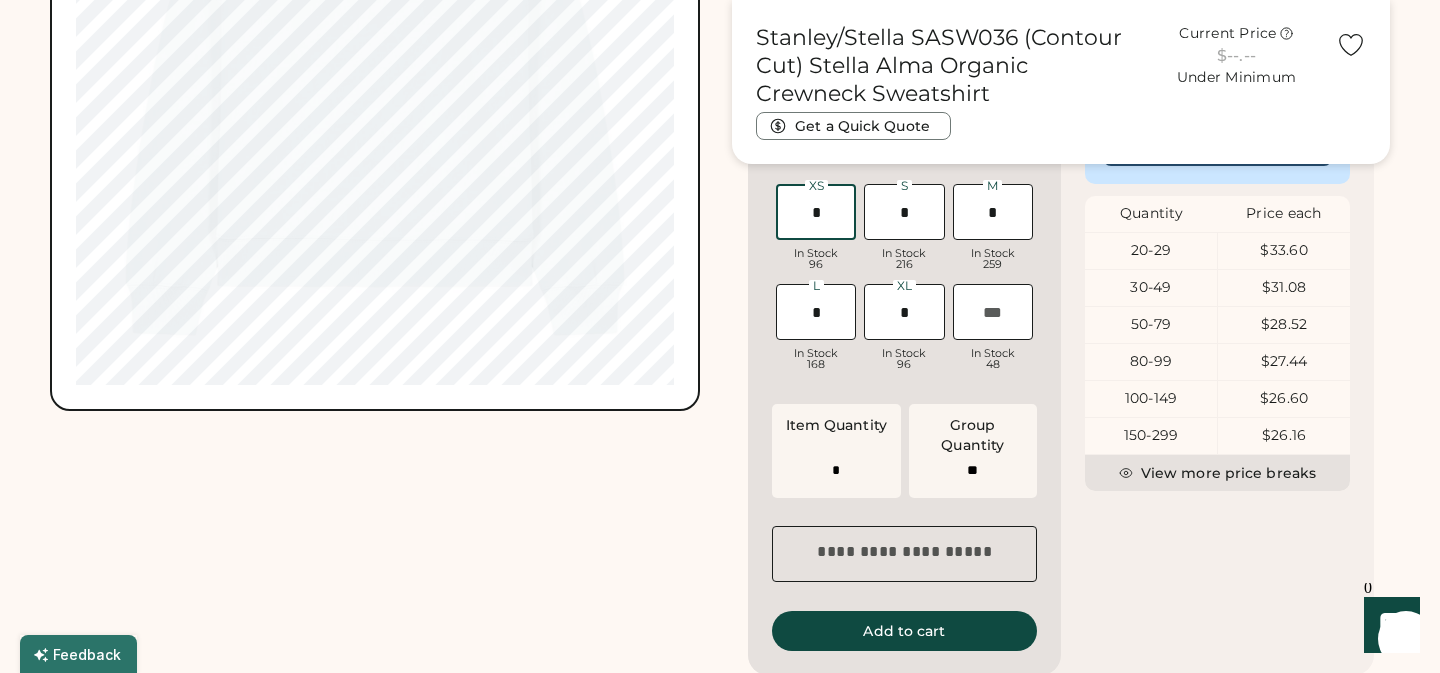 scroll, scrollTop: 1055, scrollLeft: 0, axis: vertical 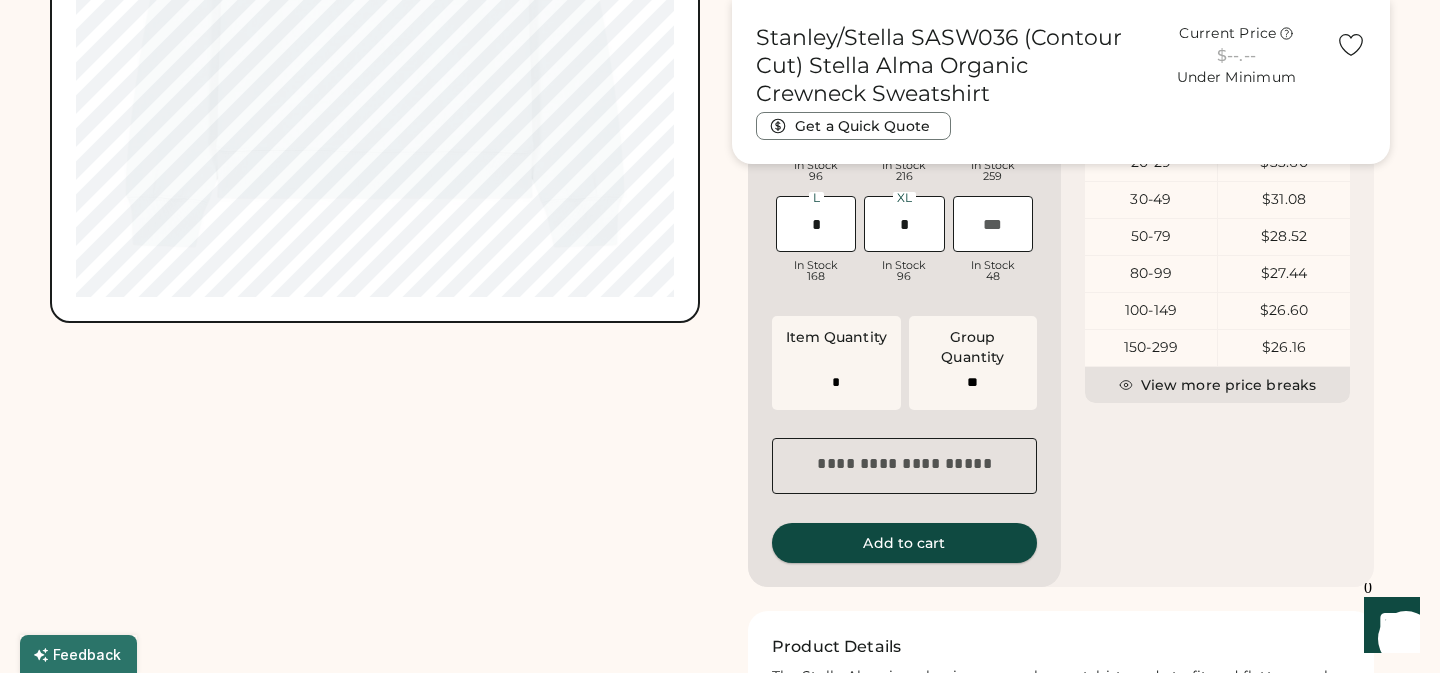 type on "*" 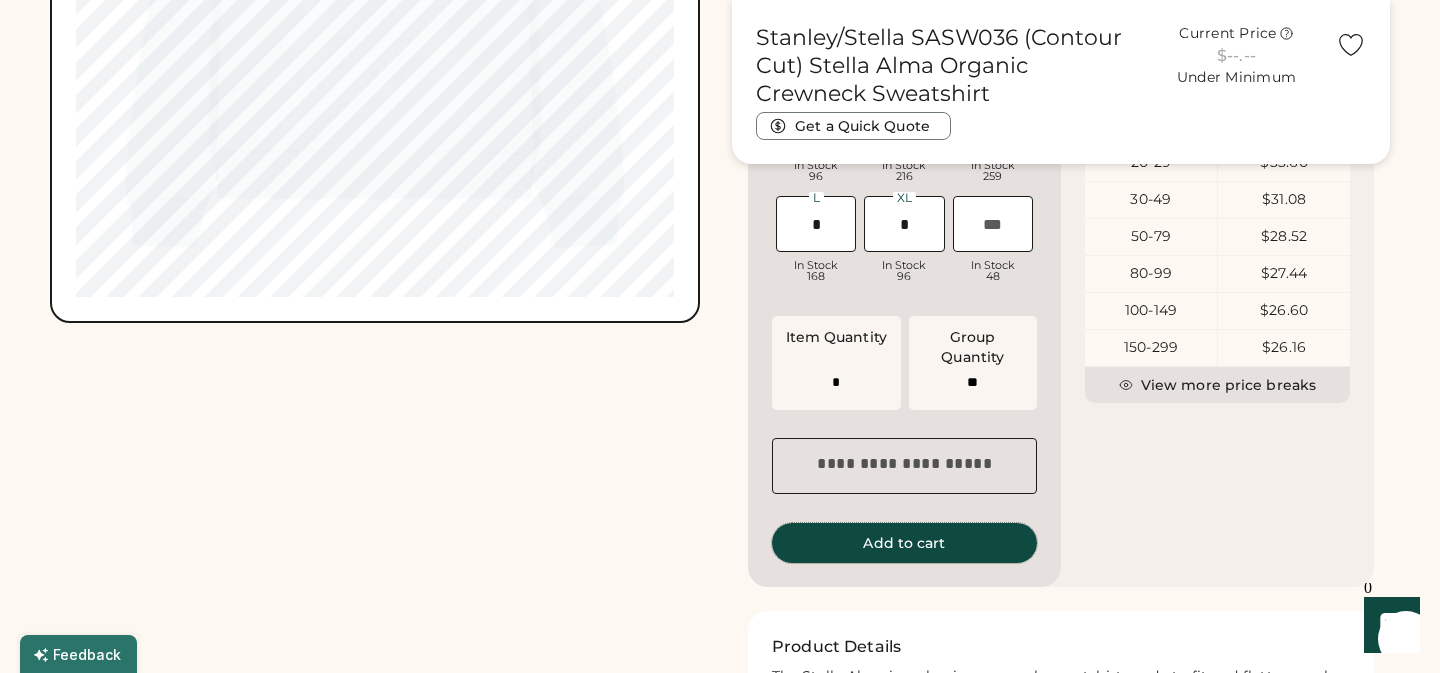 click on "Add to cart" at bounding box center (904, 543) 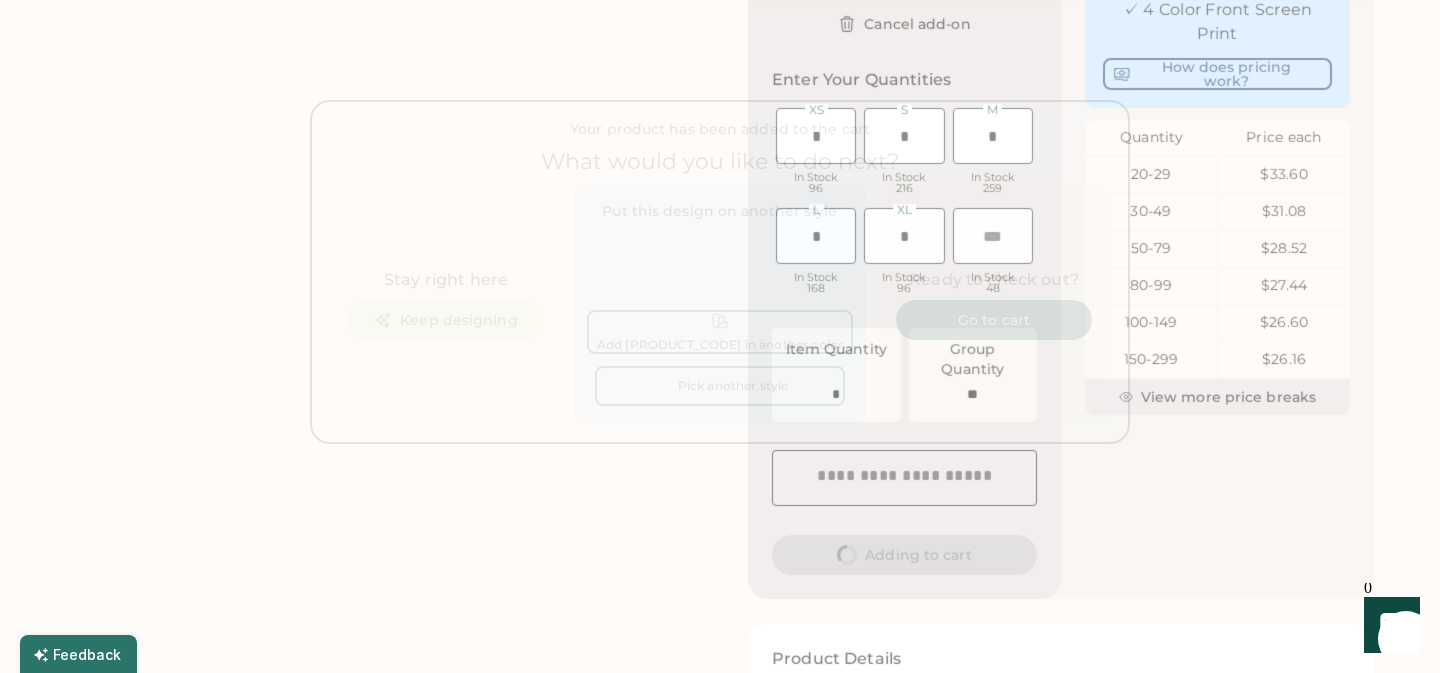 scroll, scrollTop: 0, scrollLeft: 0, axis: both 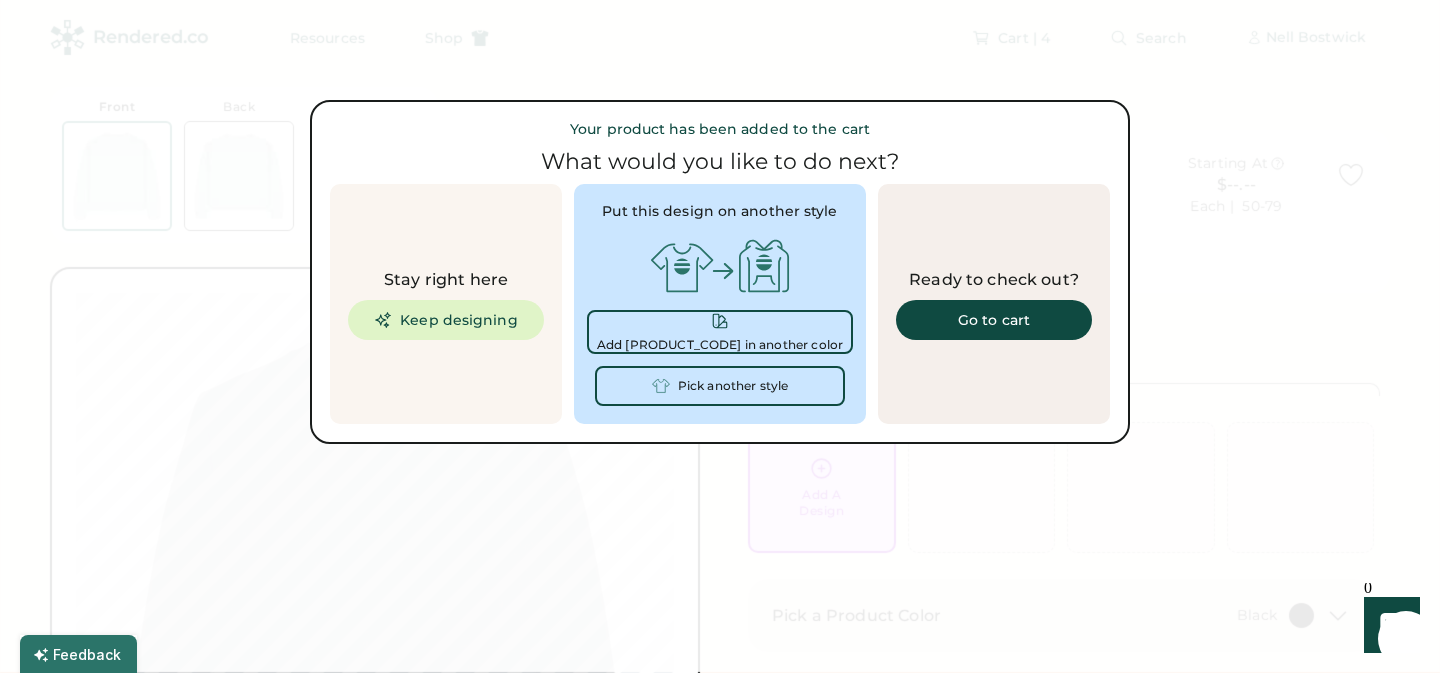 type 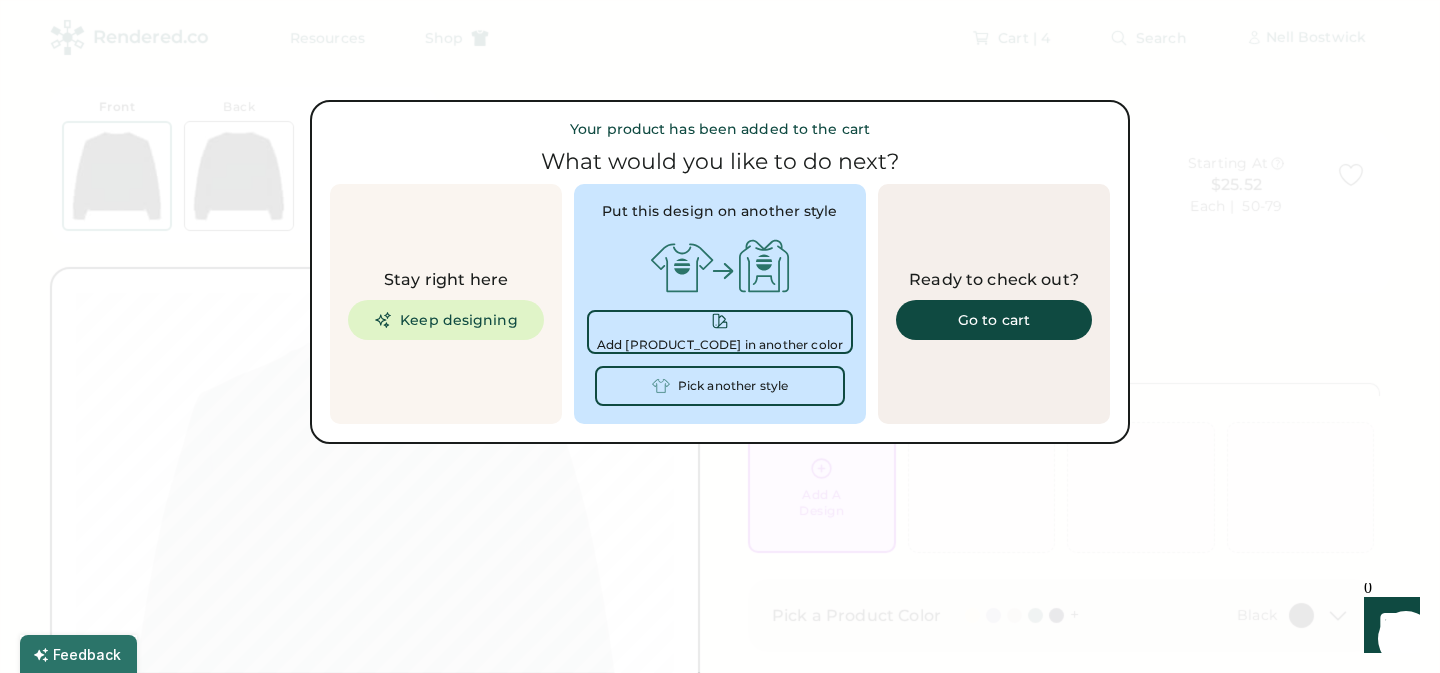 click at bounding box center (720, 336) 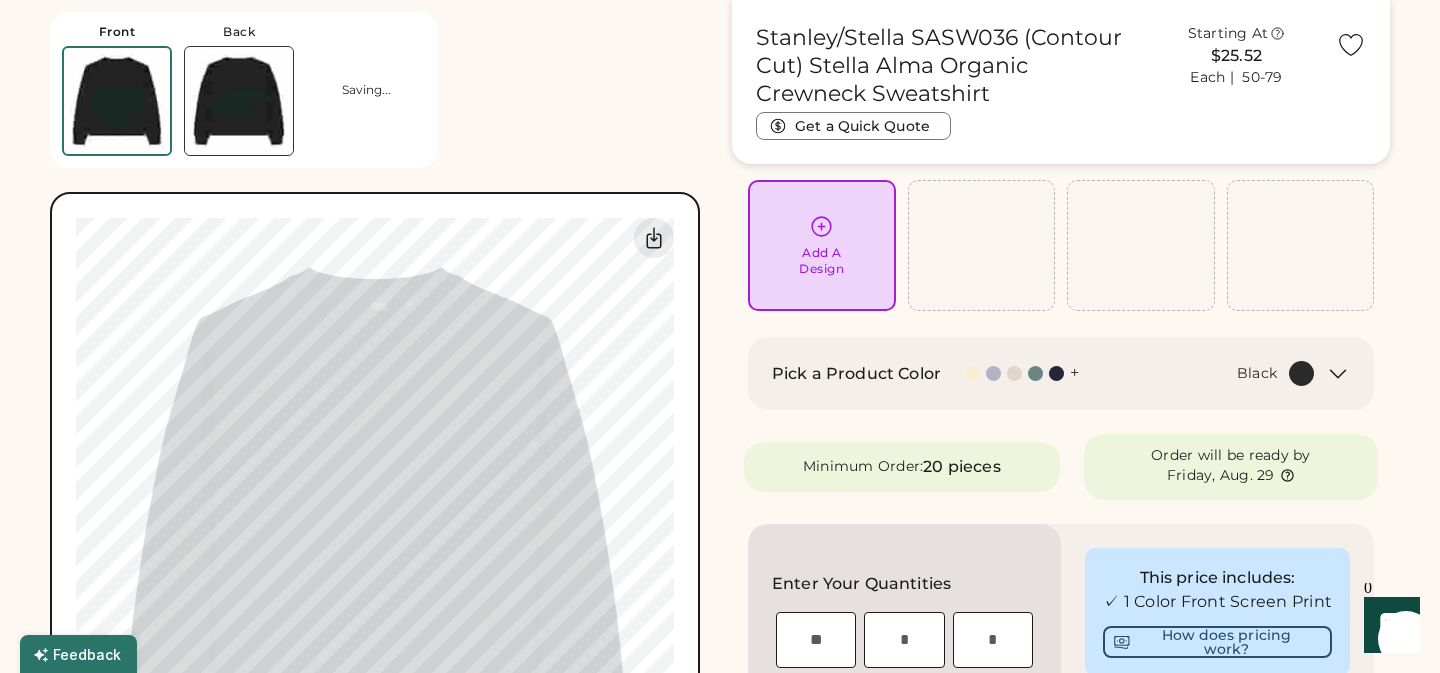 scroll, scrollTop: 0, scrollLeft: 0, axis: both 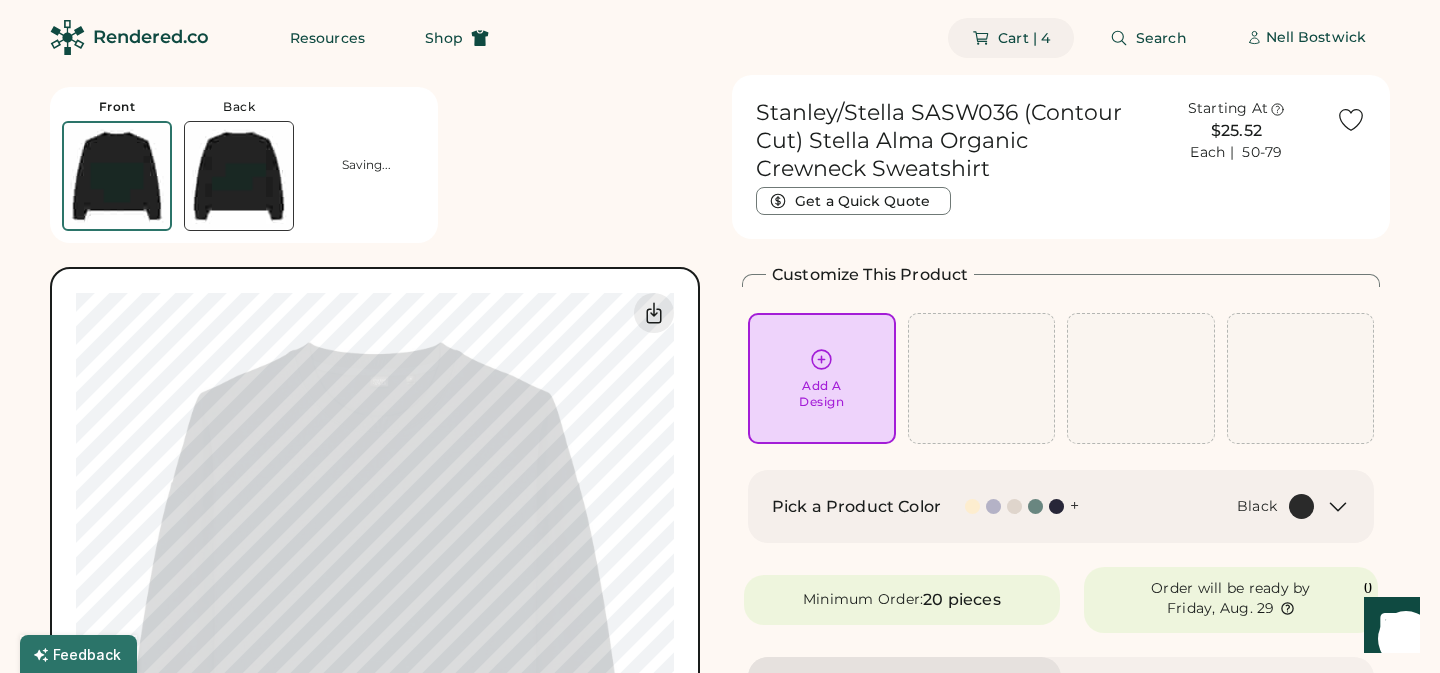 click on "Cart | 4" at bounding box center [1024, 38] 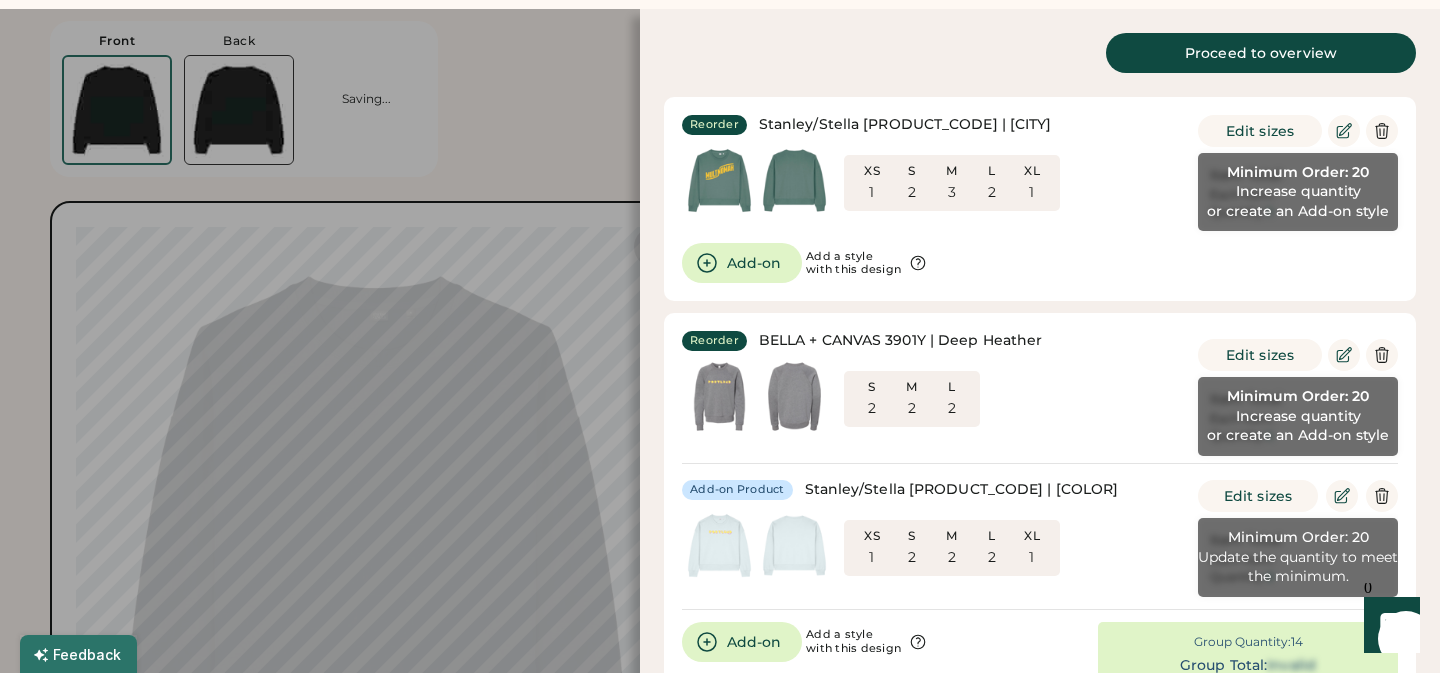 scroll, scrollTop: 67, scrollLeft: 0, axis: vertical 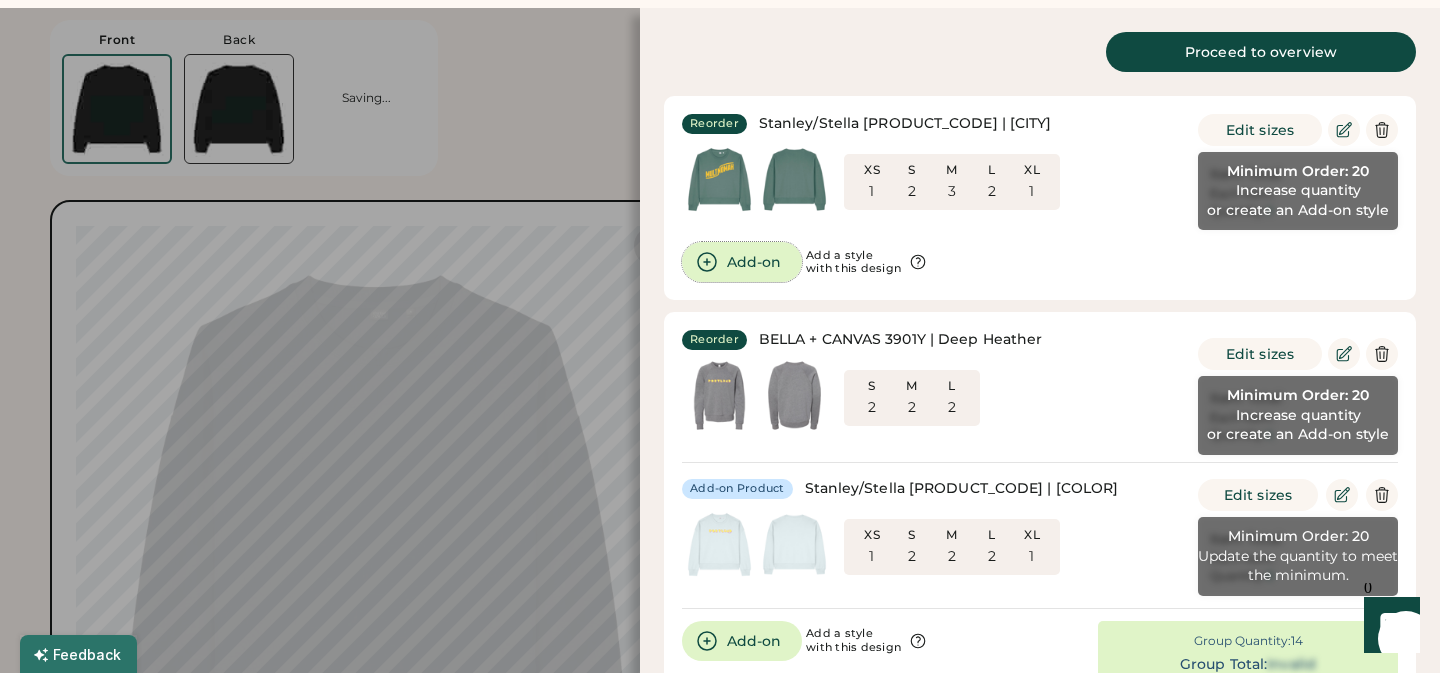 click on "Add-on" at bounding box center [742, 262] 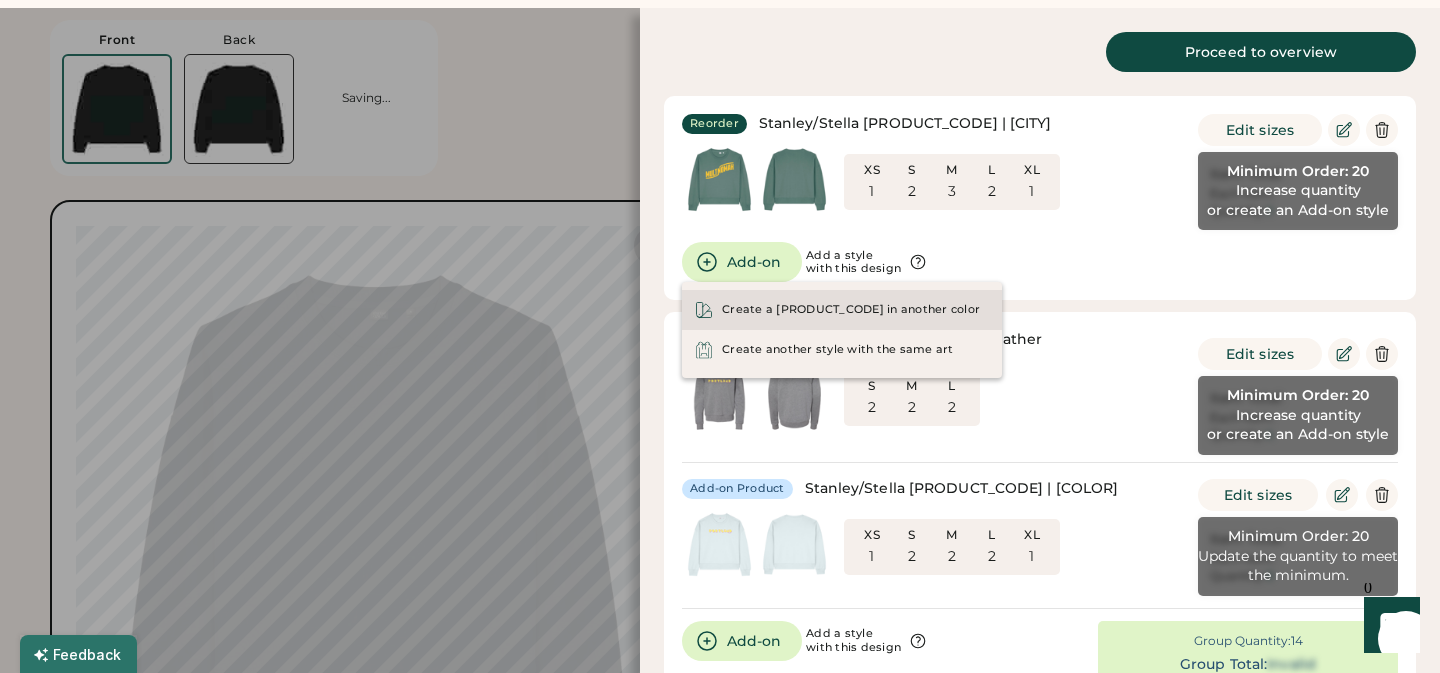 click on "Create a SASW036 in another color" at bounding box center [851, 310] 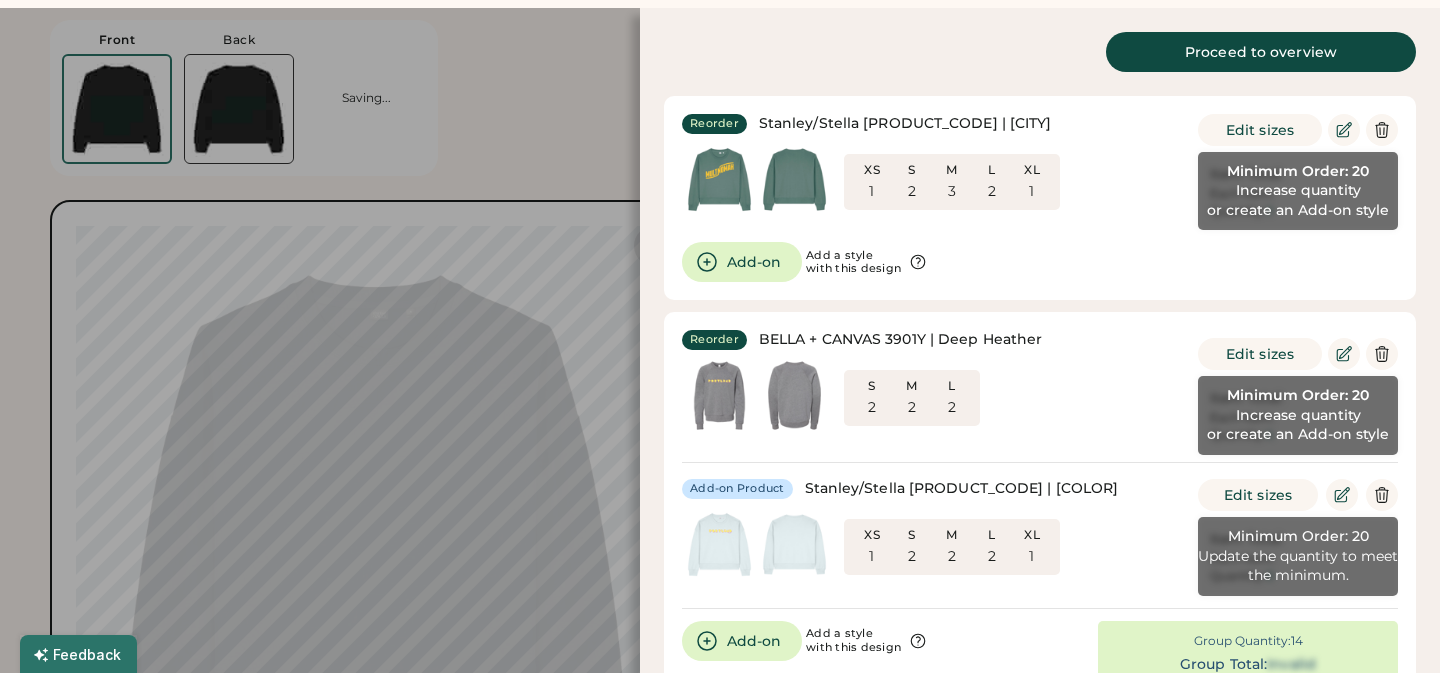 scroll, scrollTop: 0, scrollLeft: 0, axis: both 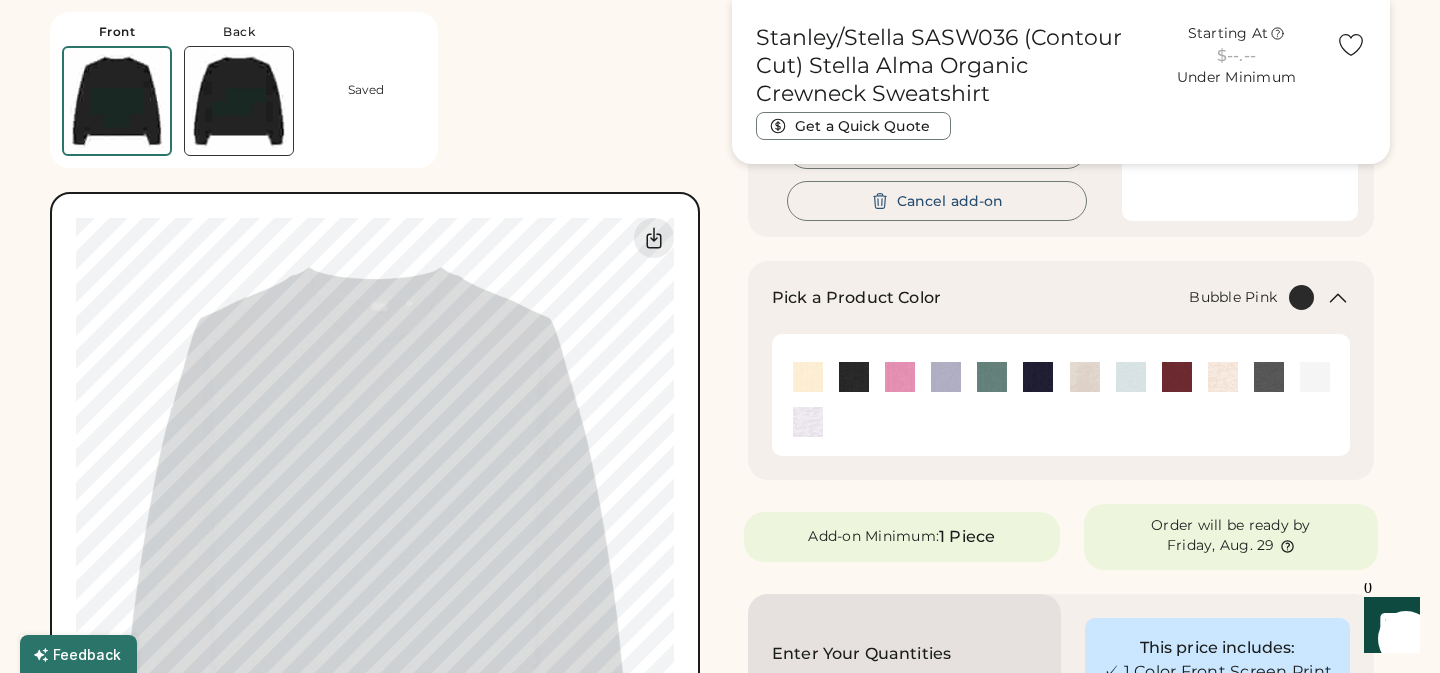 click at bounding box center [900, 377] 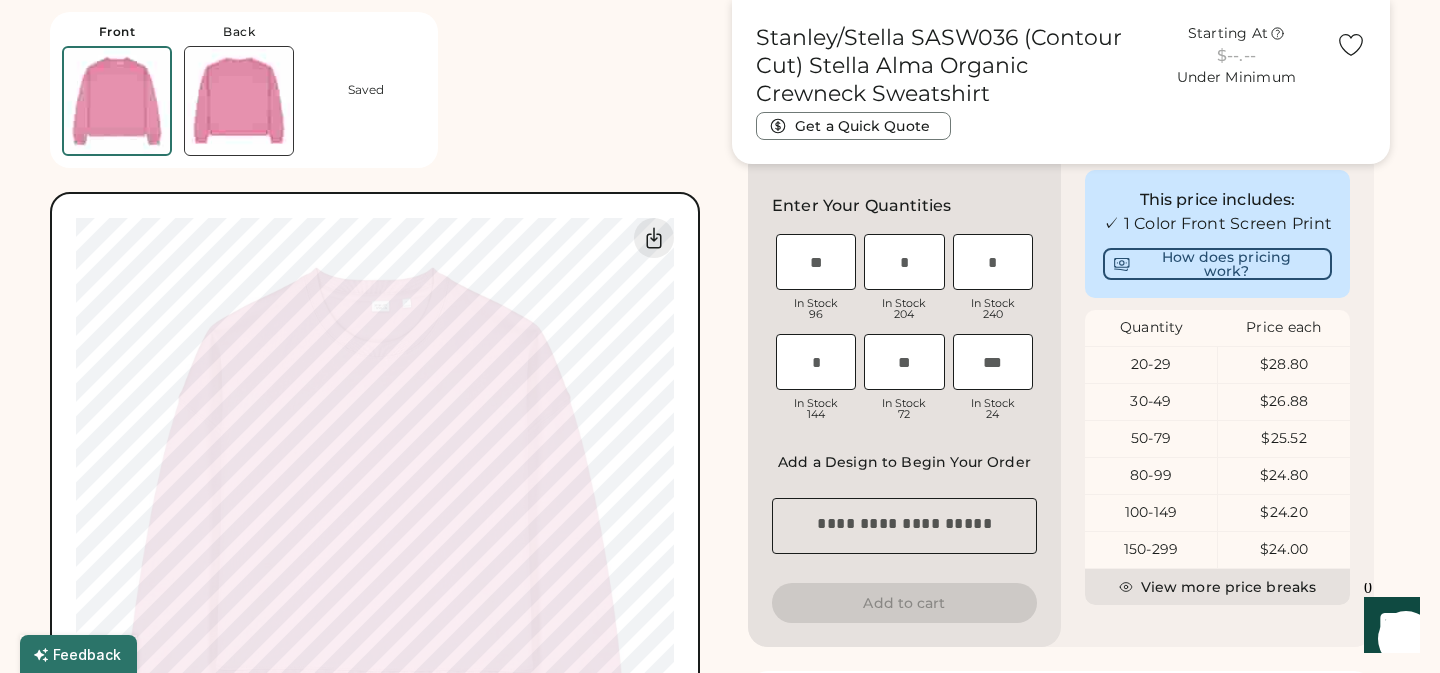 scroll, scrollTop: 757, scrollLeft: 0, axis: vertical 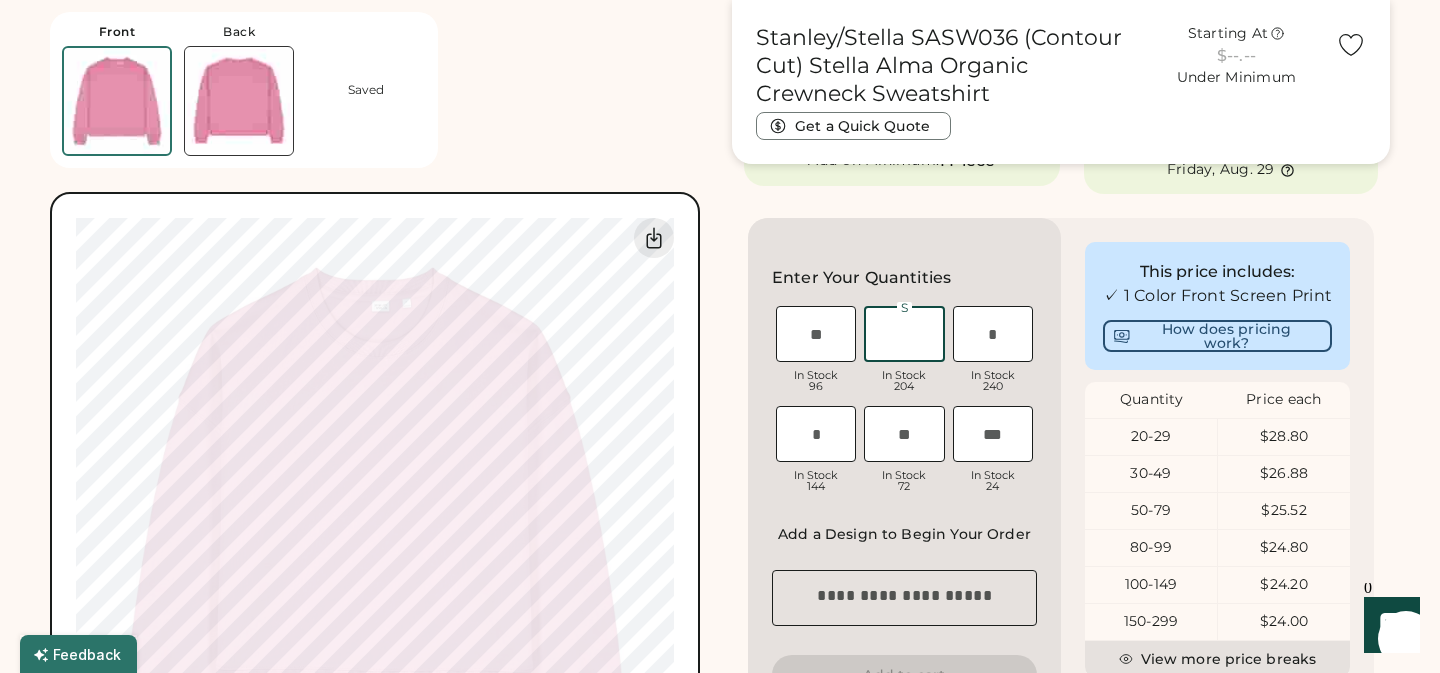 click at bounding box center [904, 334] 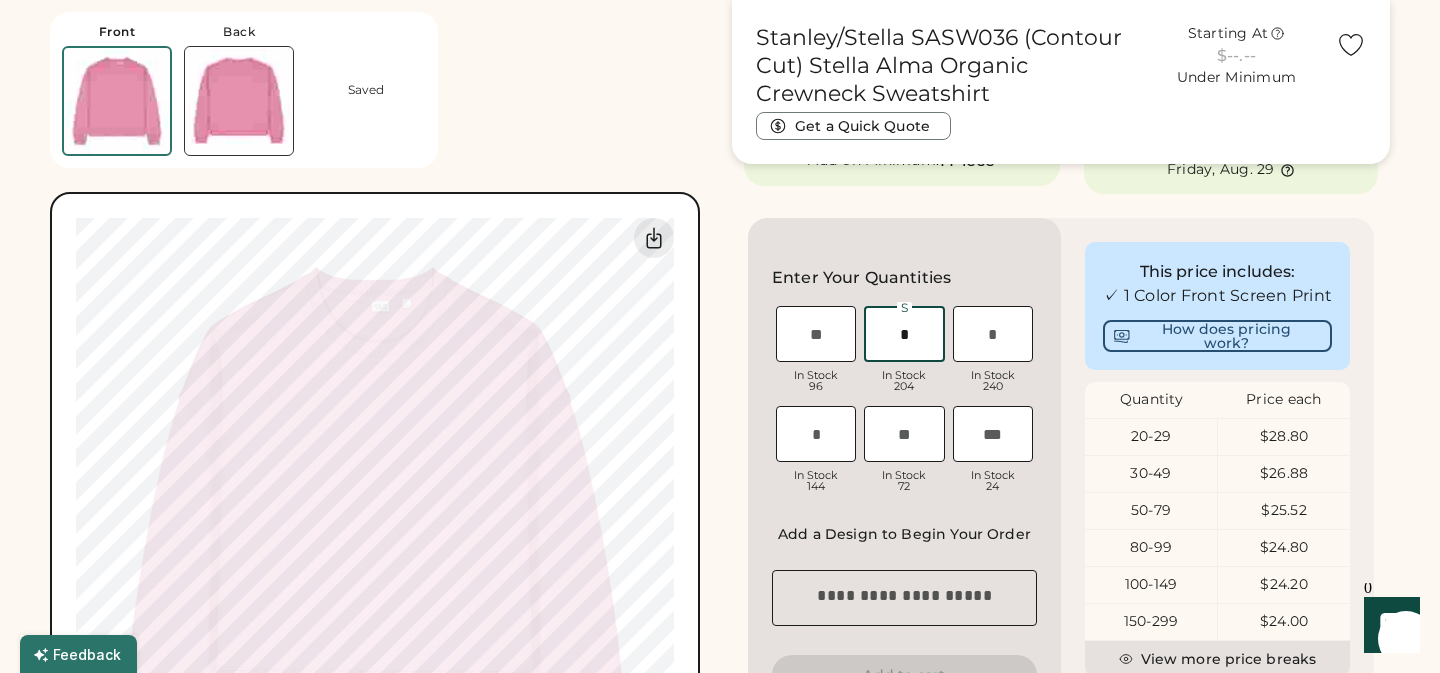 type on "*" 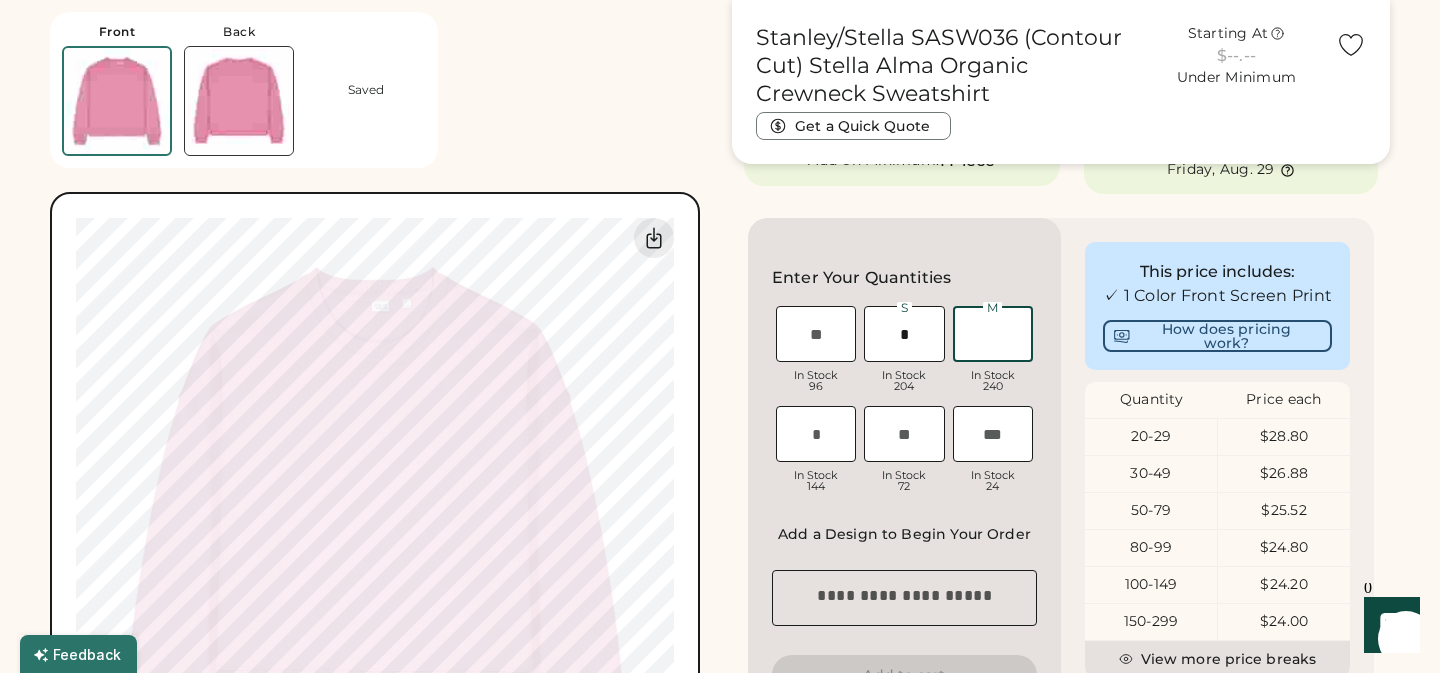 click at bounding box center (993, 334) 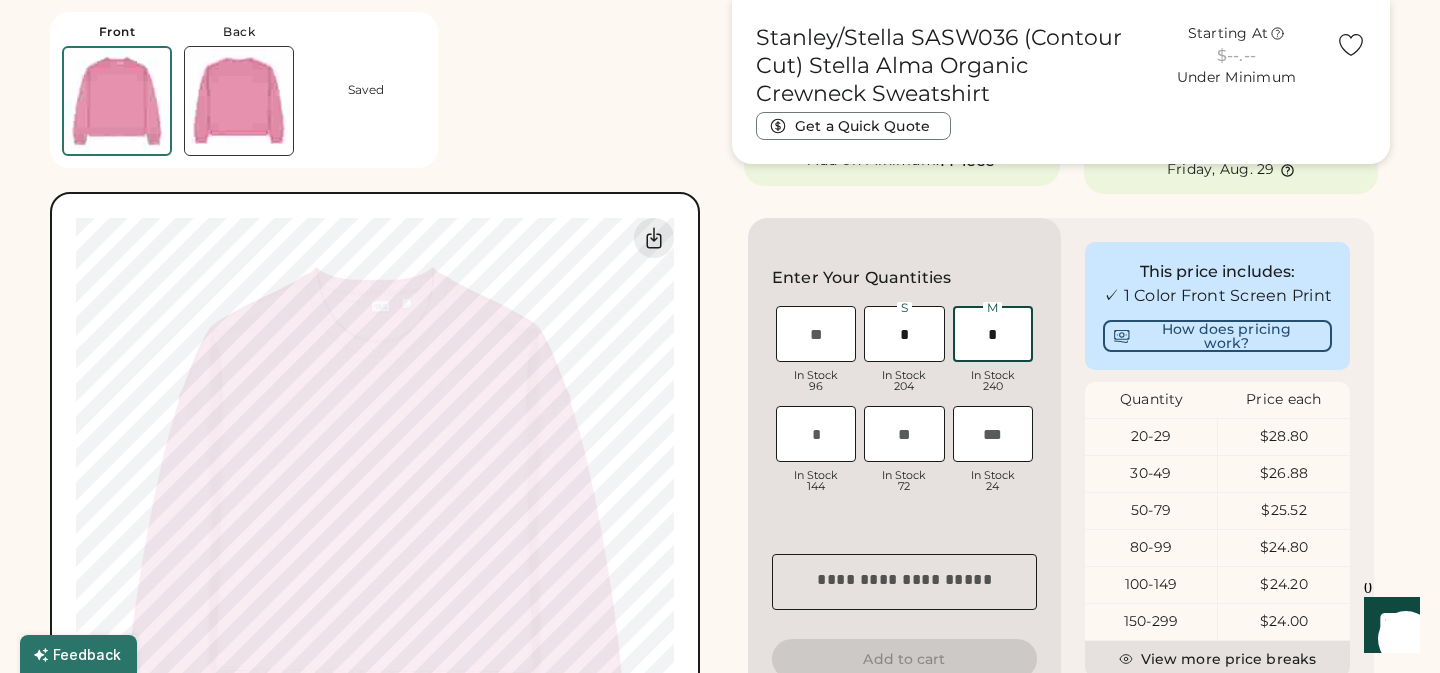 type on "*" 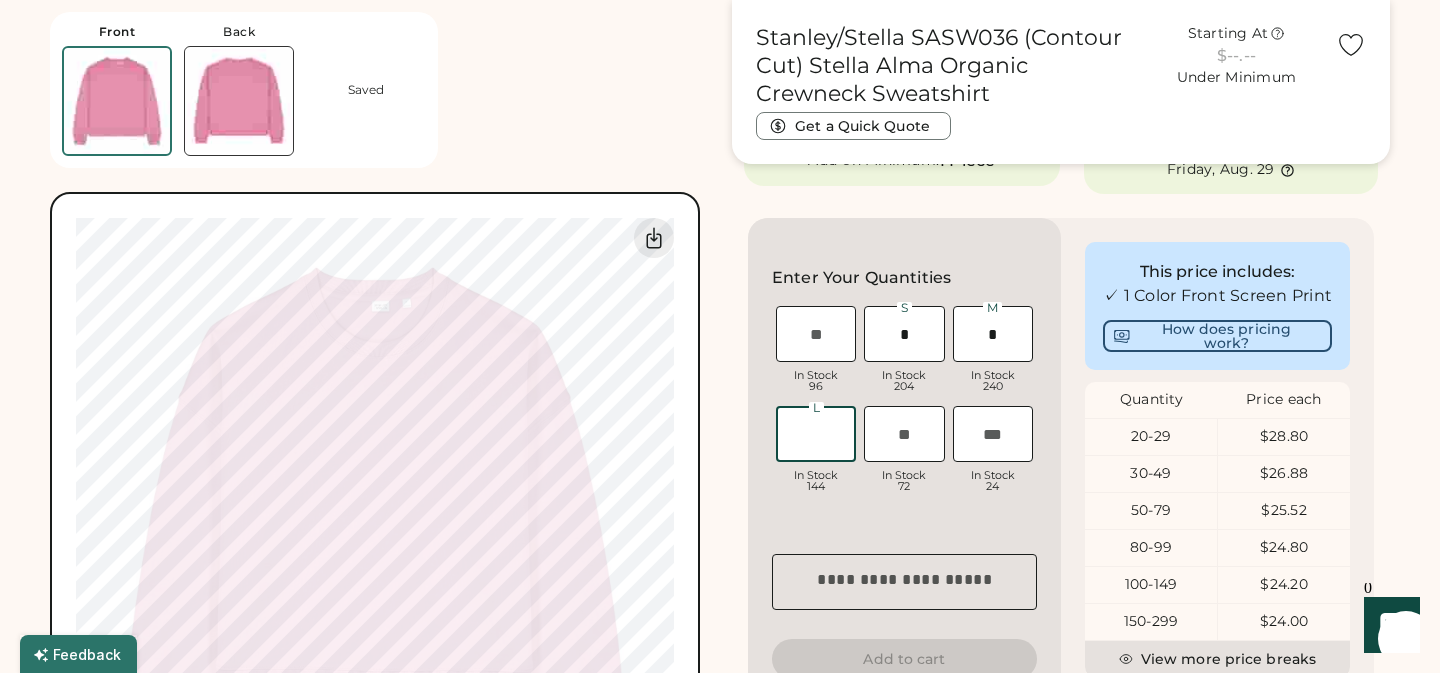 click at bounding box center (816, 434) 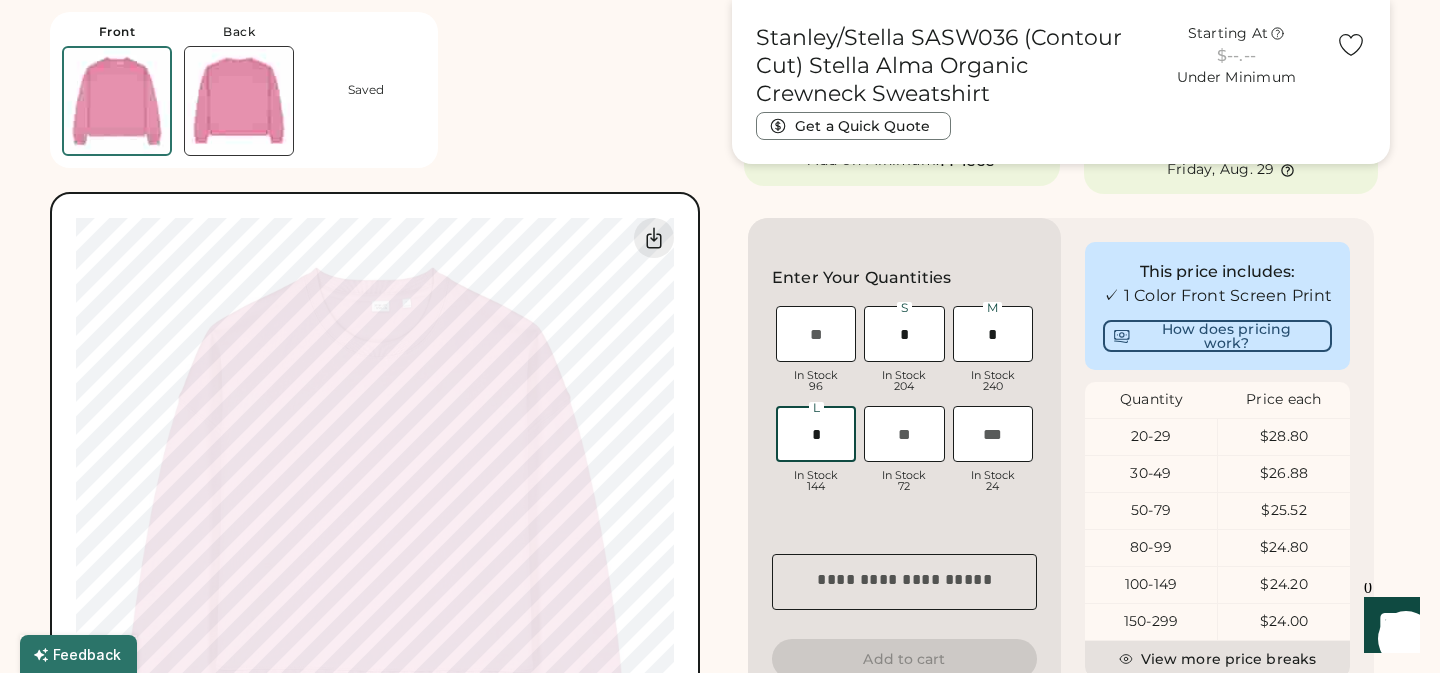 type on "*" 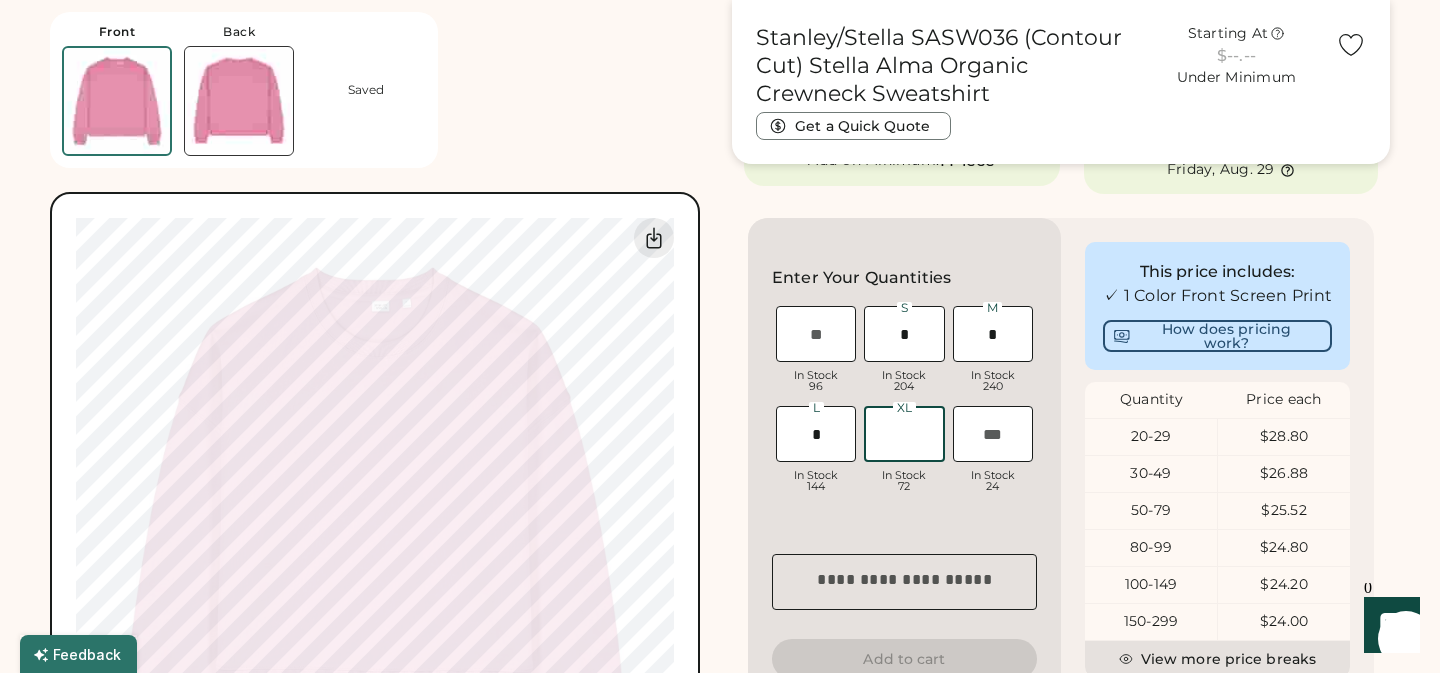 click at bounding box center (904, 434) 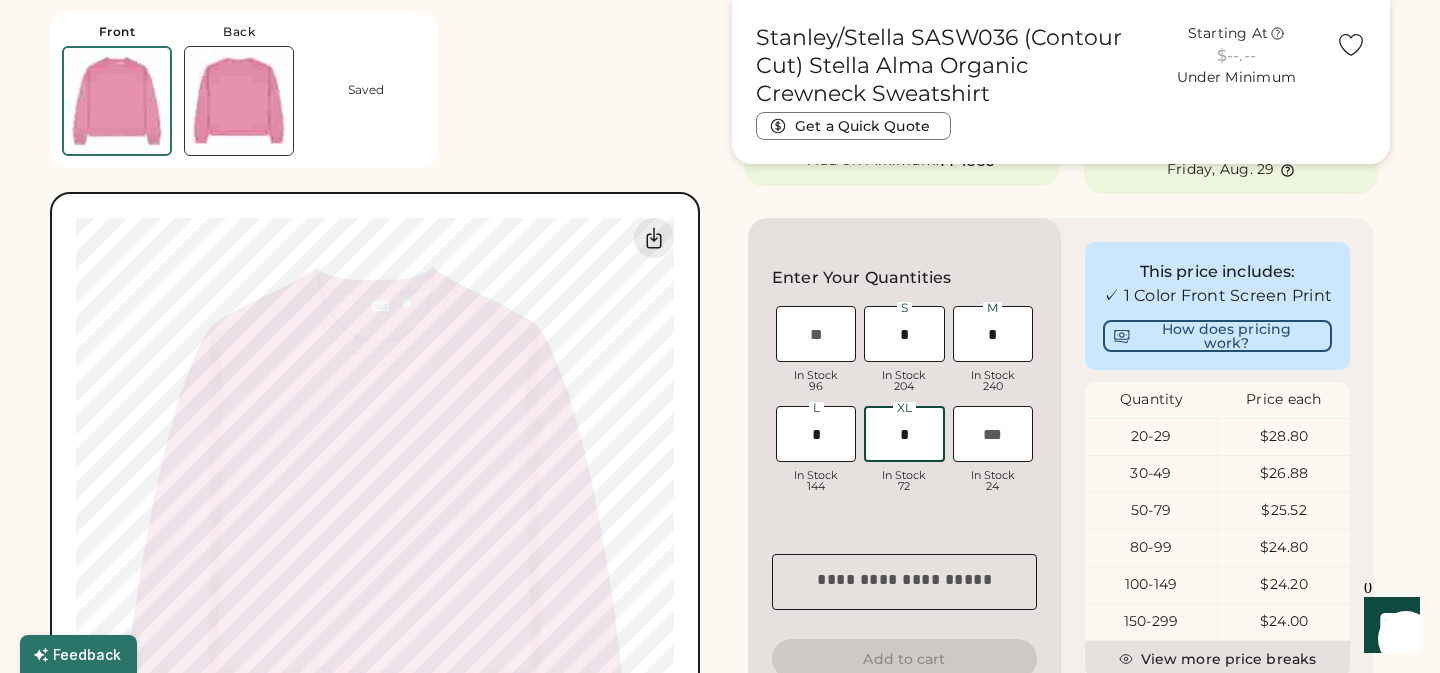 type on "*" 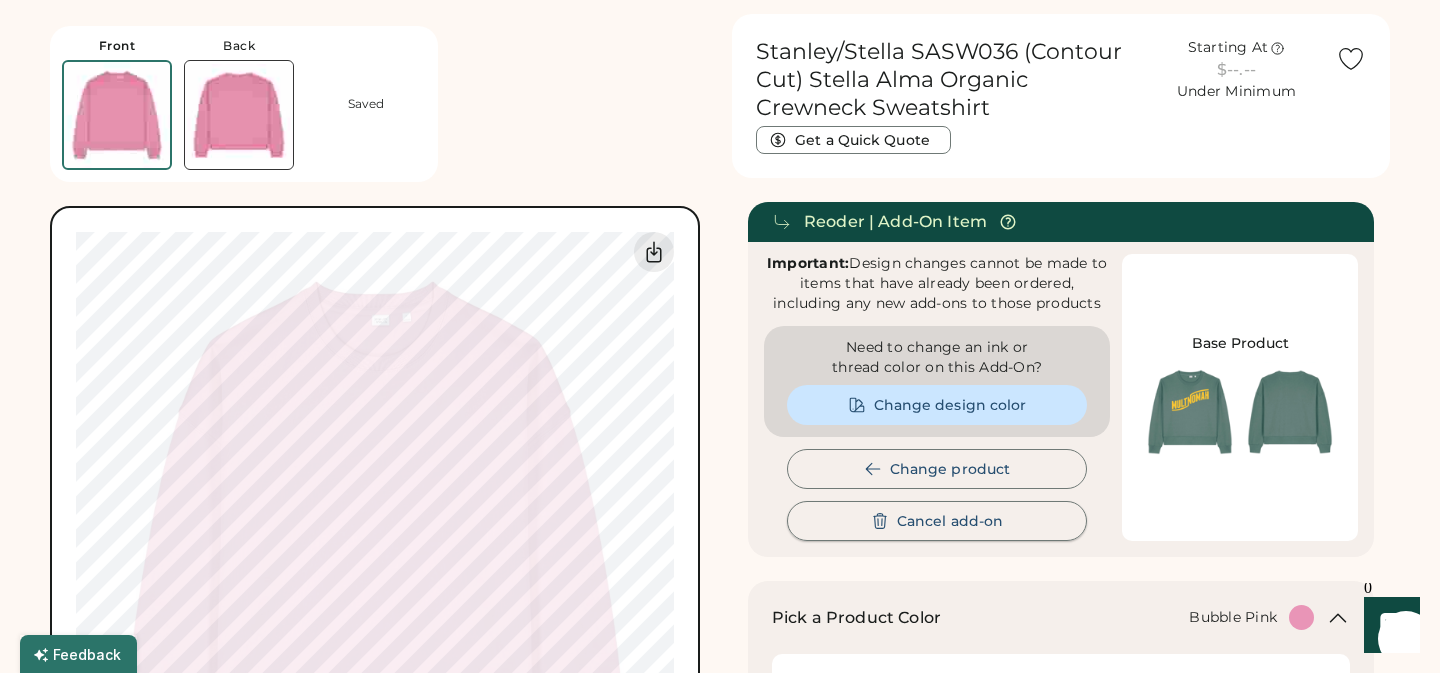 scroll, scrollTop: 47, scrollLeft: 0, axis: vertical 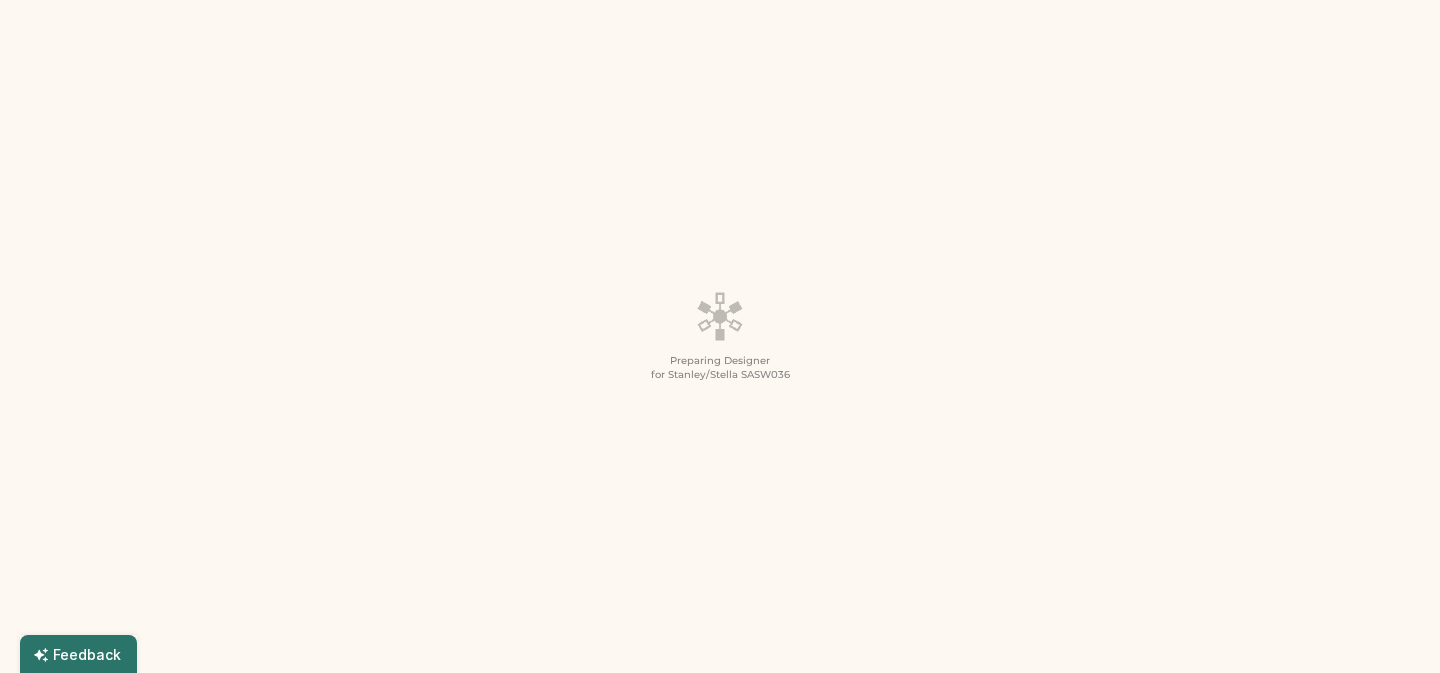 type on "*" 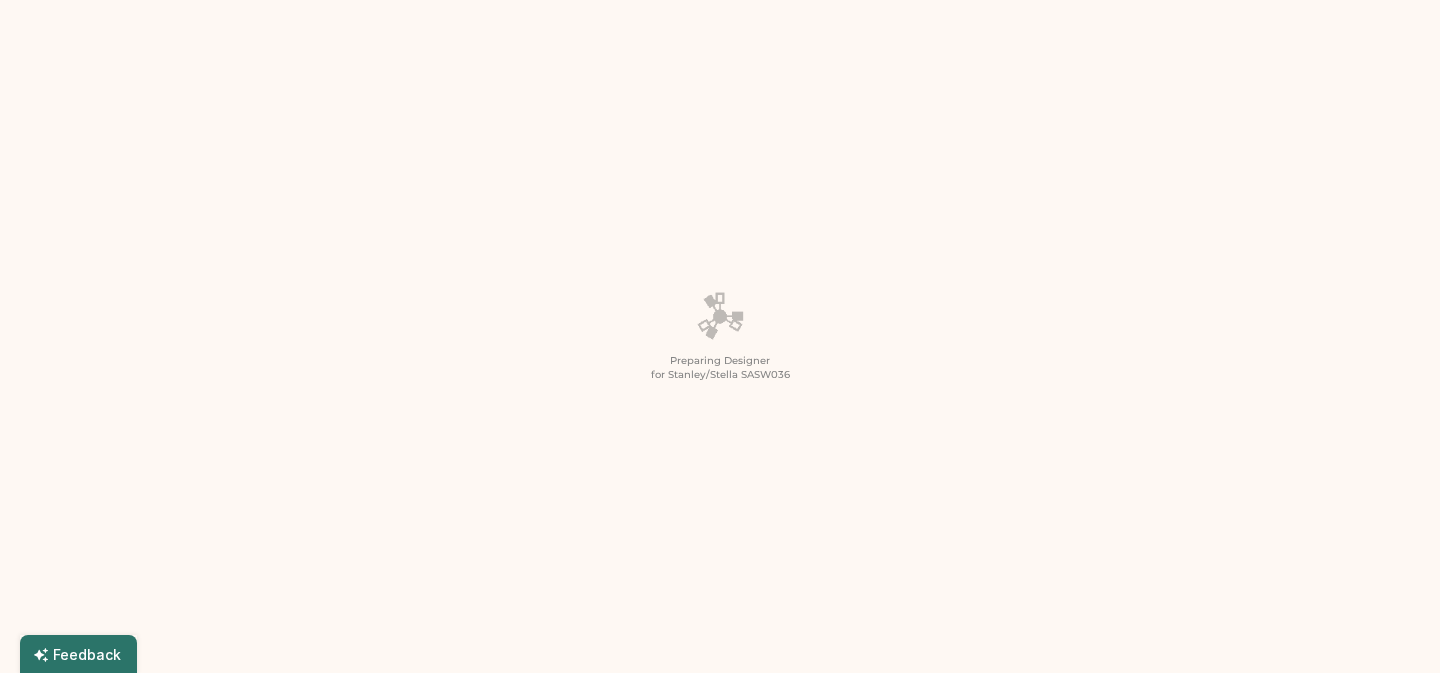 type on "*" 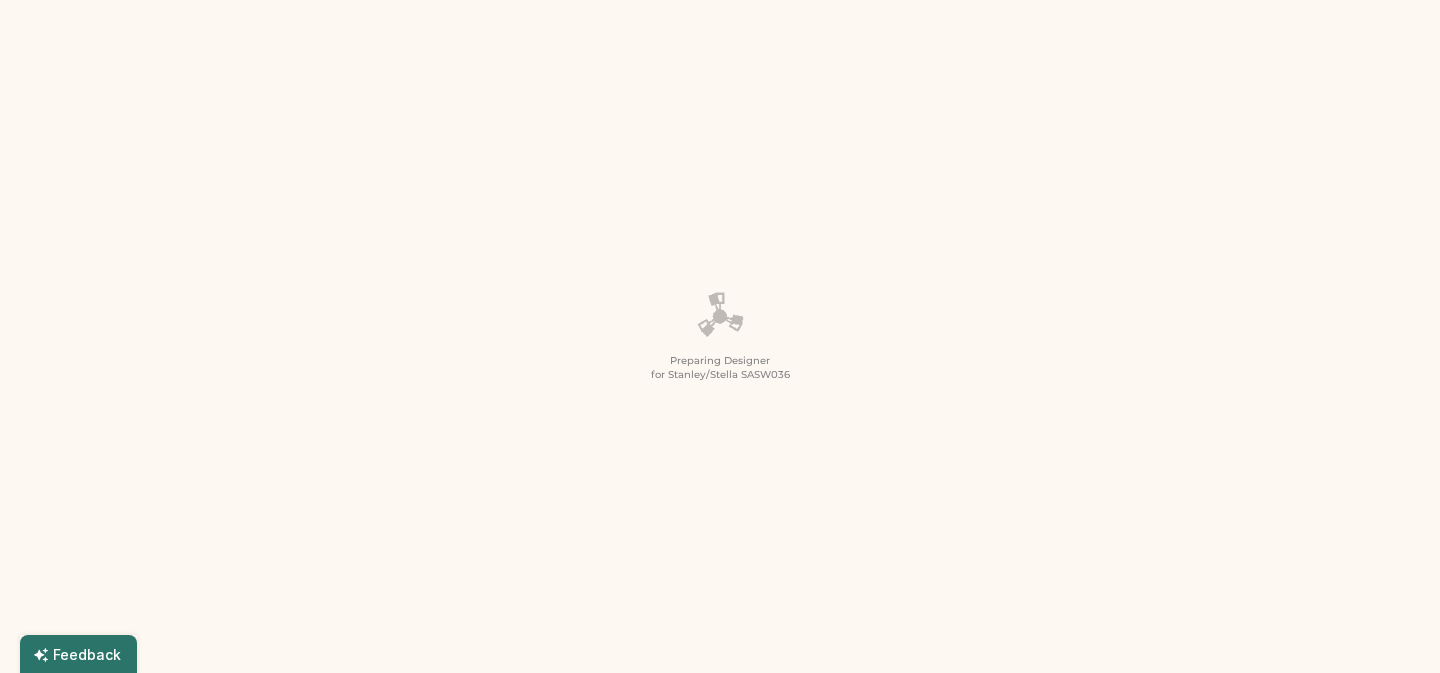 type on "*" 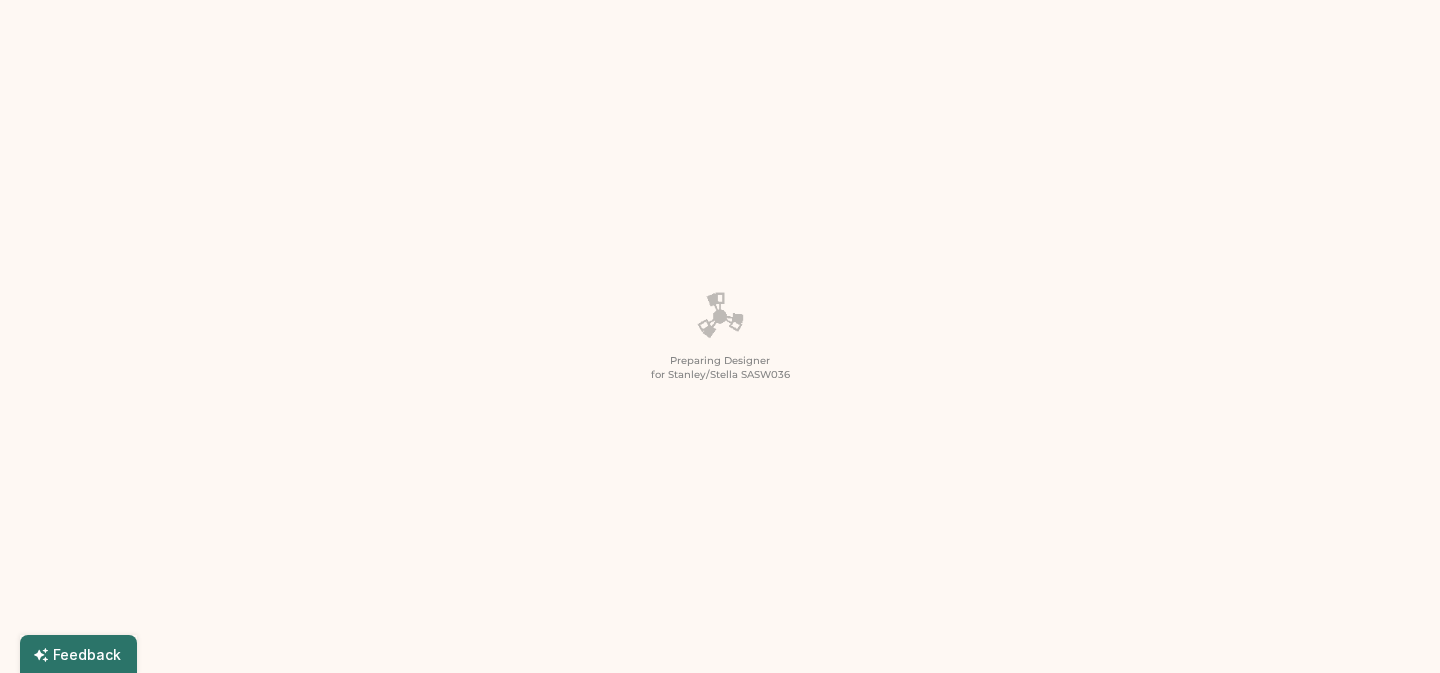 type on "*" 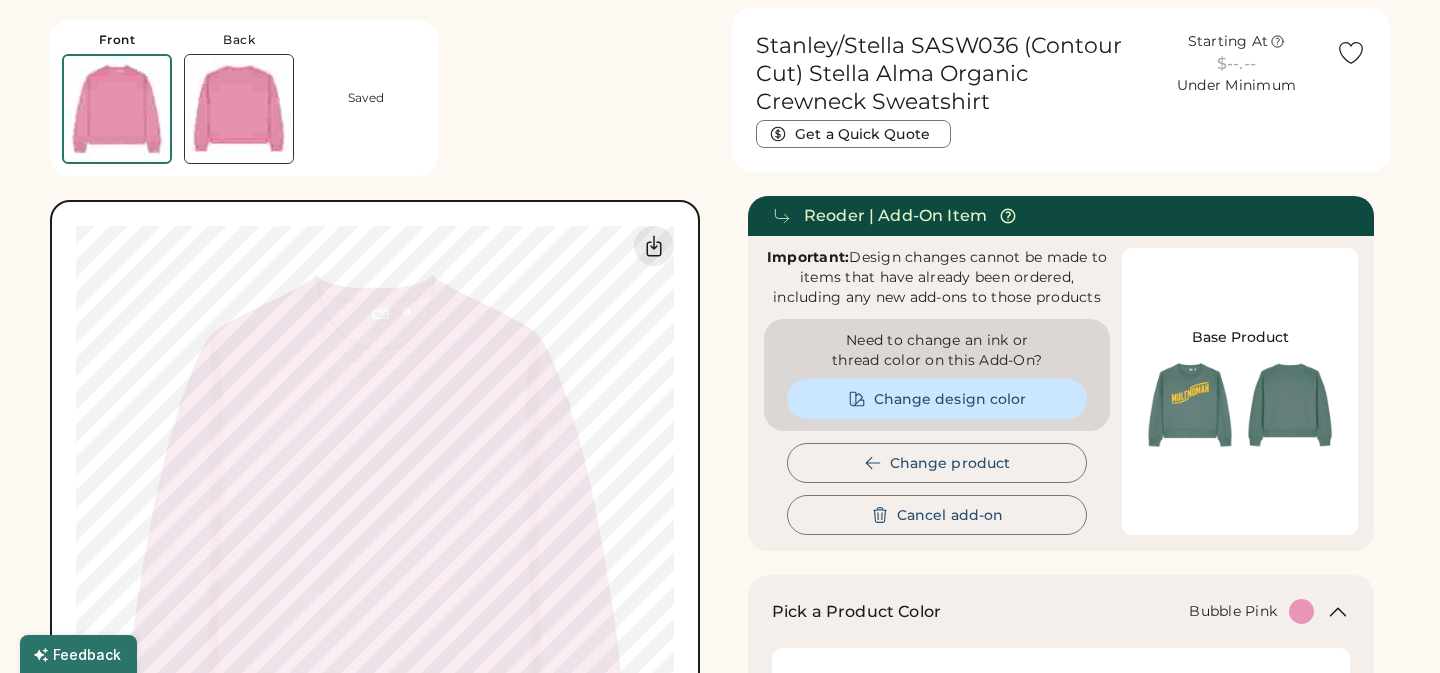 scroll, scrollTop: 0, scrollLeft: 0, axis: both 